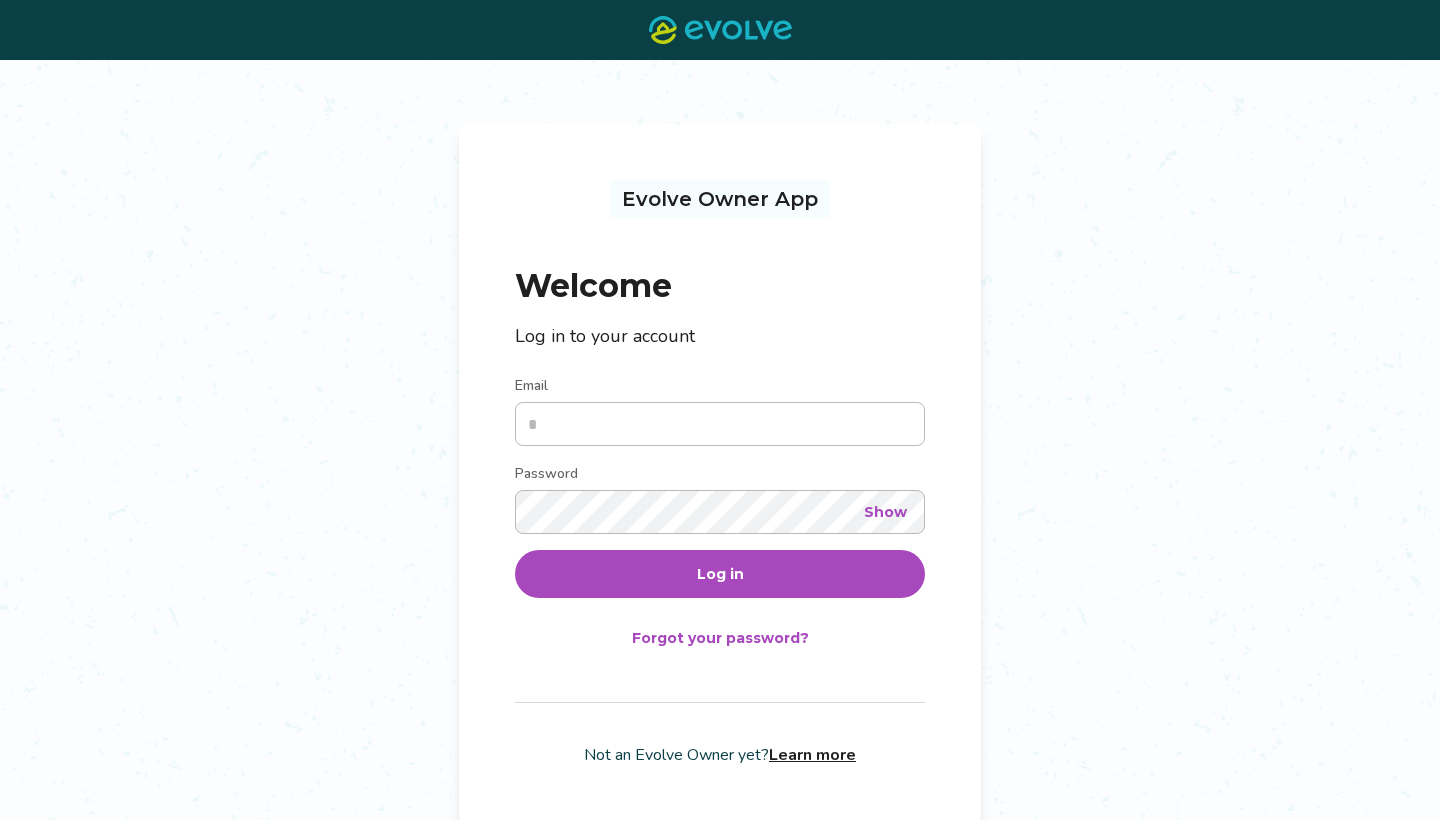 scroll, scrollTop: 0, scrollLeft: 0, axis: both 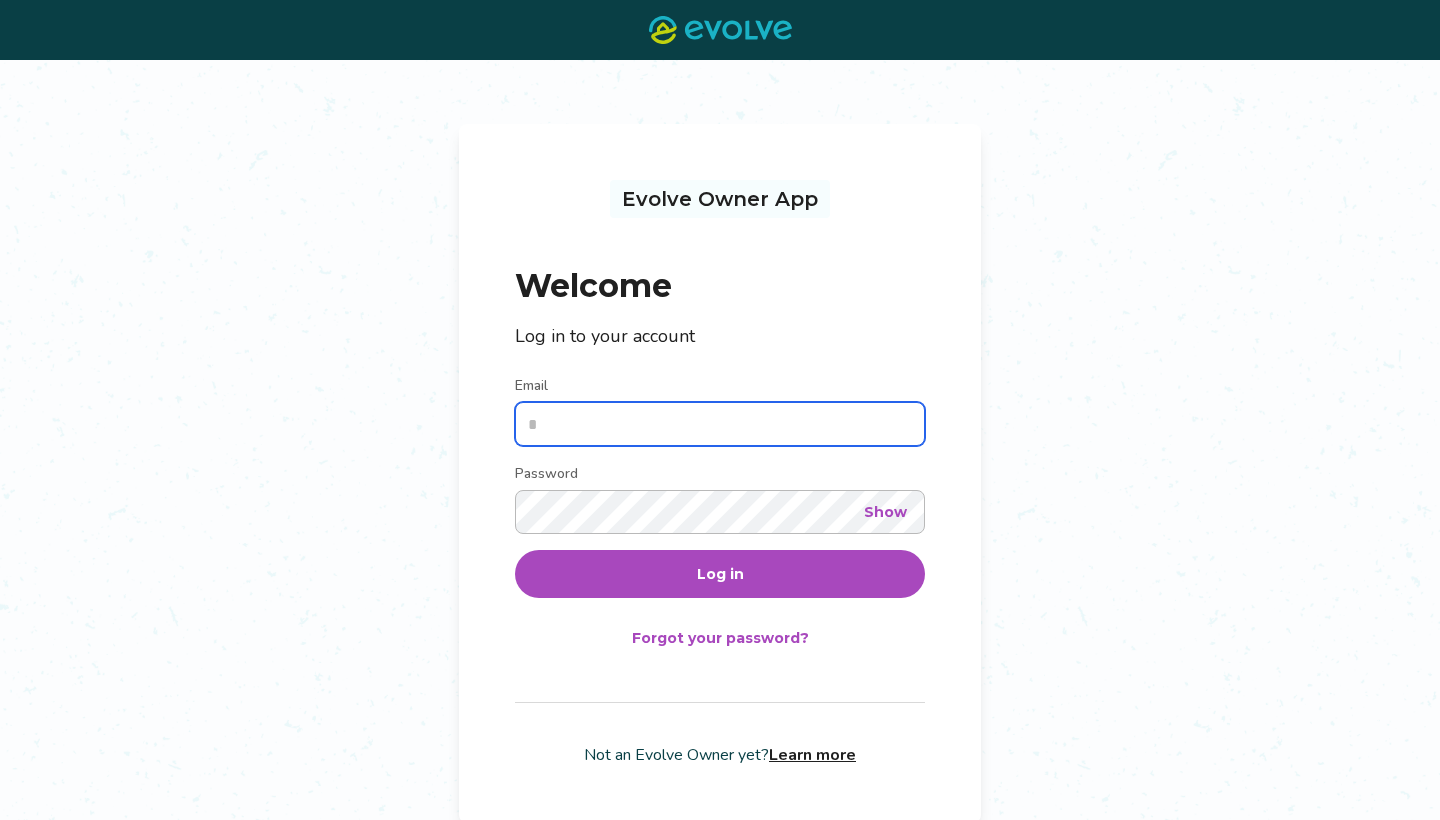 type on "**********" 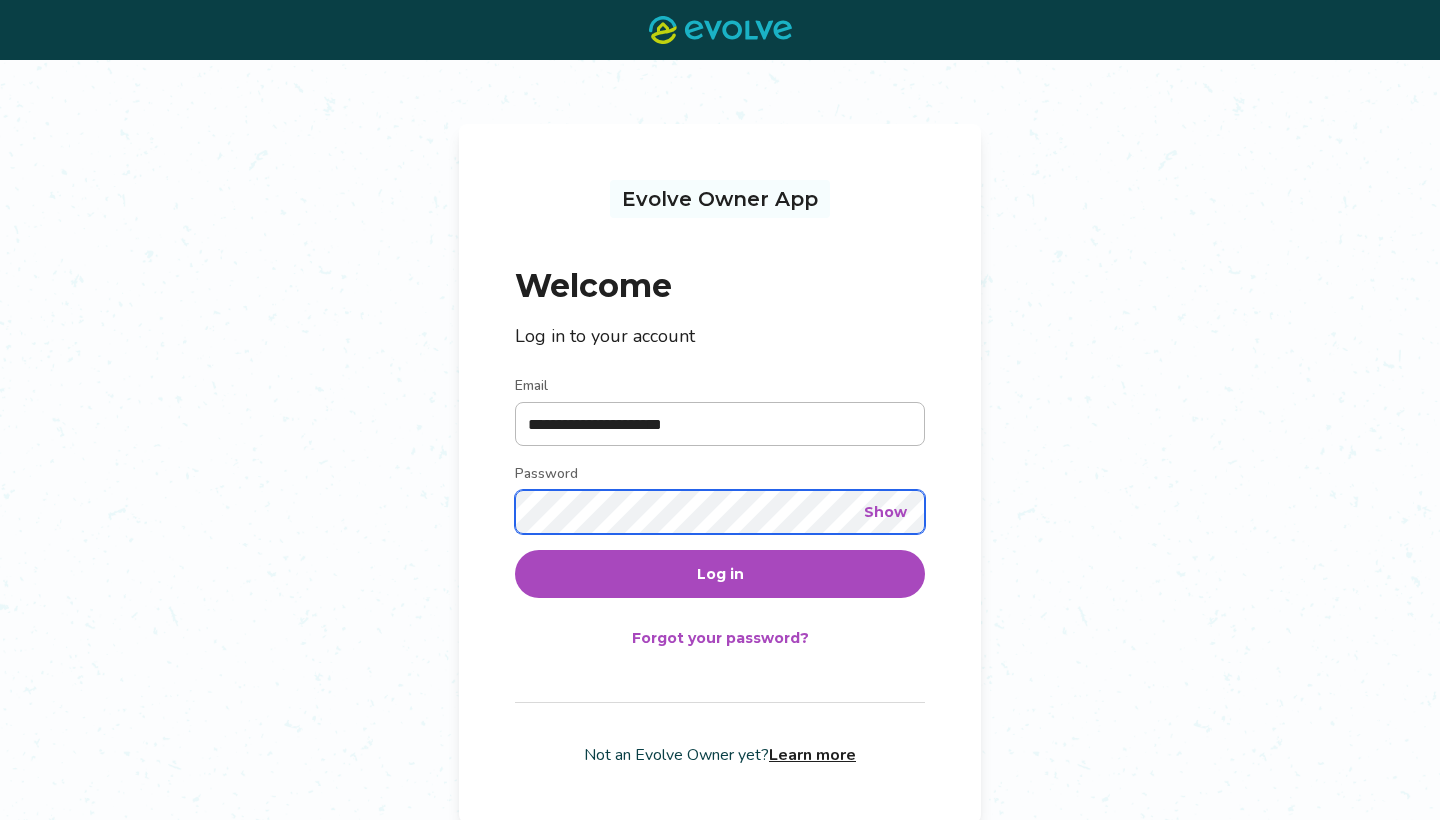 click on "Log in" at bounding box center [720, 574] 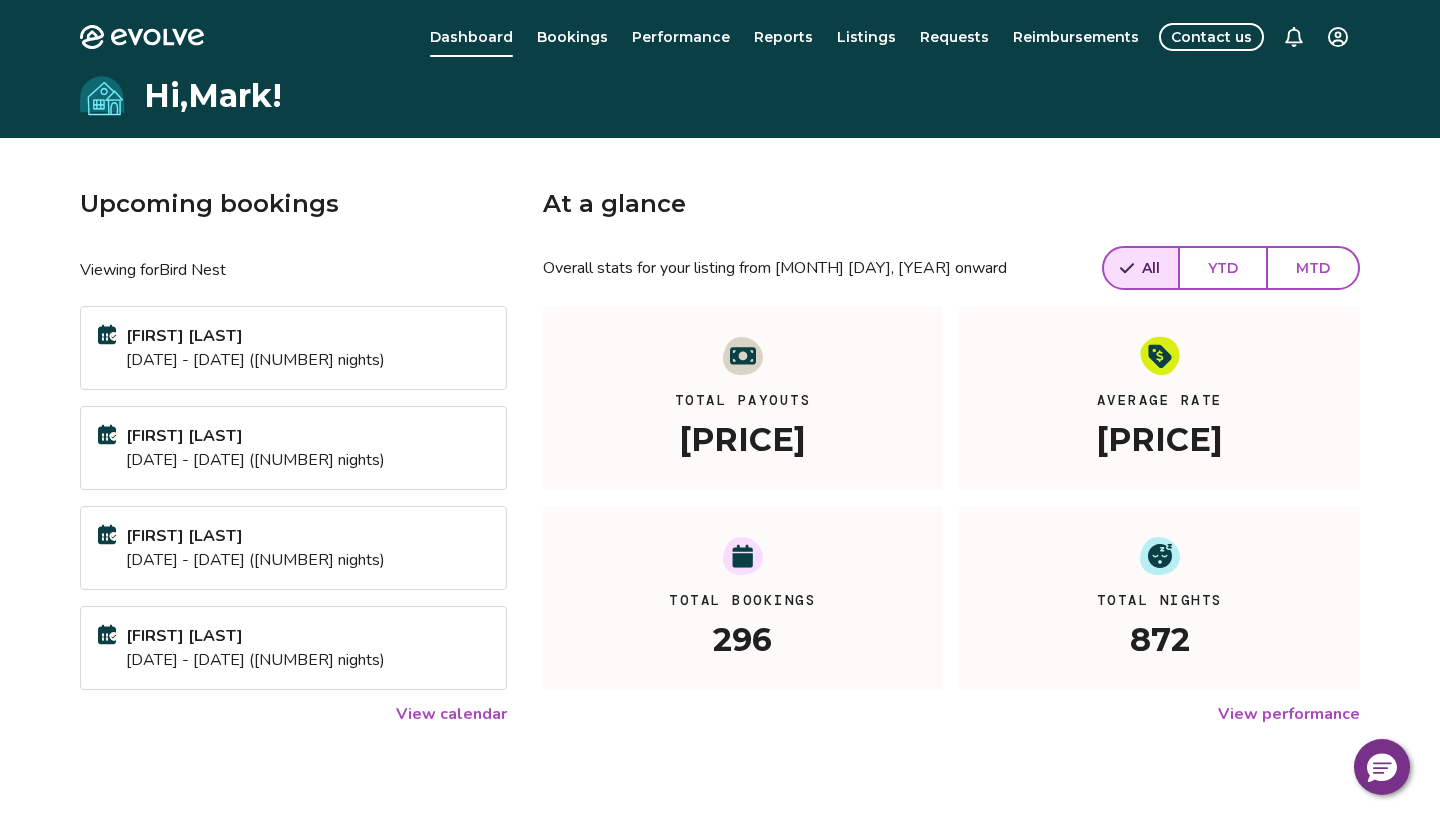 click on "YTD" at bounding box center [1223, 268] 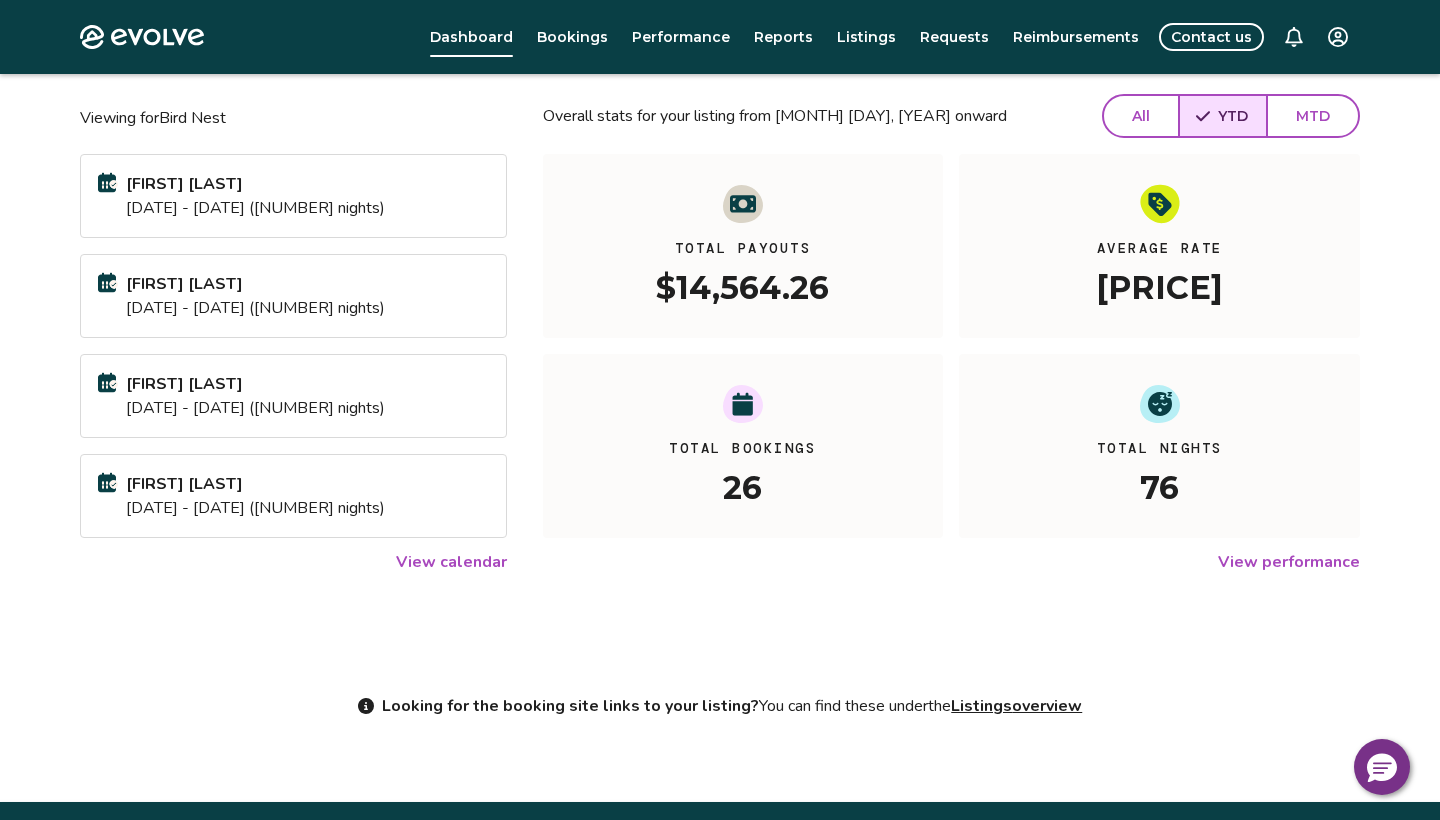 scroll, scrollTop: 158, scrollLeft: 0, axis: vertical 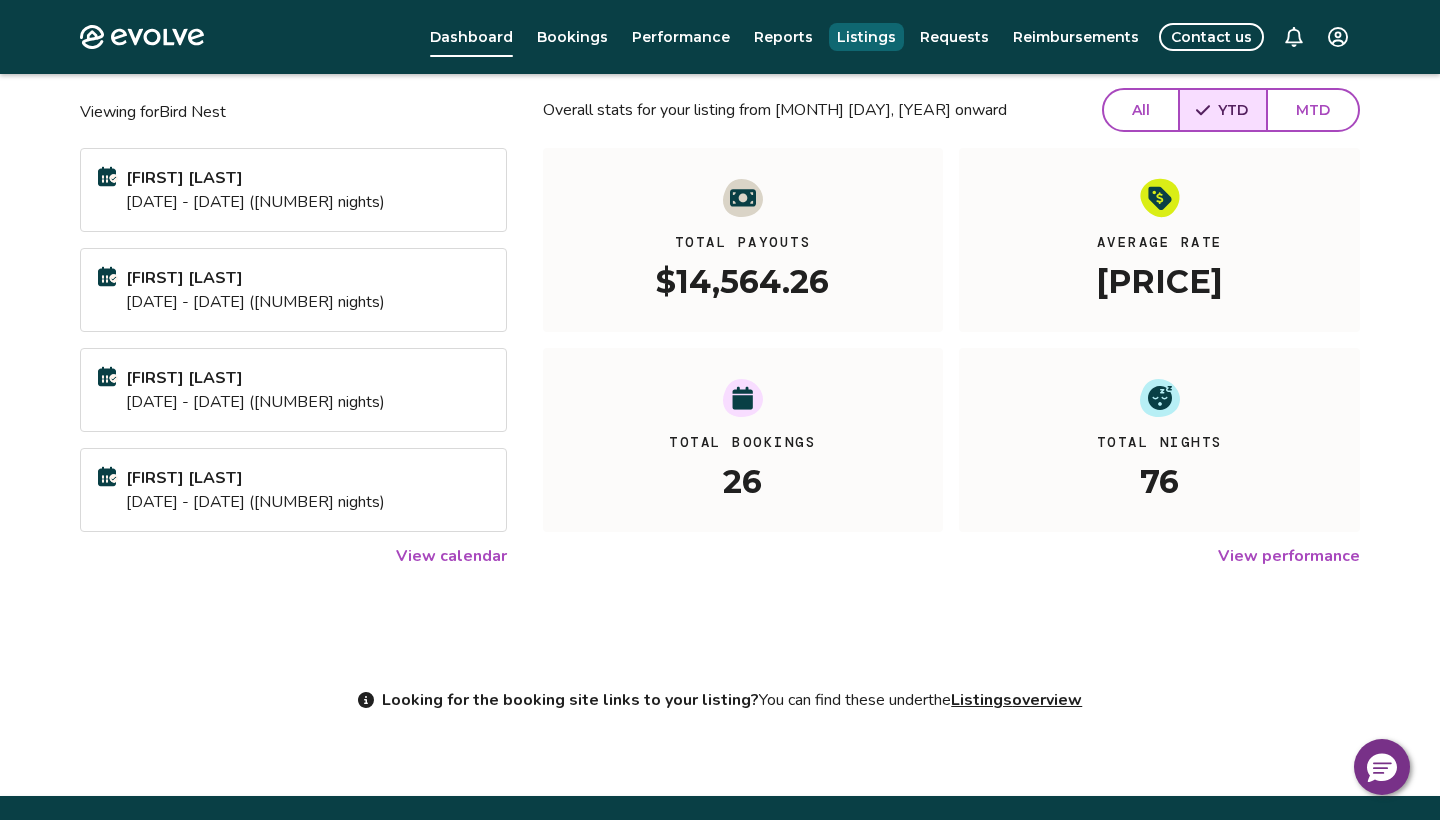 click on "Listings" at bounding box center [866, 37] 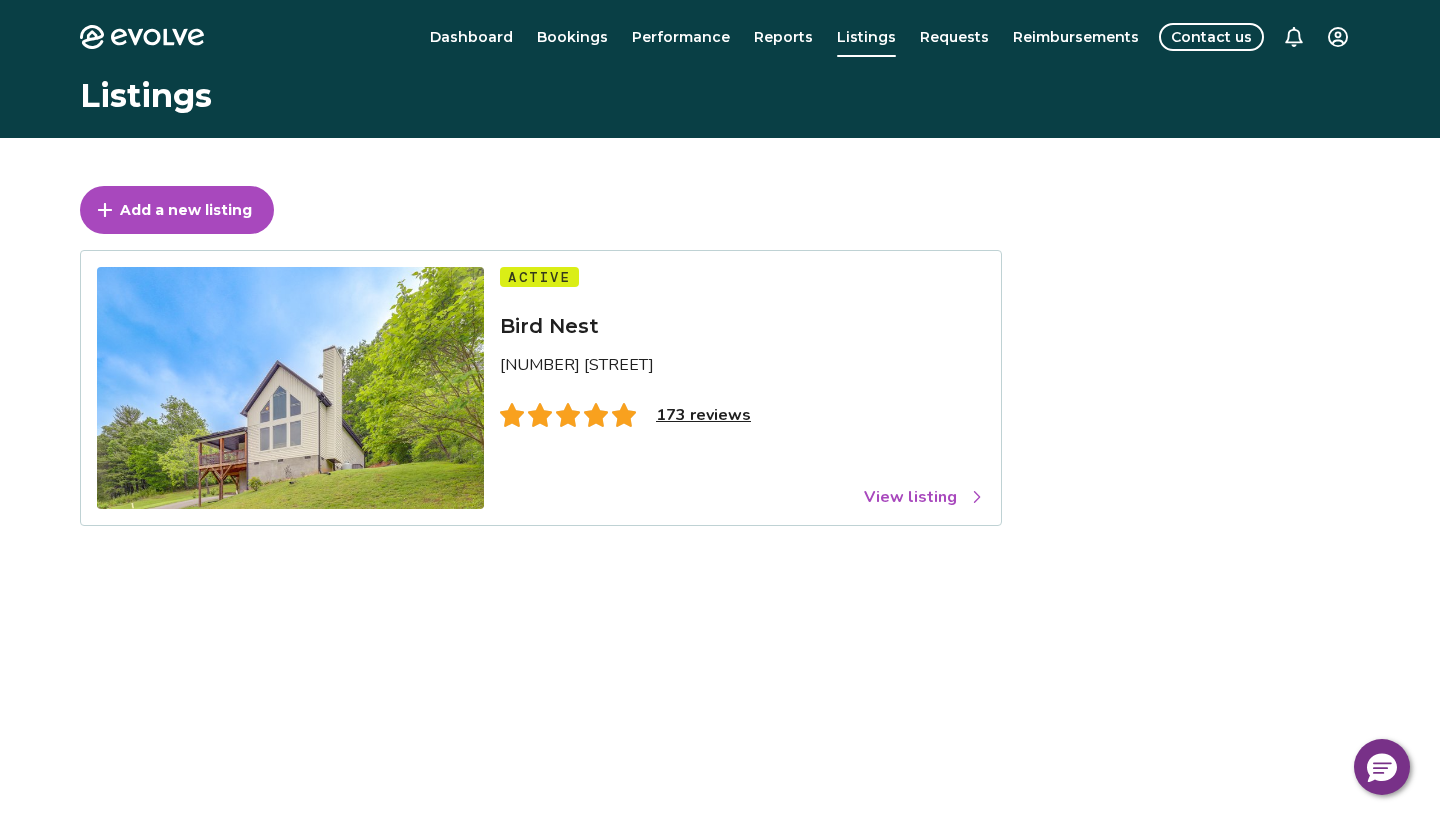 click on "View listing" at bounding box center [924, 497] 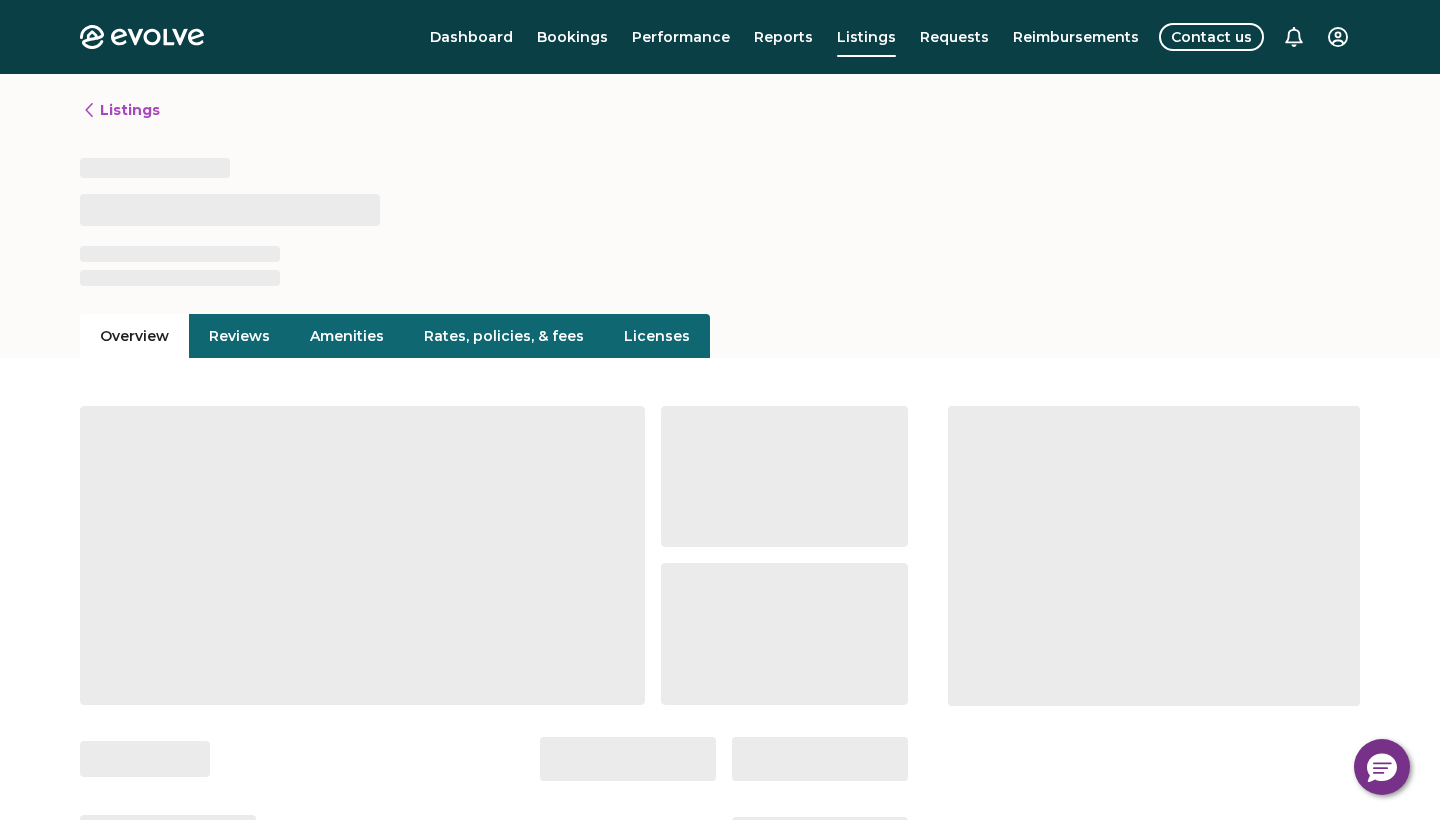 click on "Reviews" at bounding box center (239, 336) 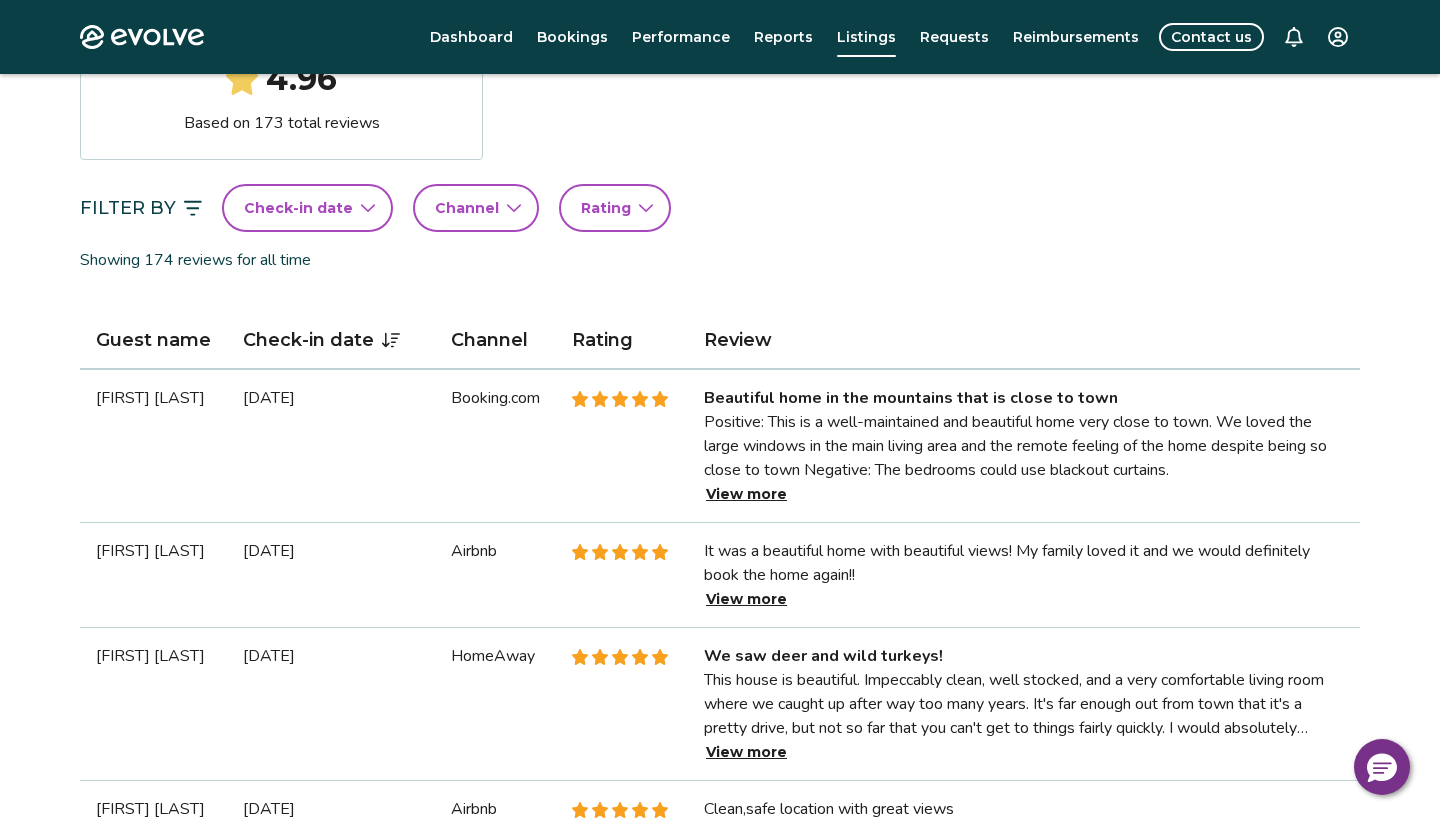 scroll, scrollTop: 409, scrollLeft: 0, axis: vertical 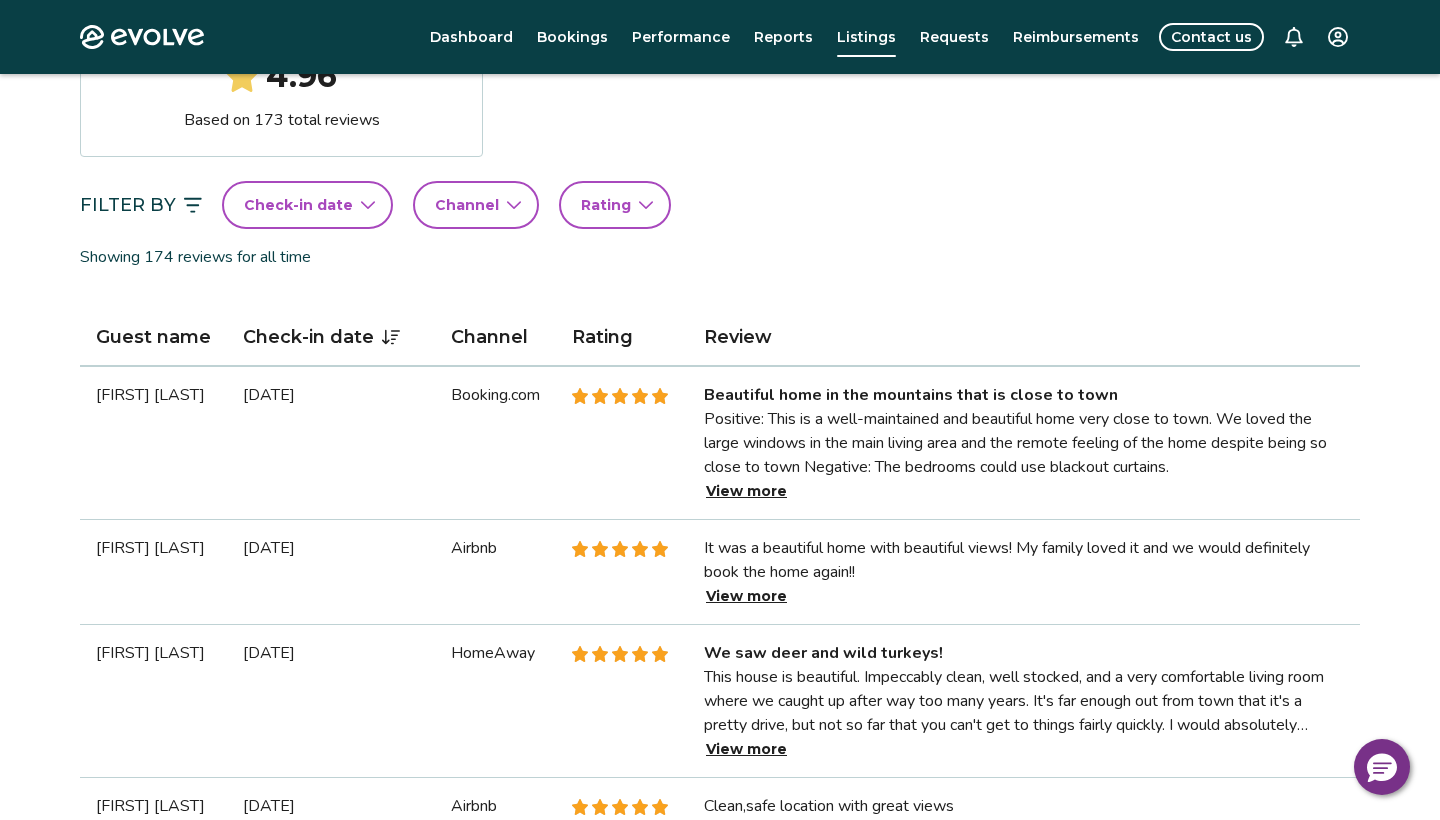 click on "View more" at bounding box center (746, 491) 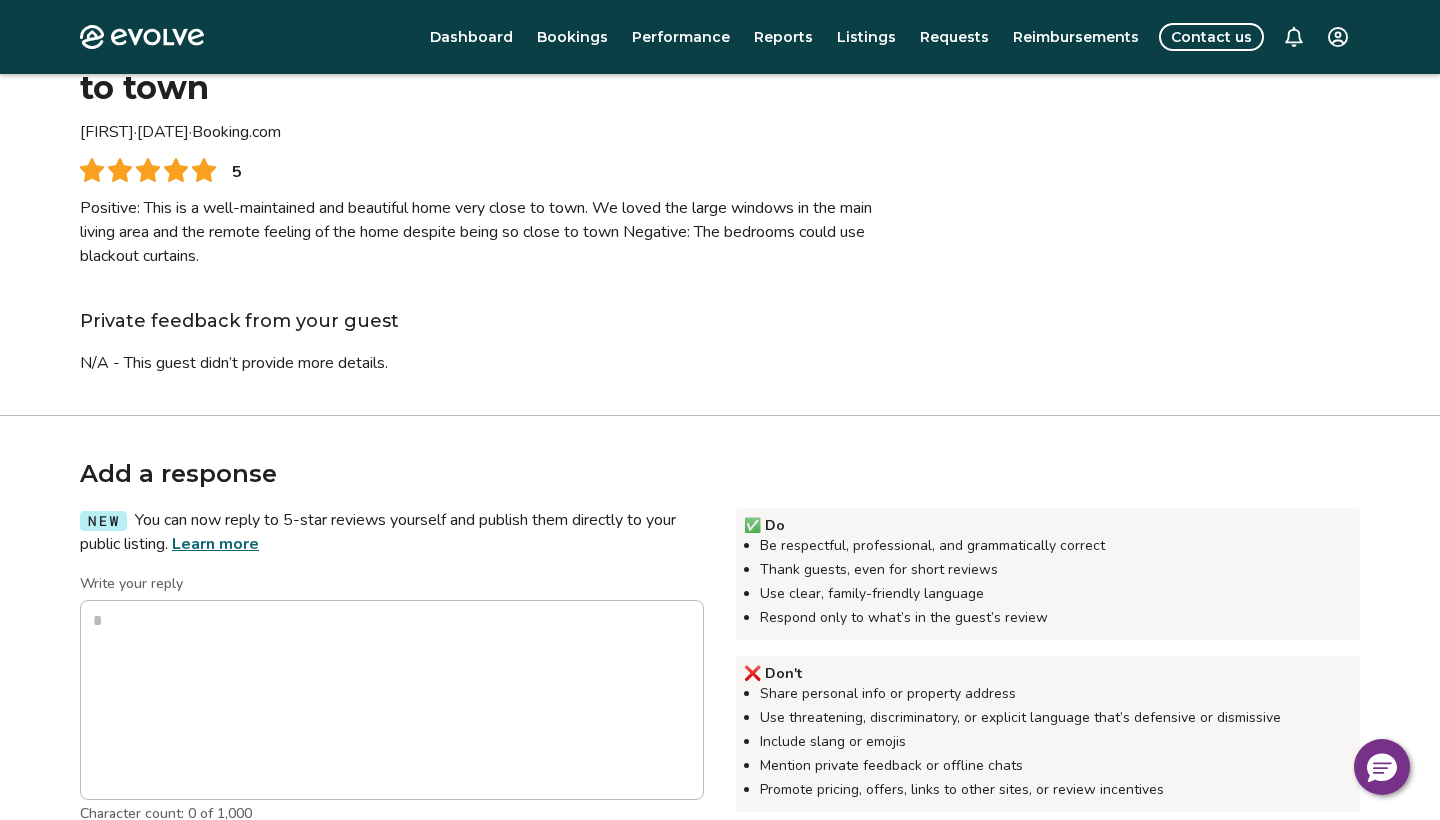 scroll, scrollTop: 147, scrollLeft: 0, axis: vertical 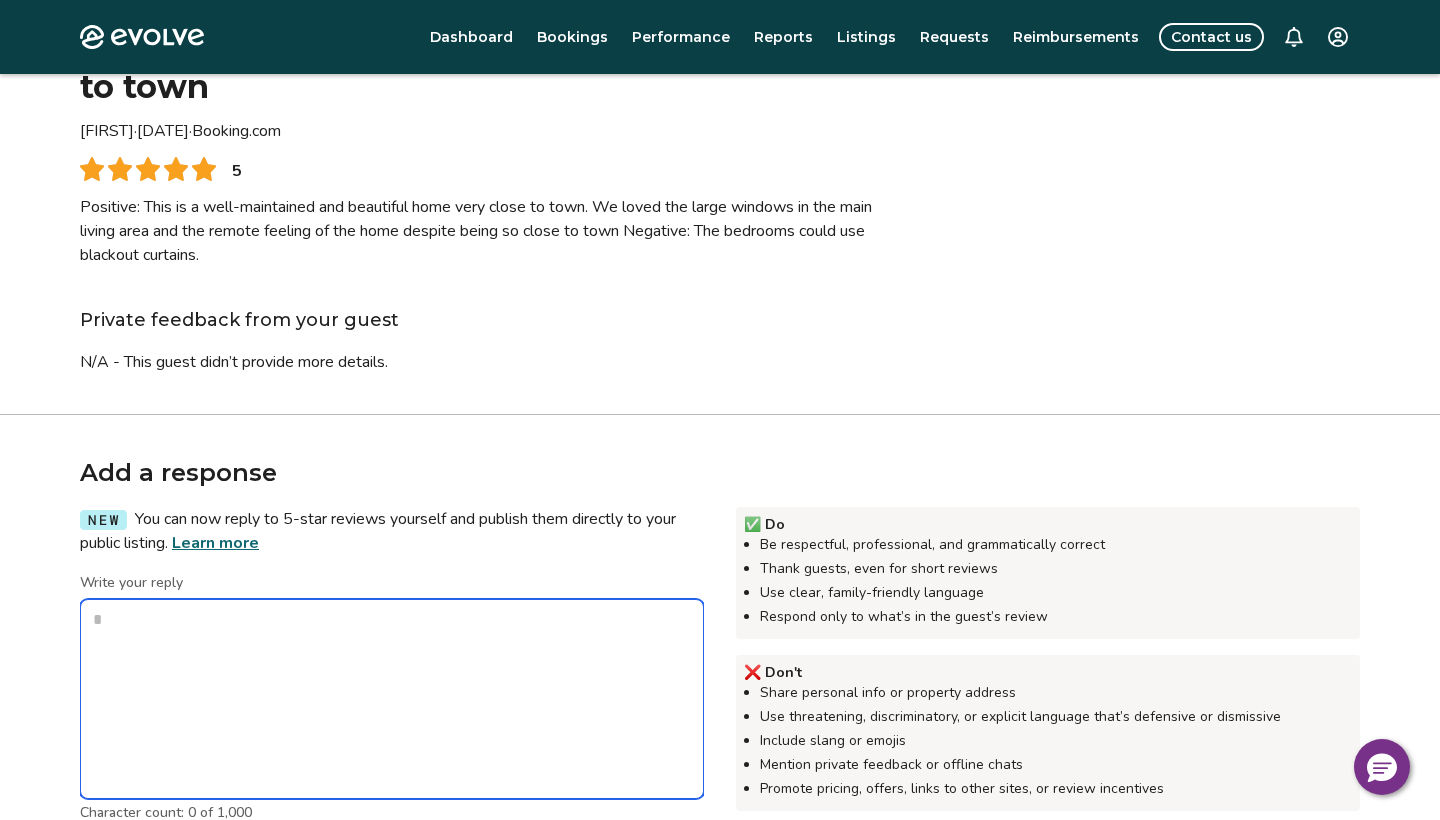 click on "Write your reply" at bounding box center [392, 699] 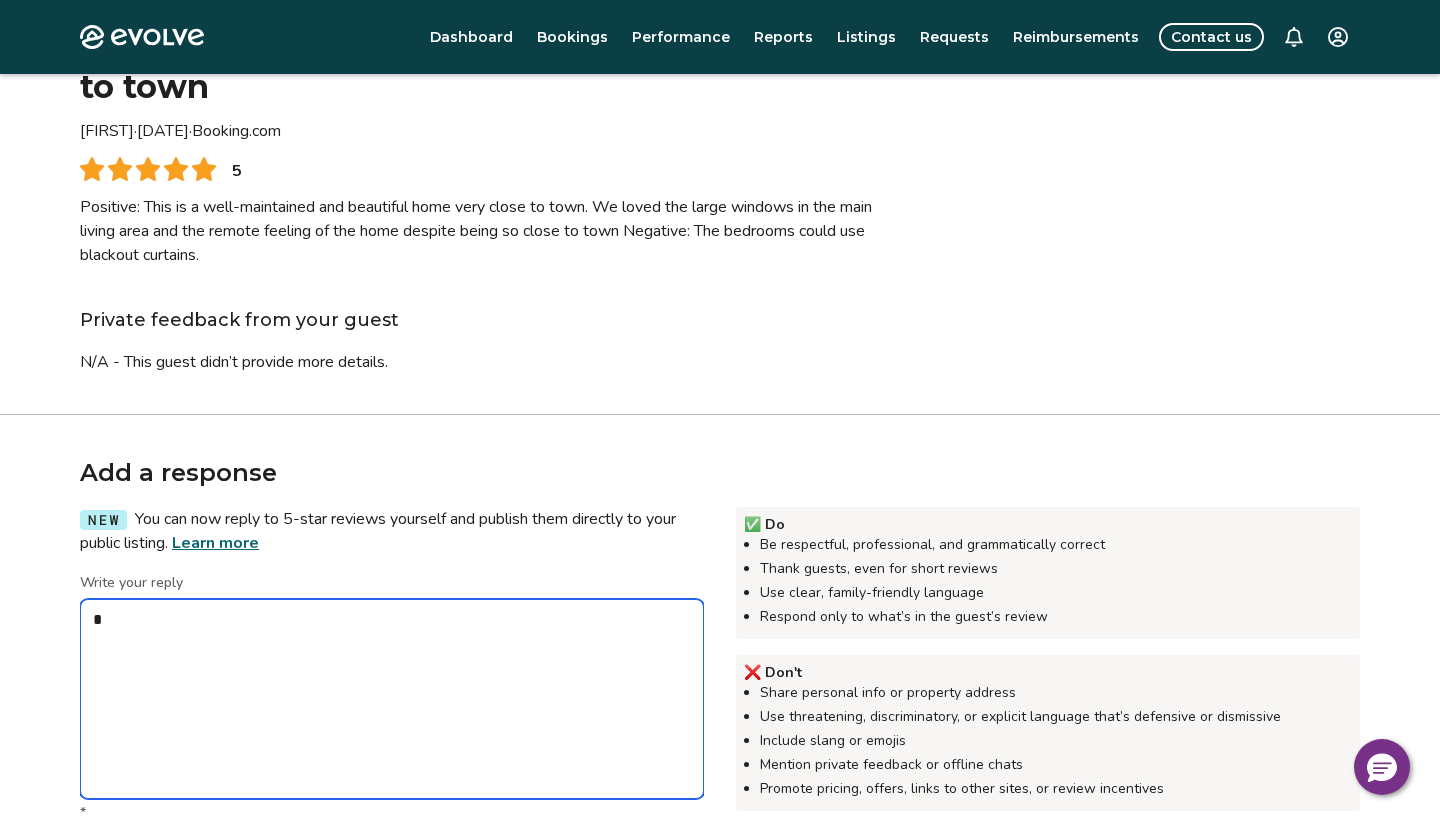 type on "*" 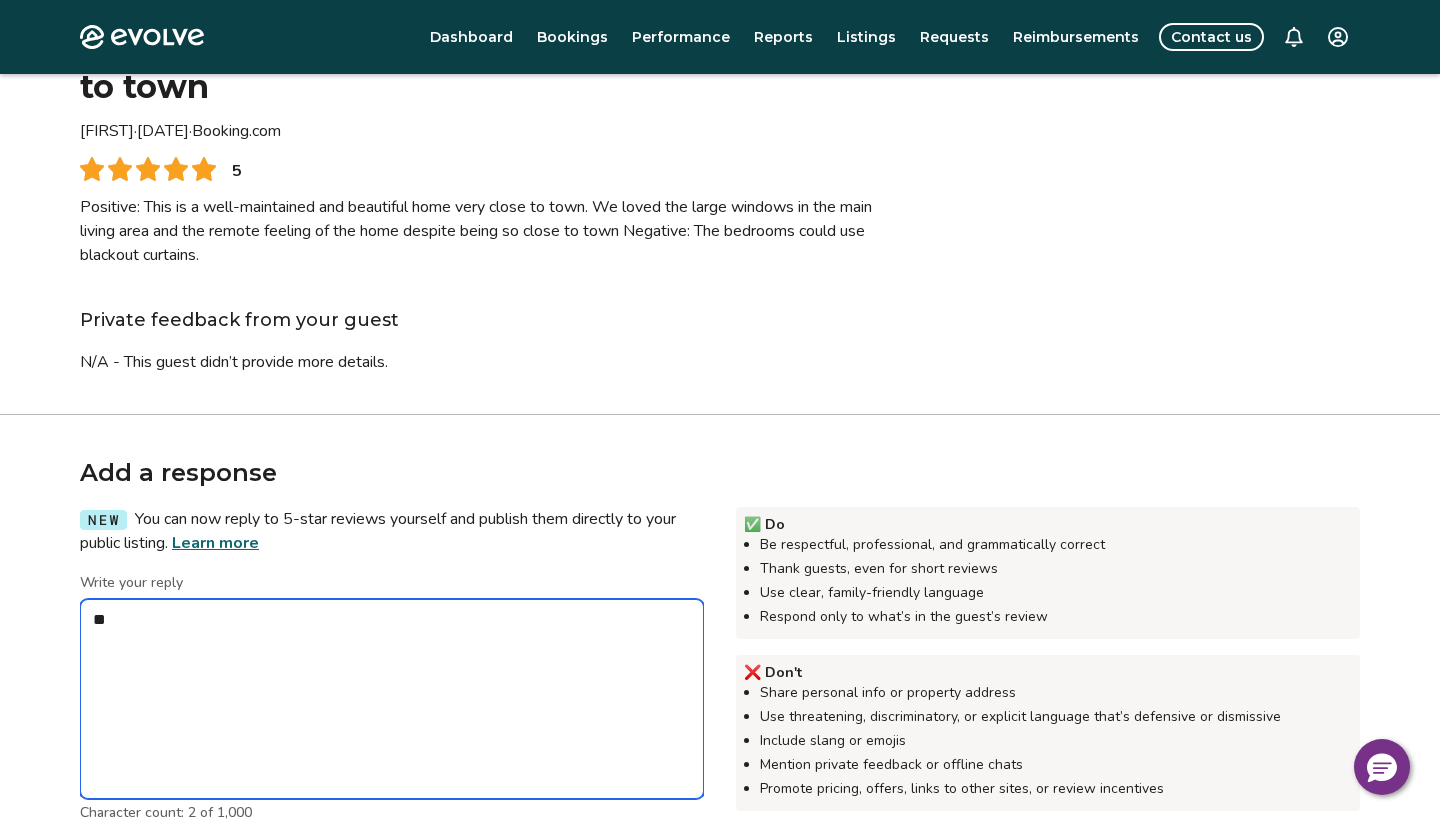 type on "*" 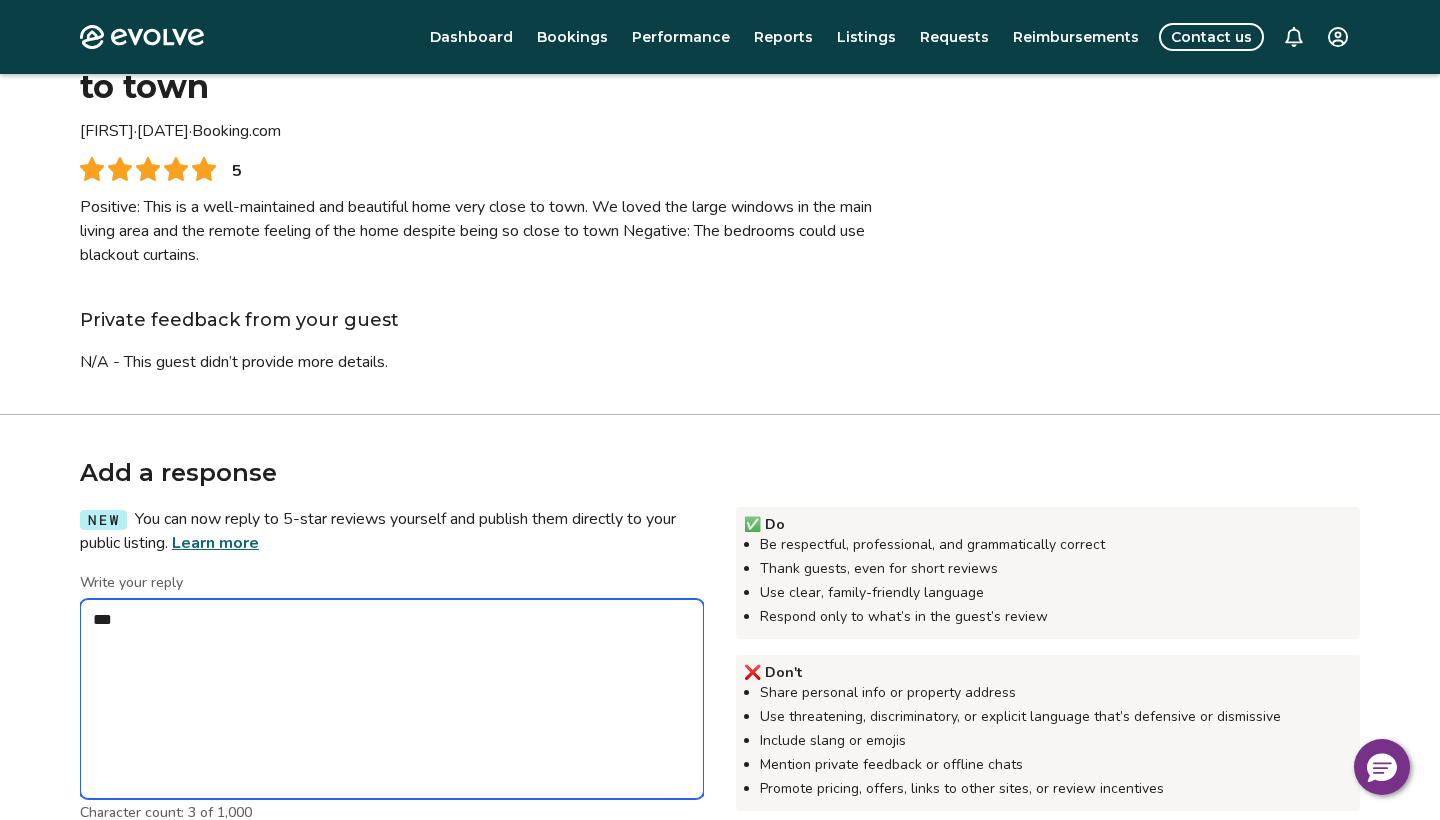 type on "*" 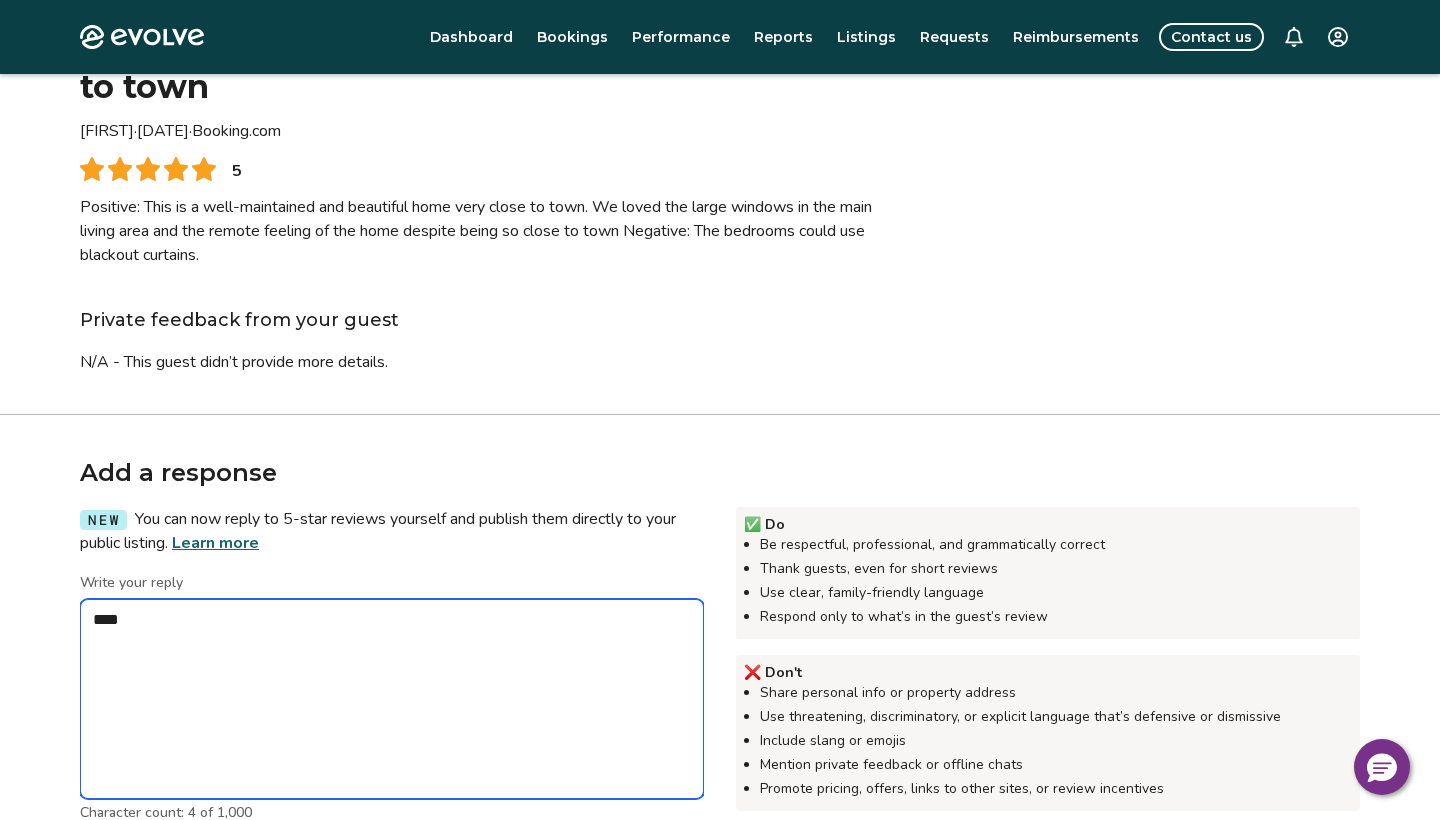 type on "*" 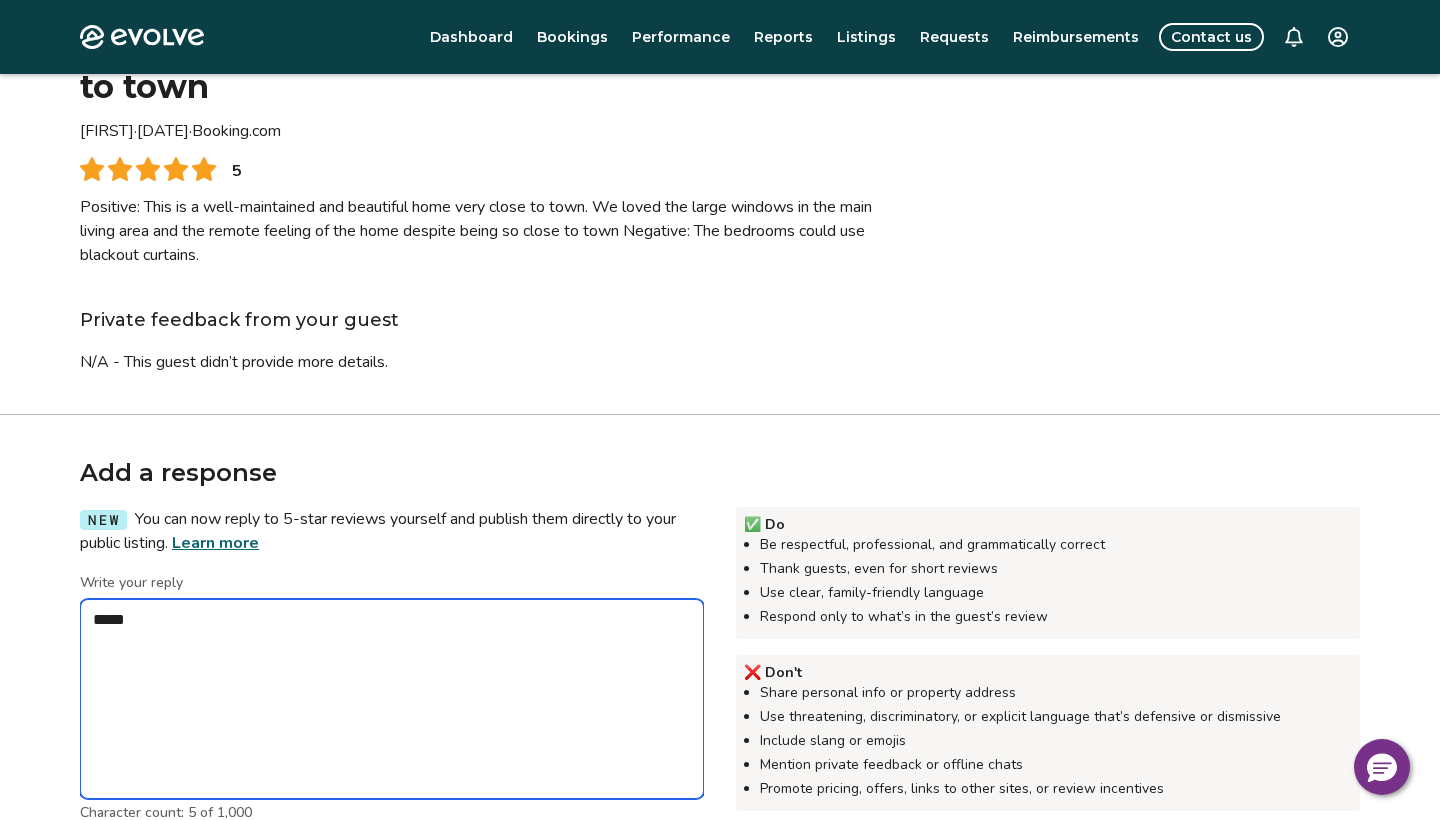 type on "*" 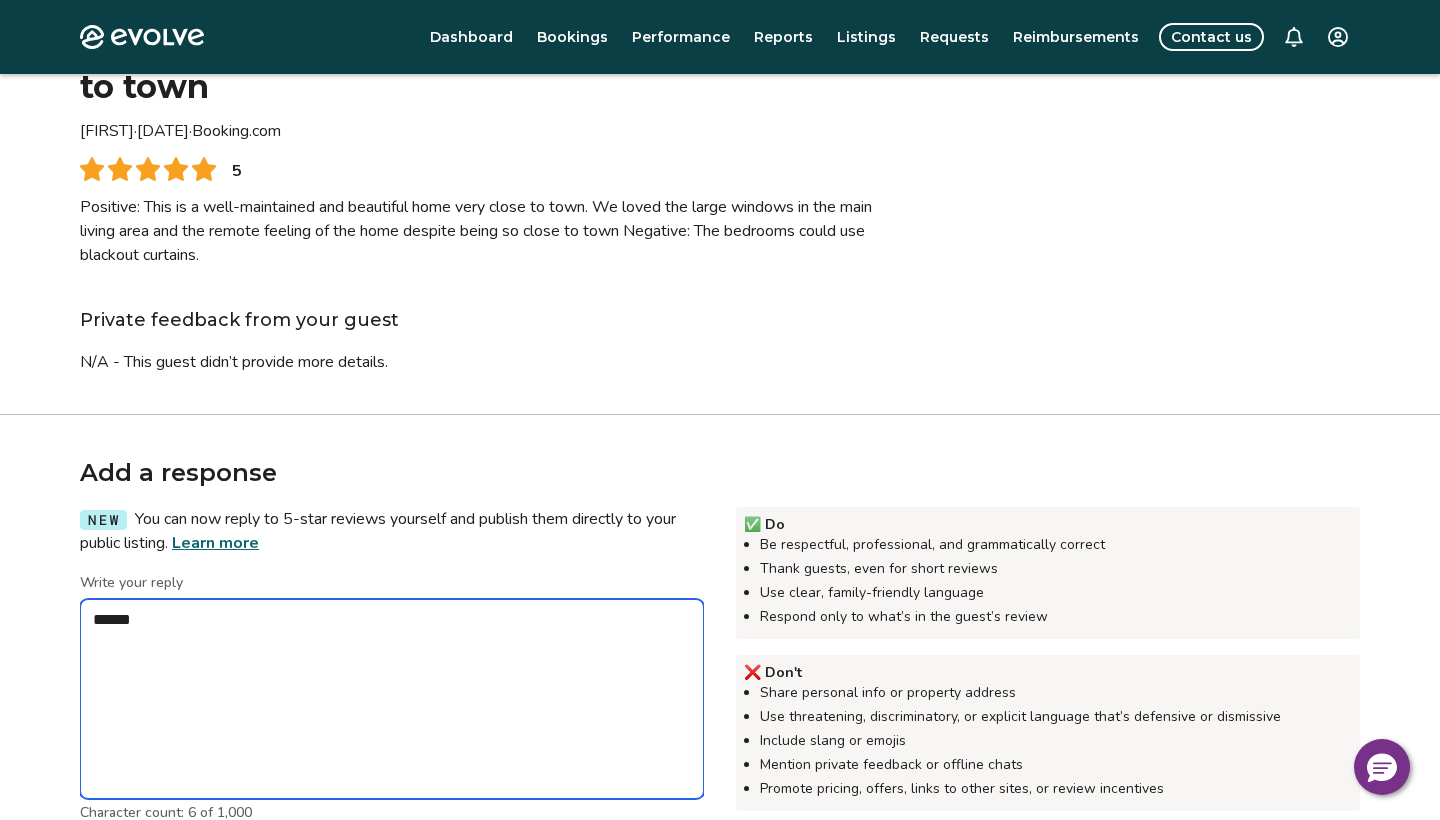 type on "*" 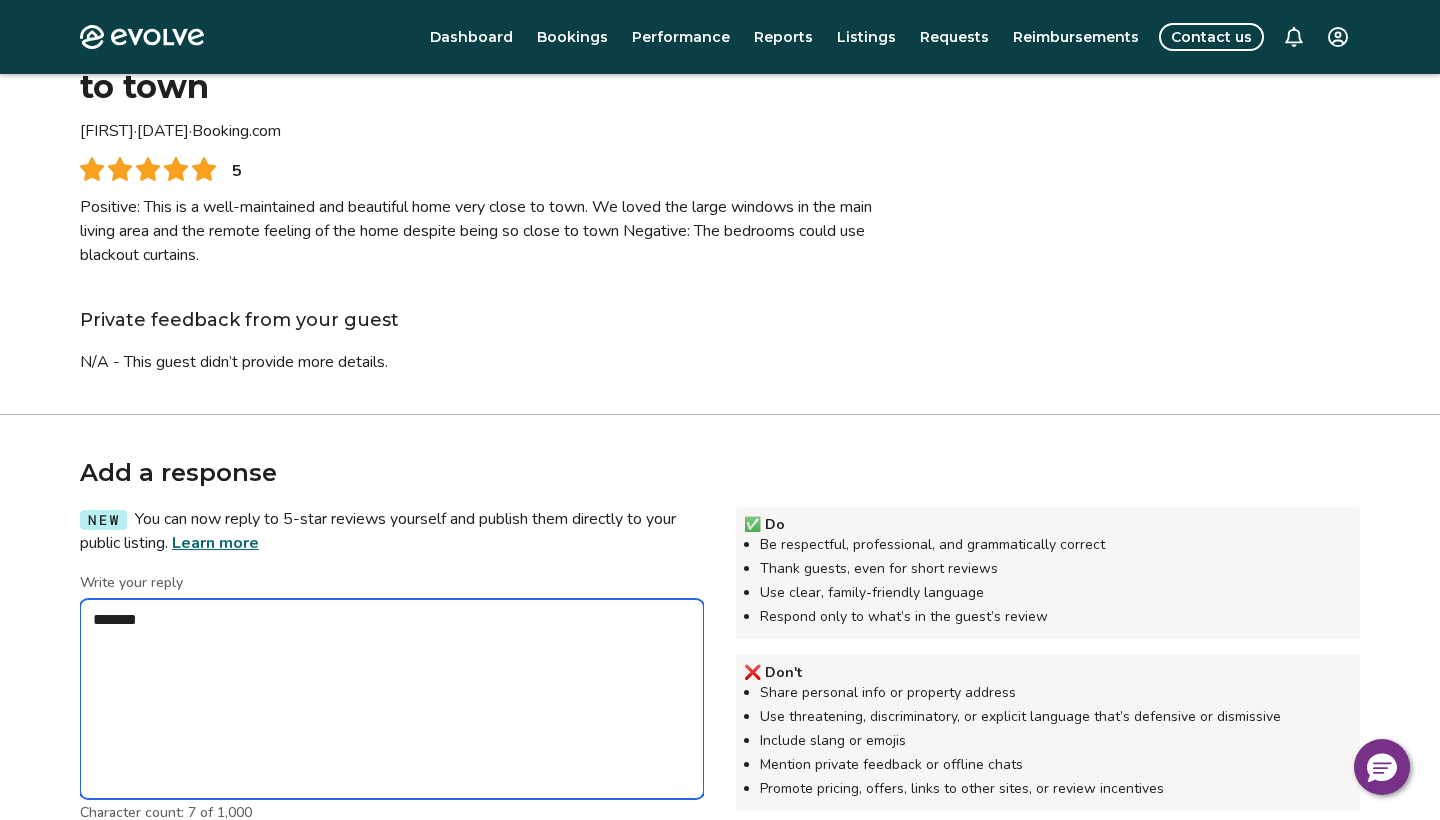type on "*" 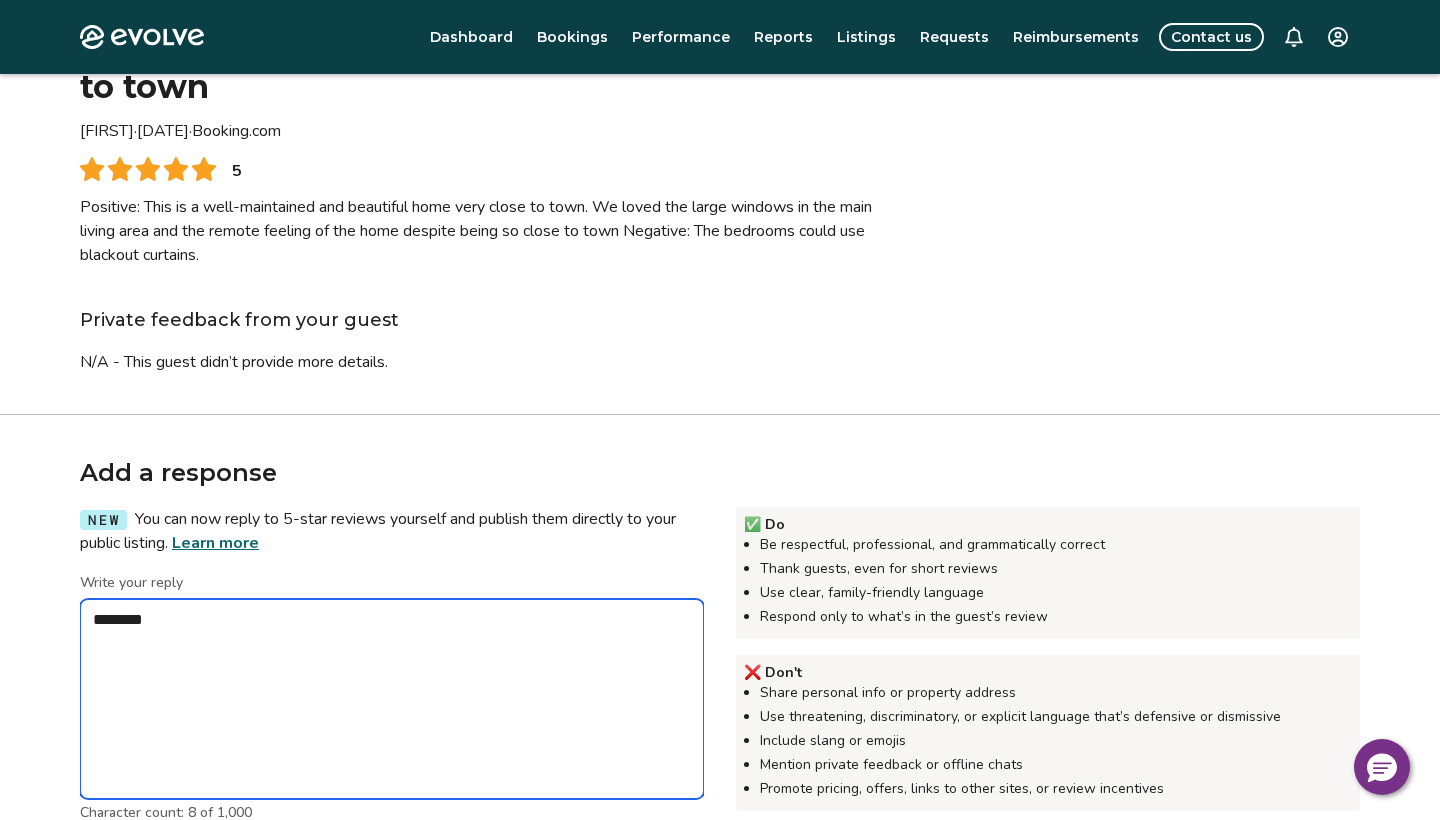 type on "*" 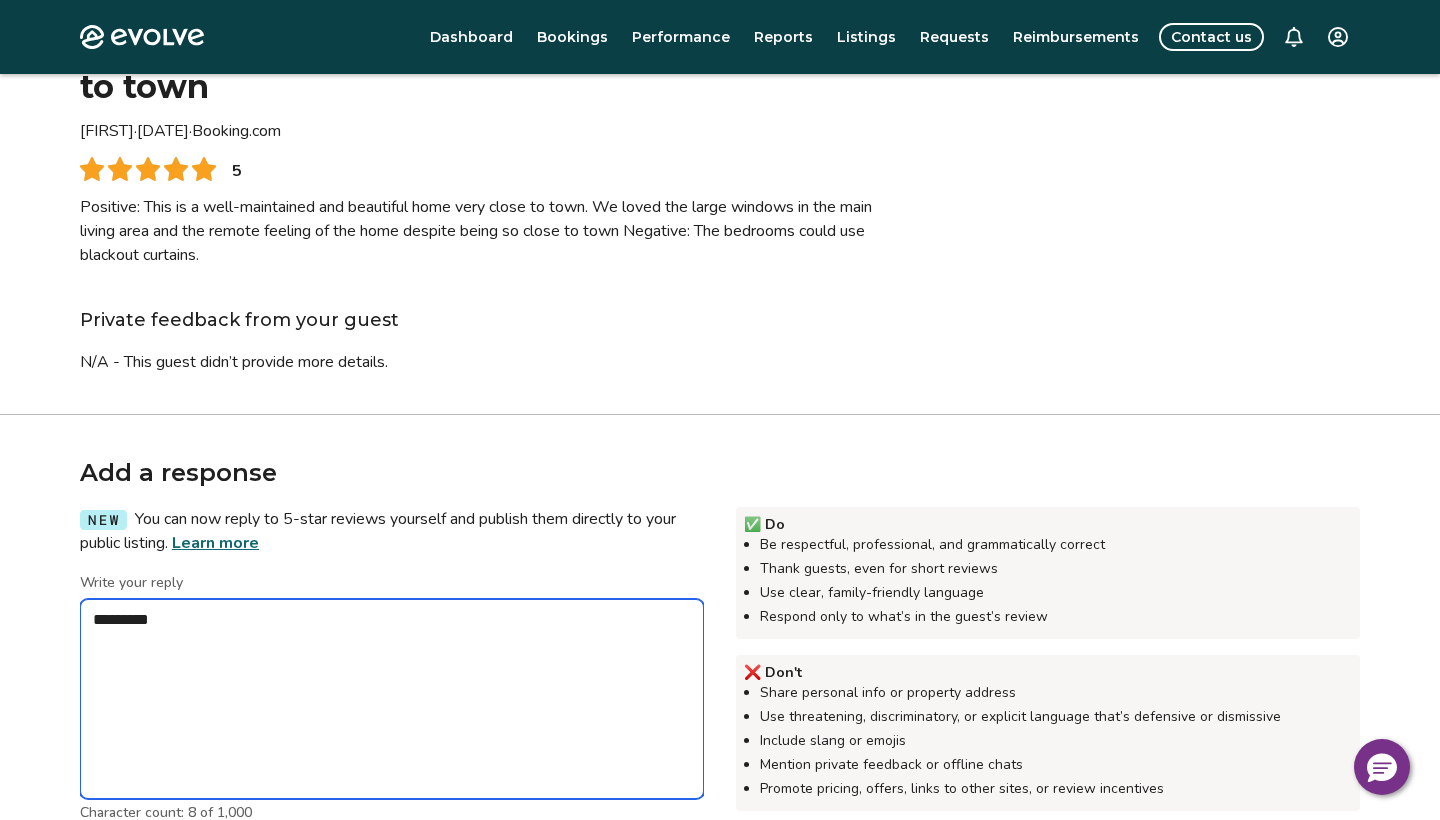 type on "*" 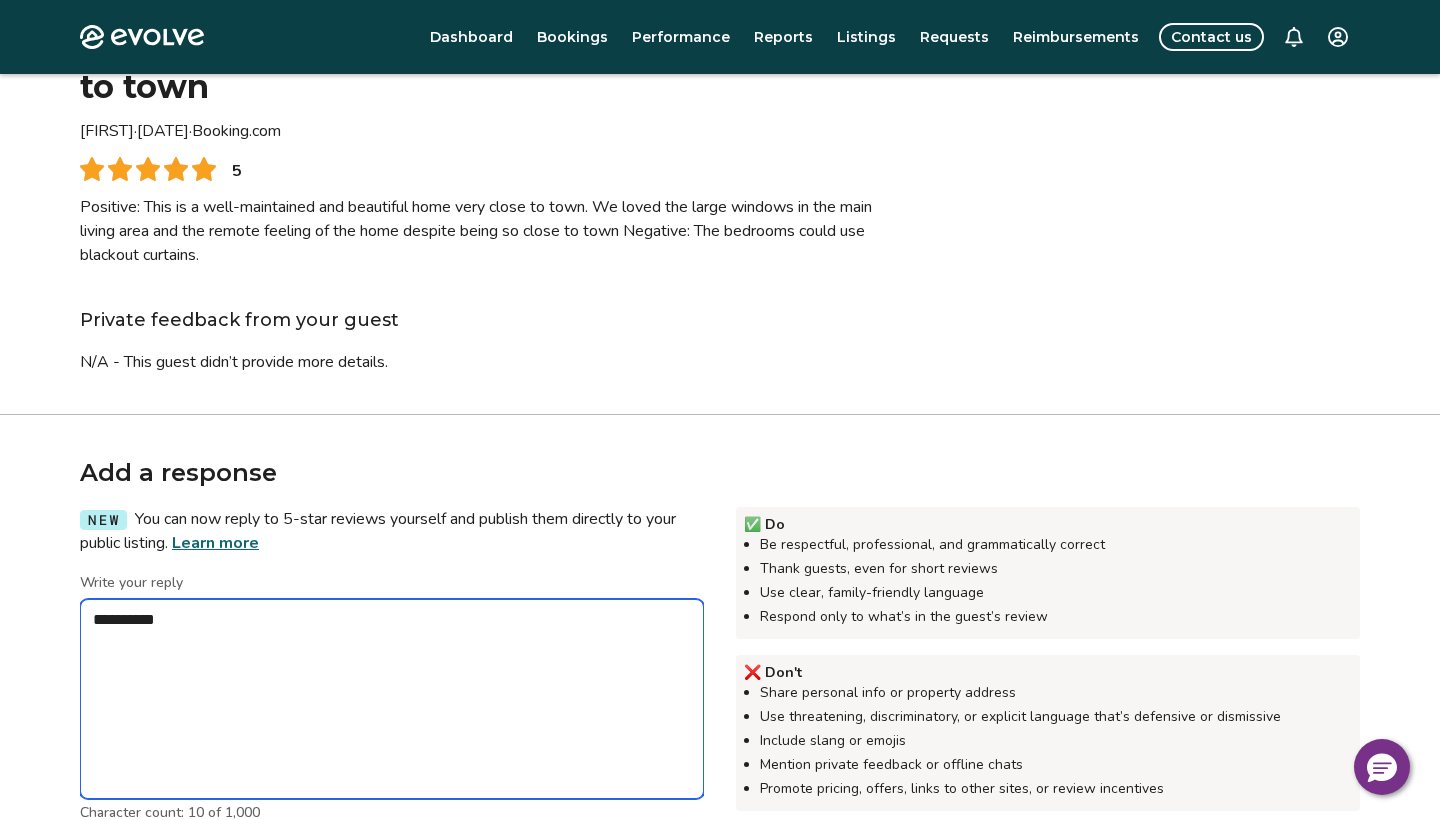type on "*" 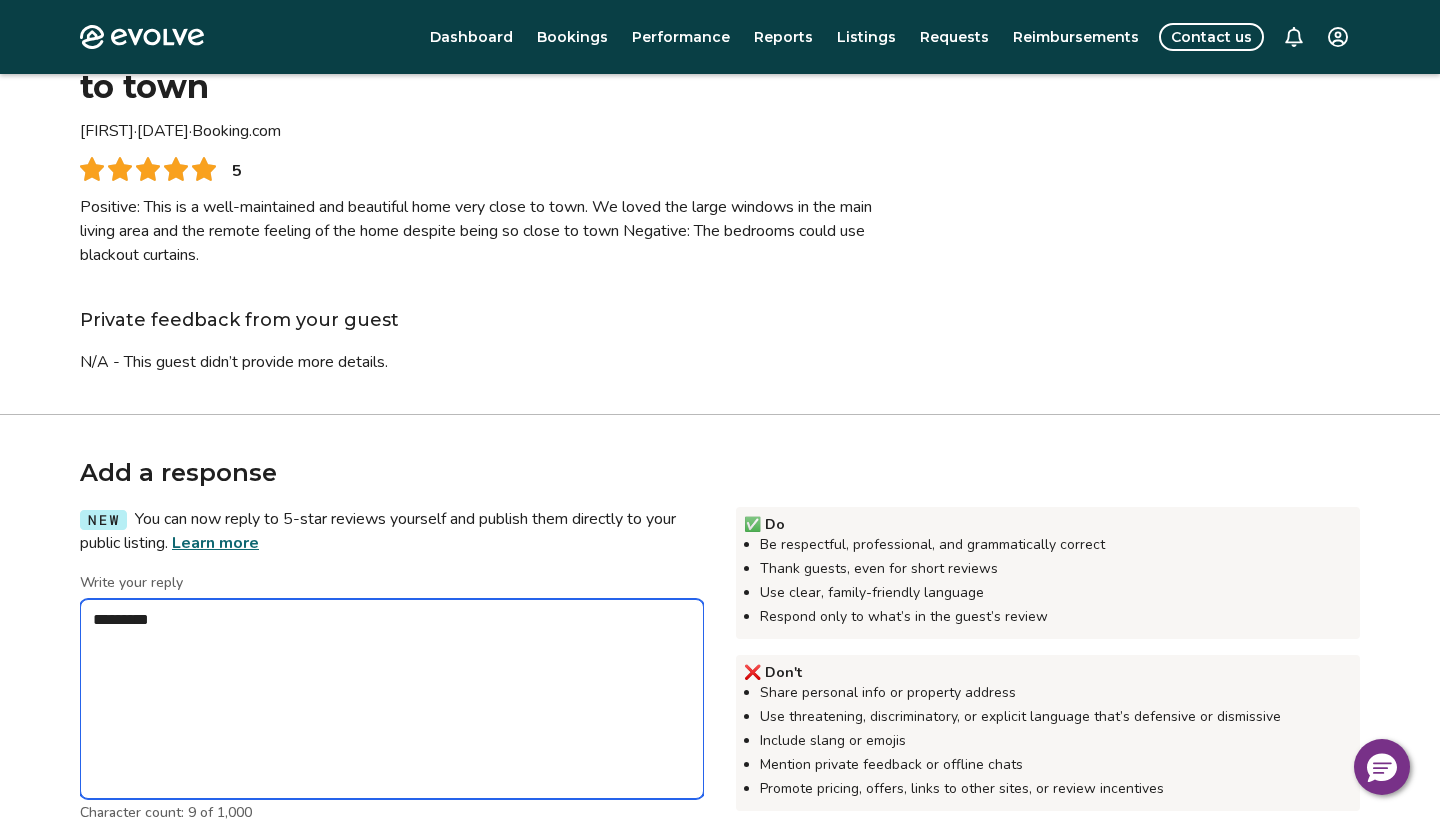 type on "*" 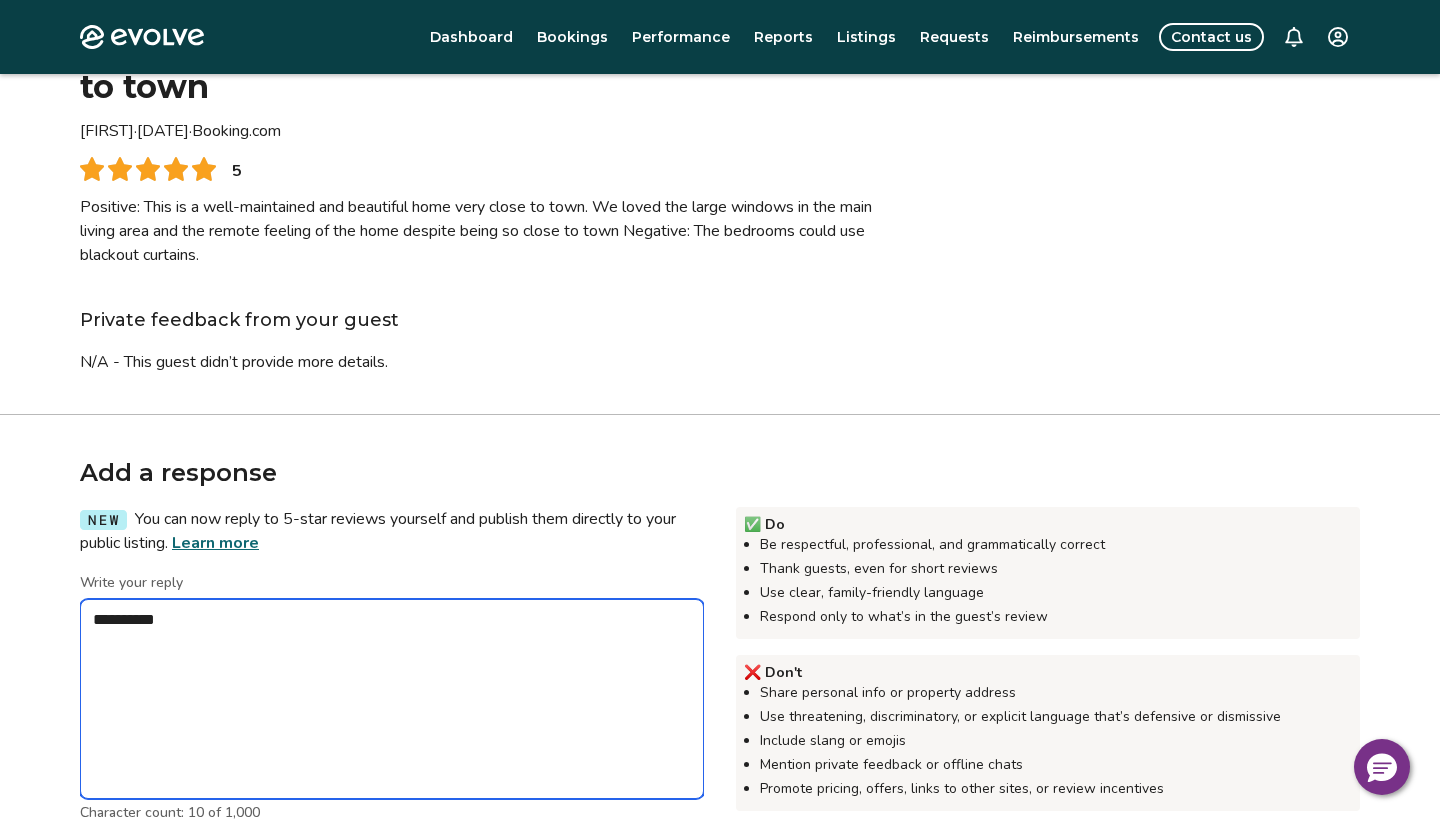 type on "*" 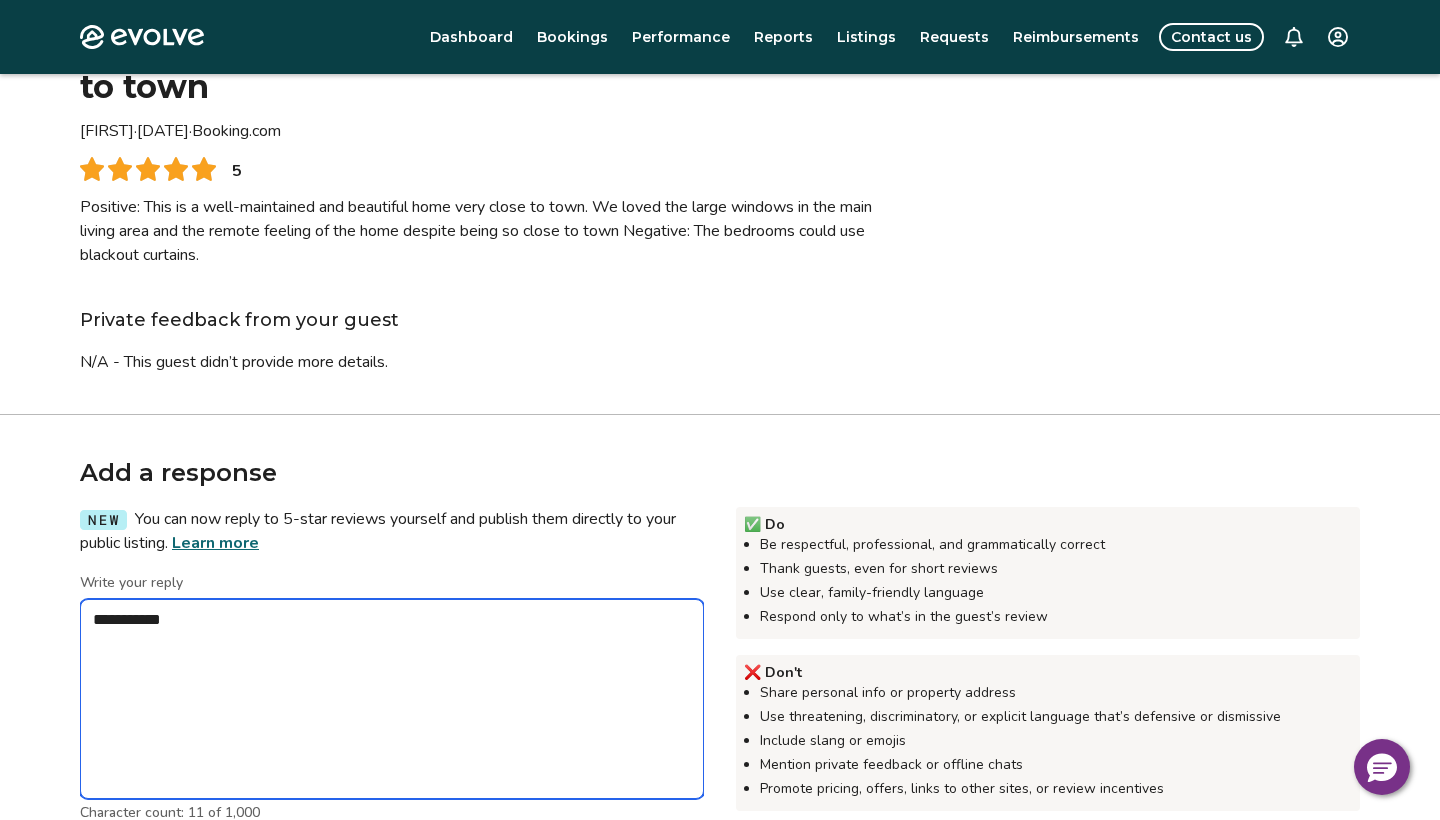 type on "*" 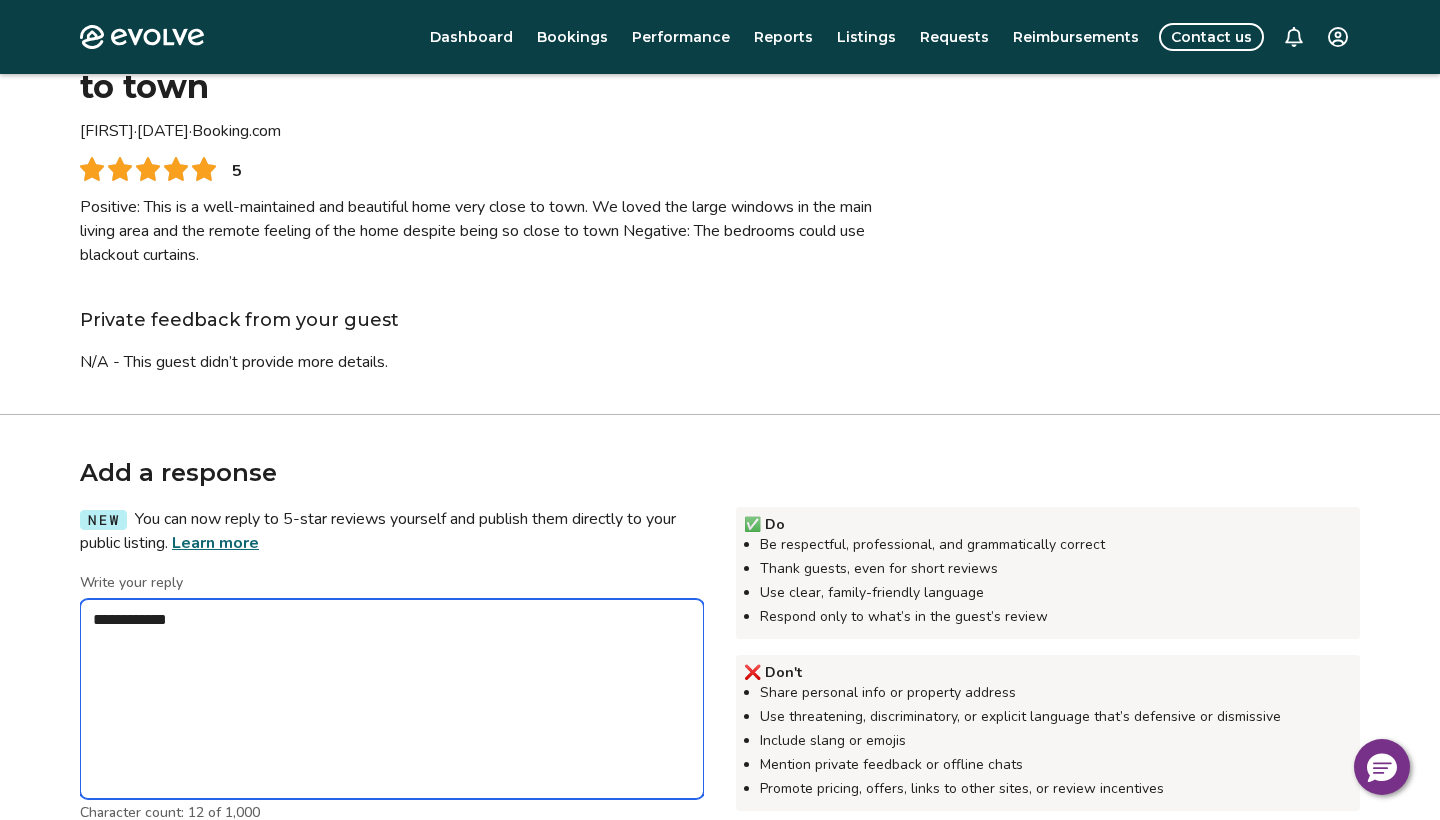 type on "*" 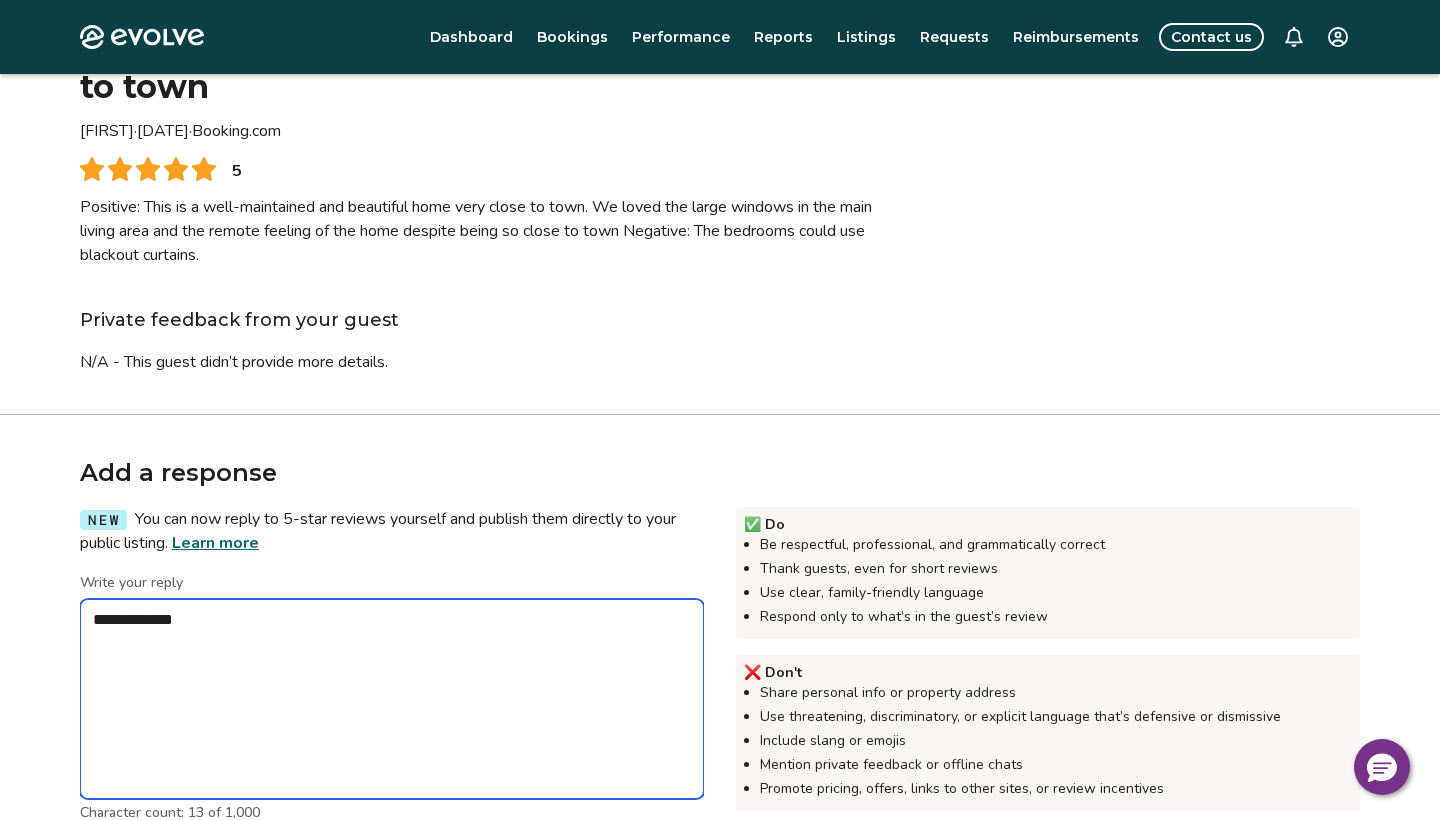 type on "*" 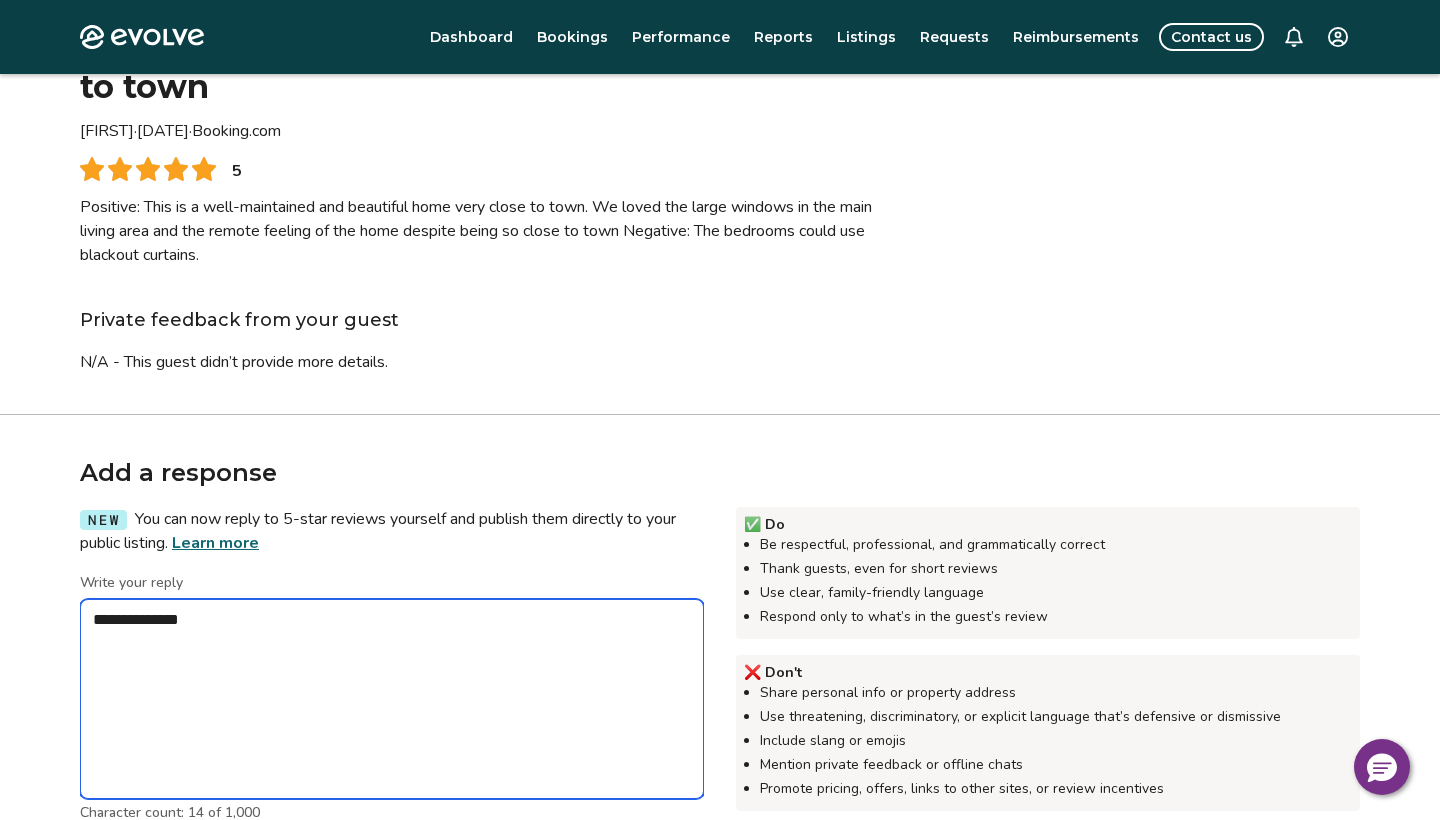 type on "*" 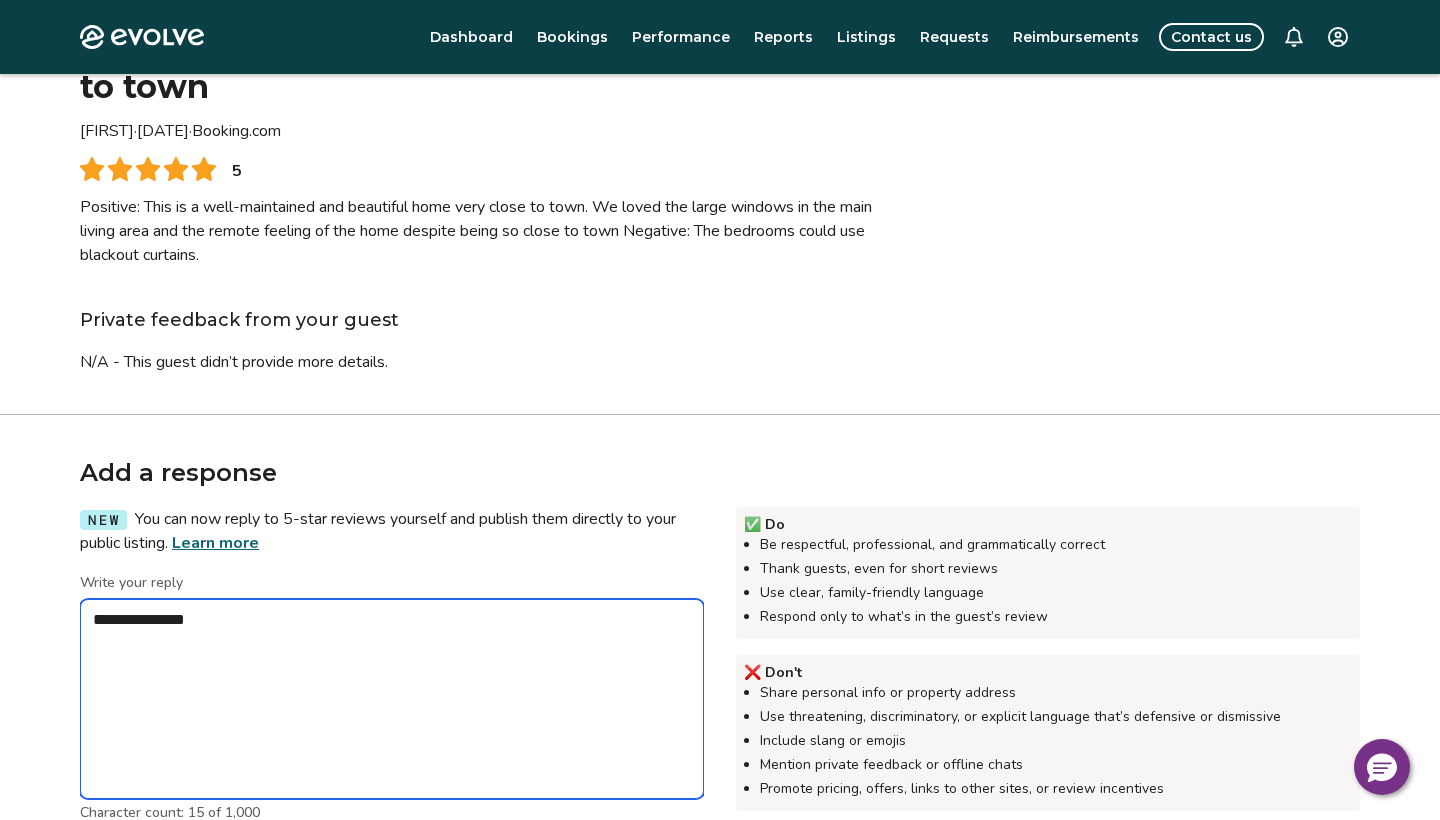 type on "*" 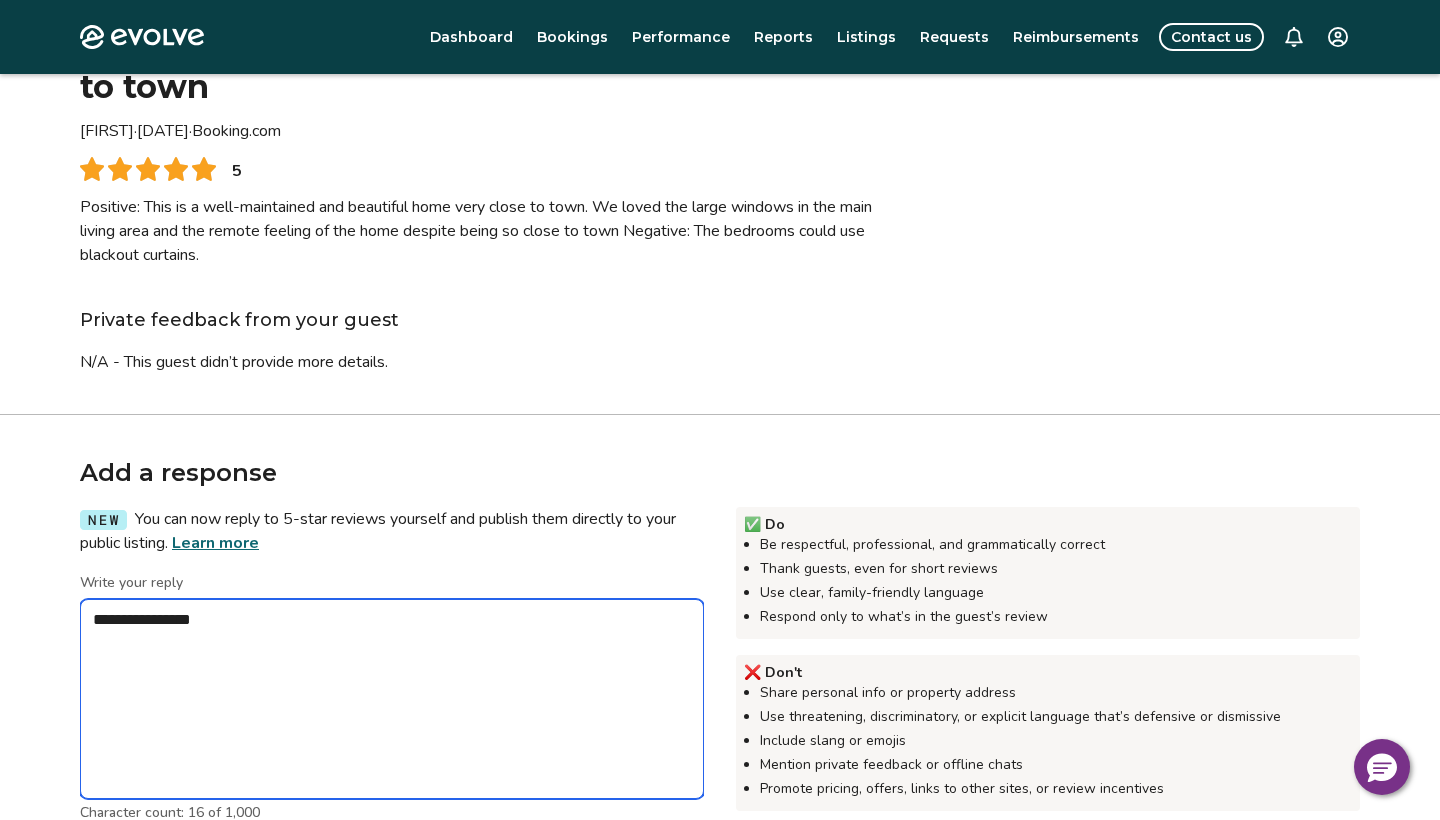 type on "*" 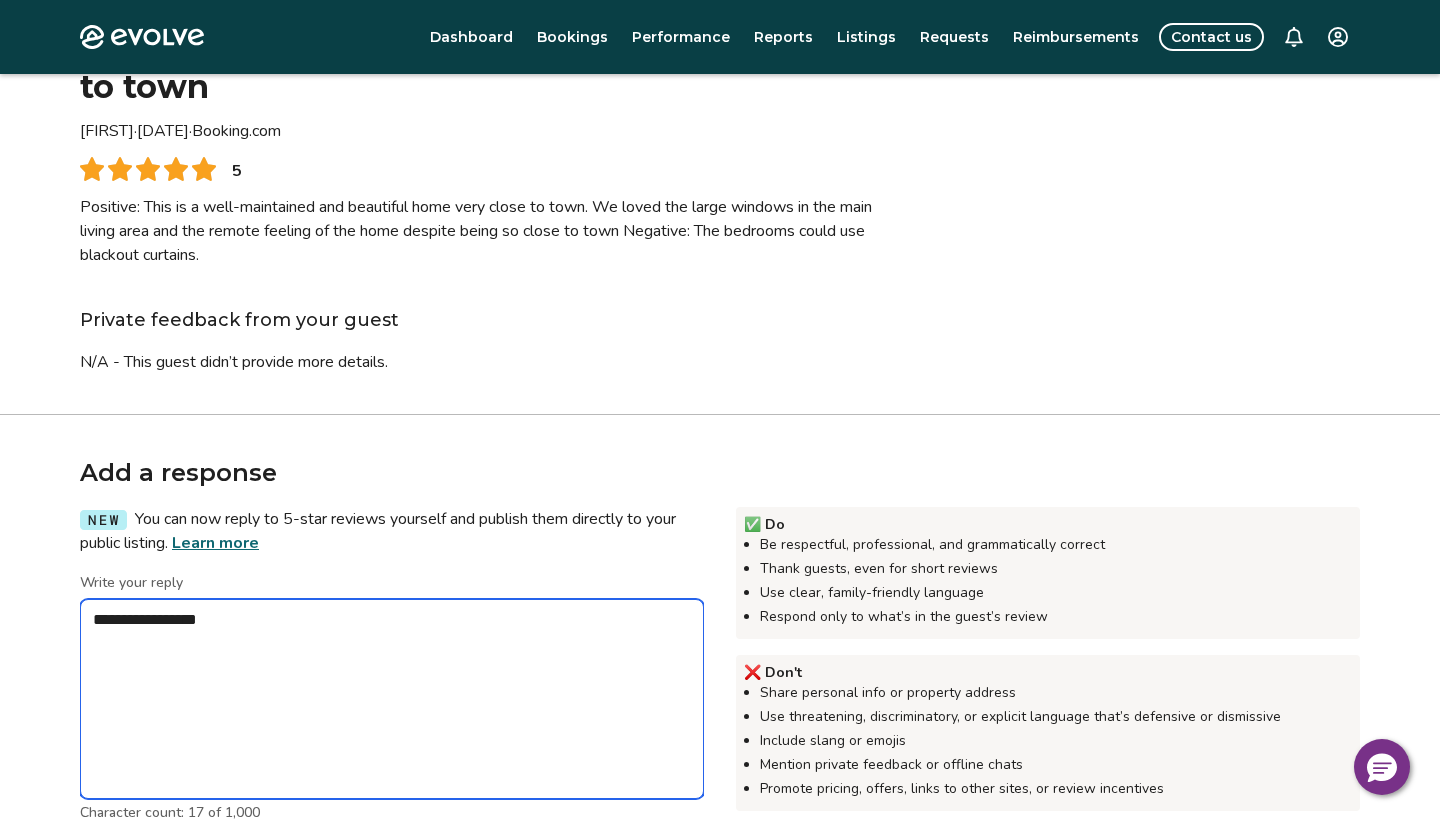 type on "*" 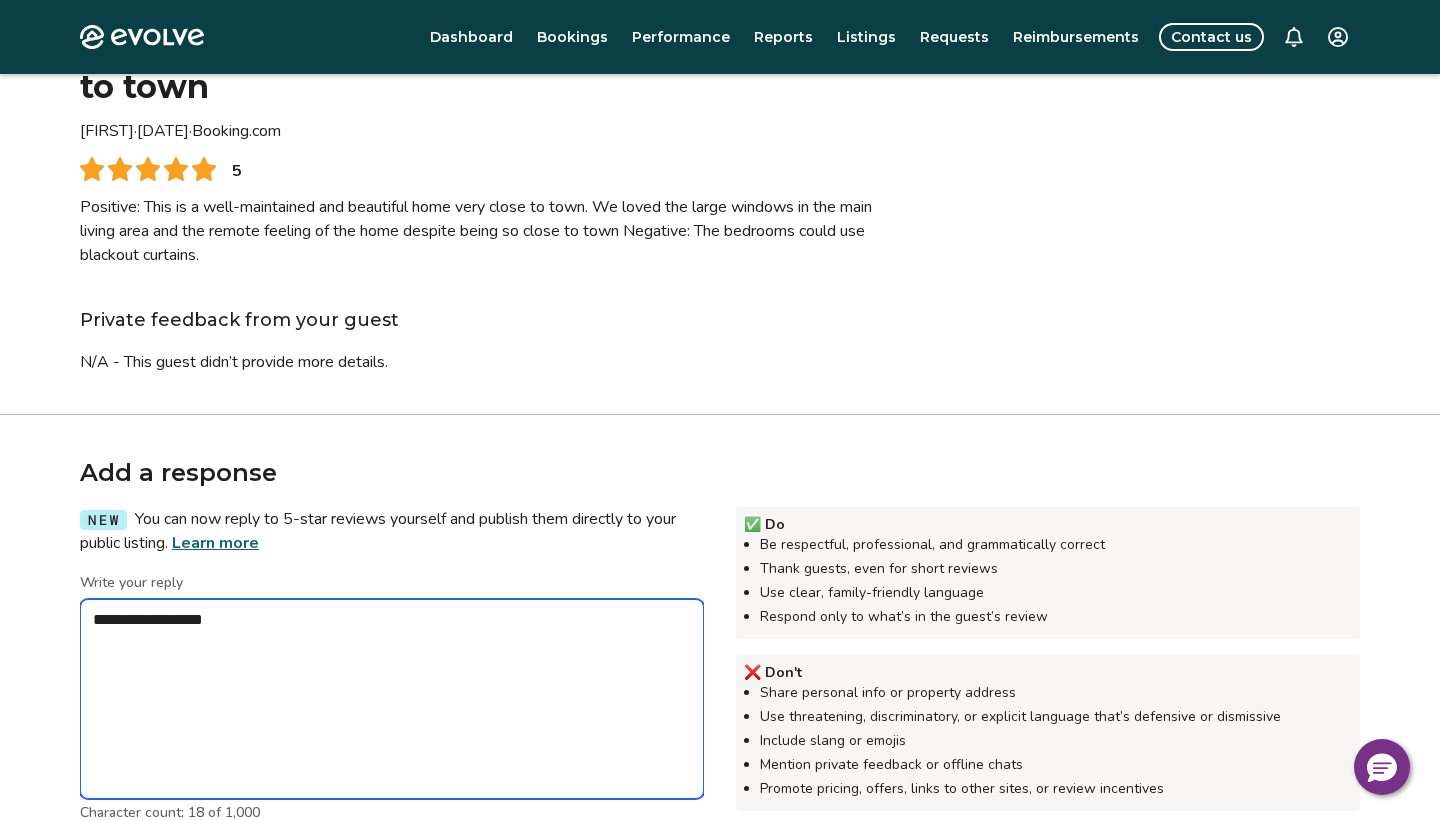 type on "*" 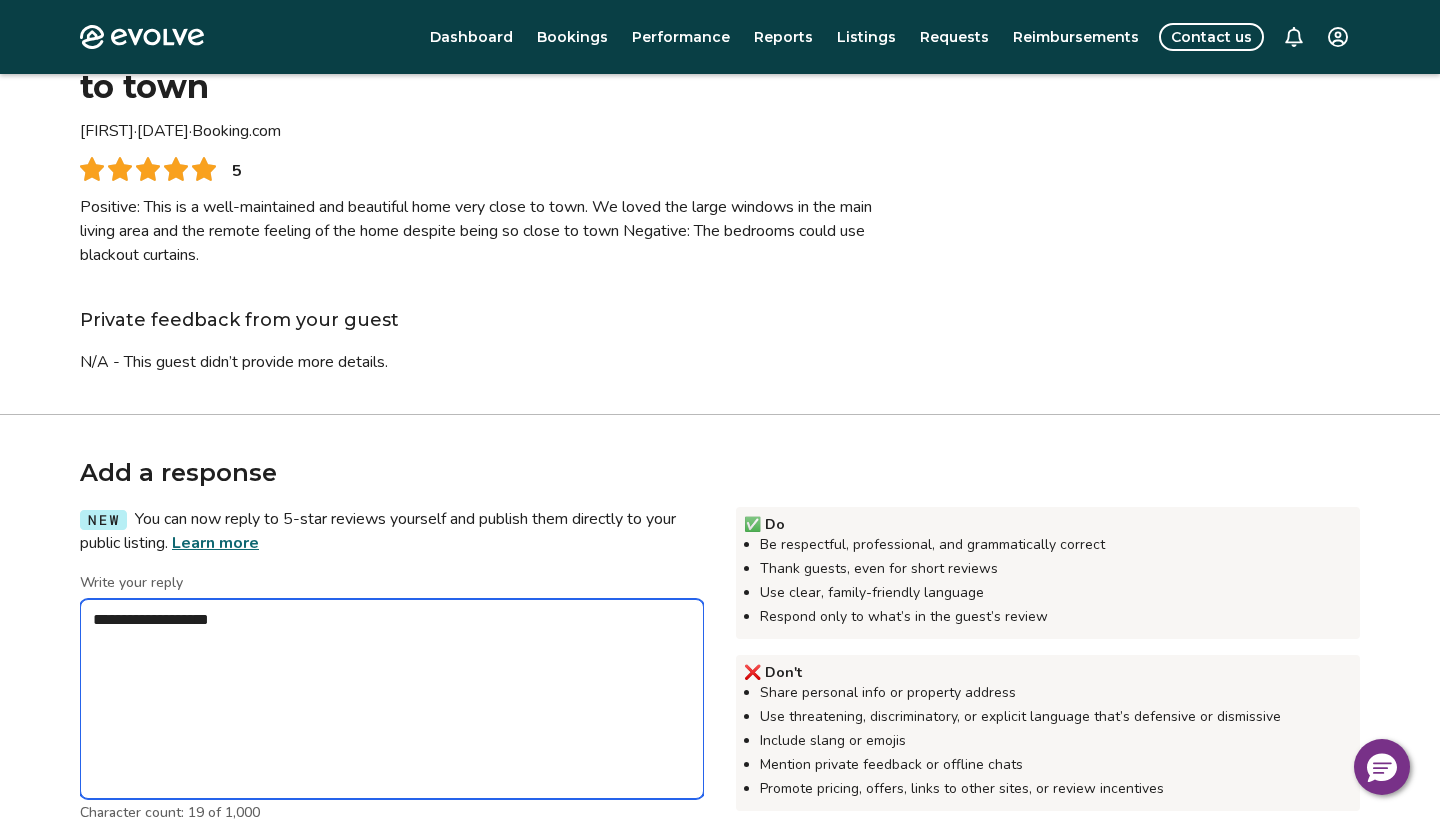 type on "*" 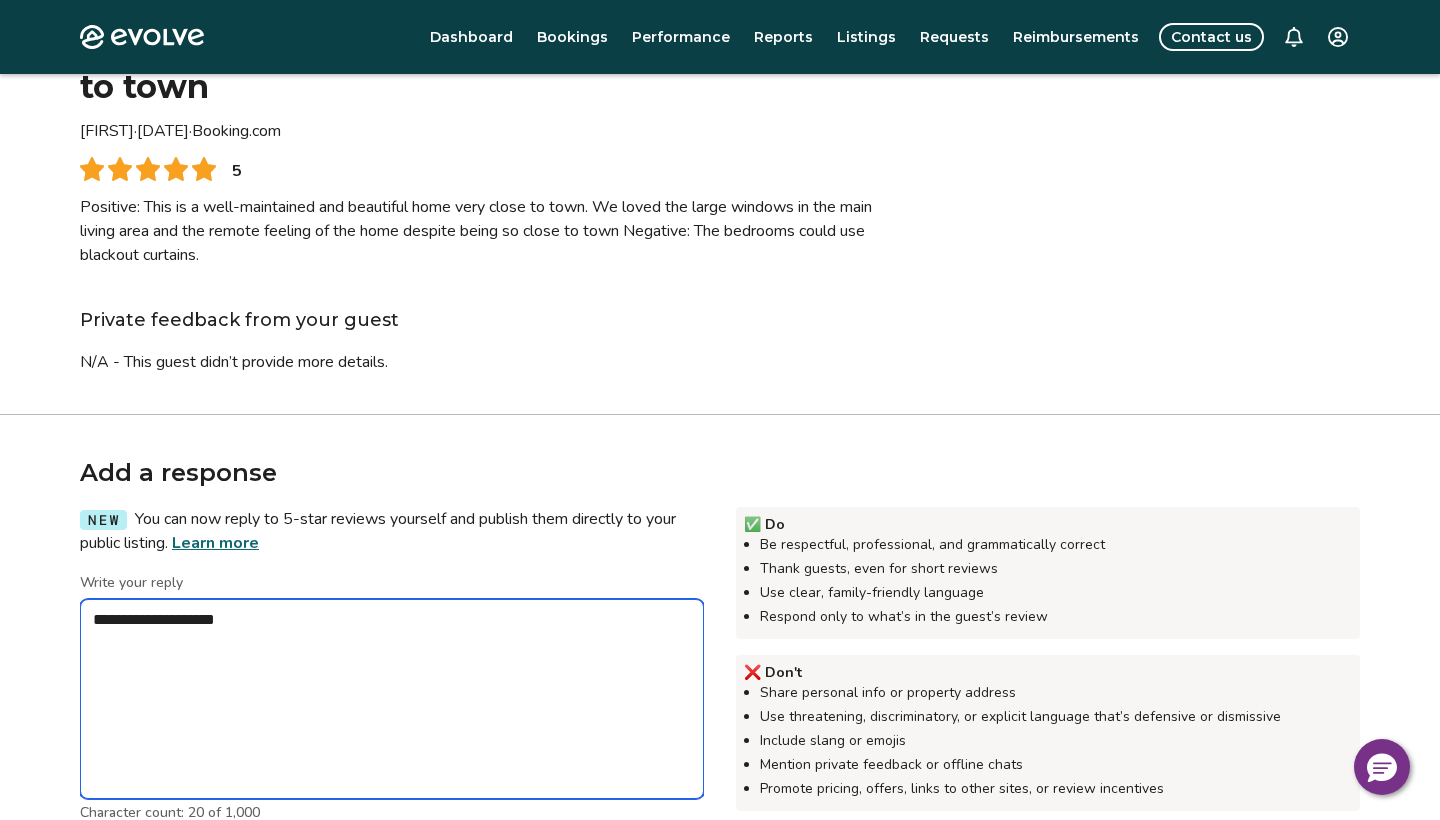 type on "*" 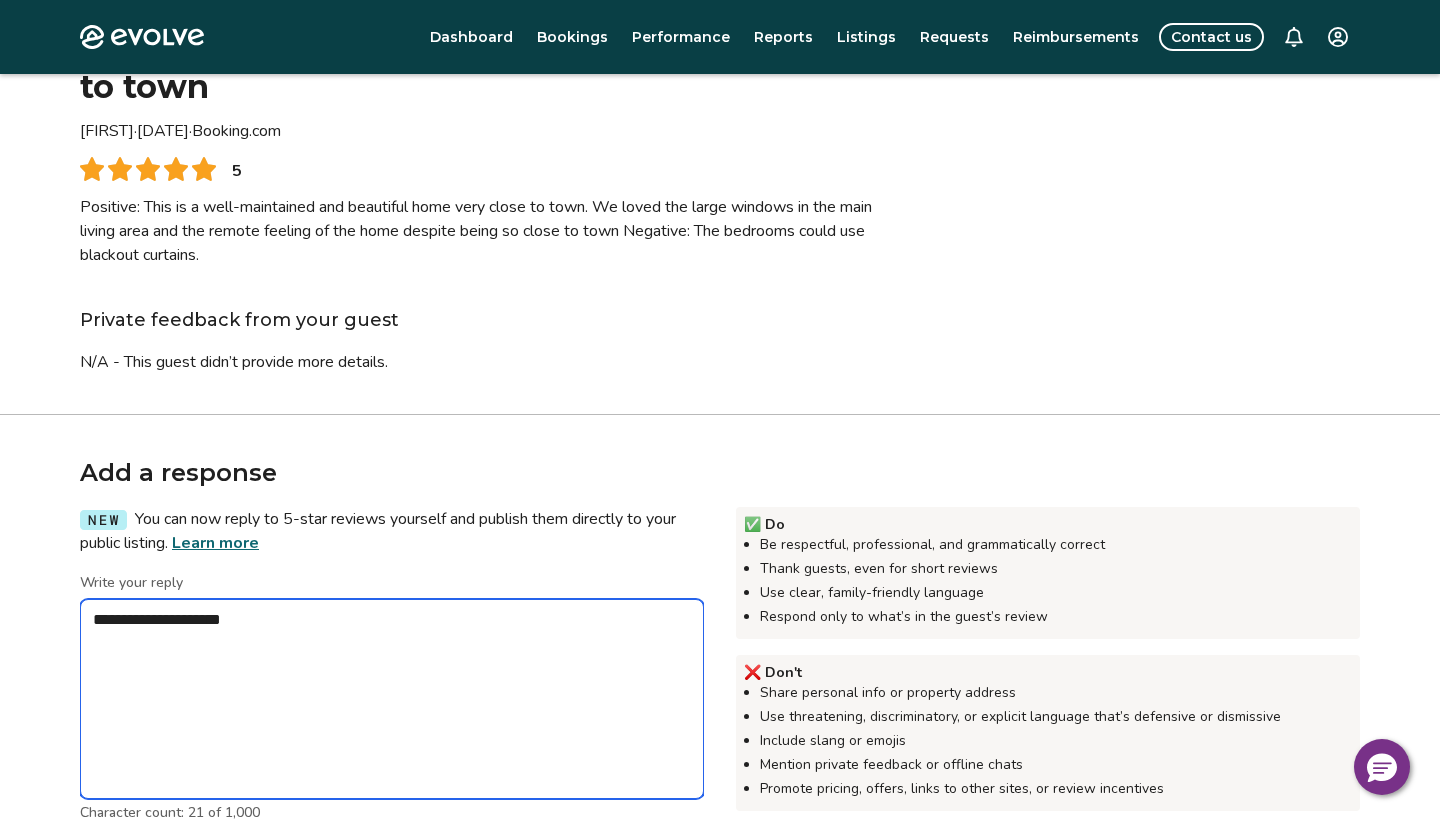 type on "*" 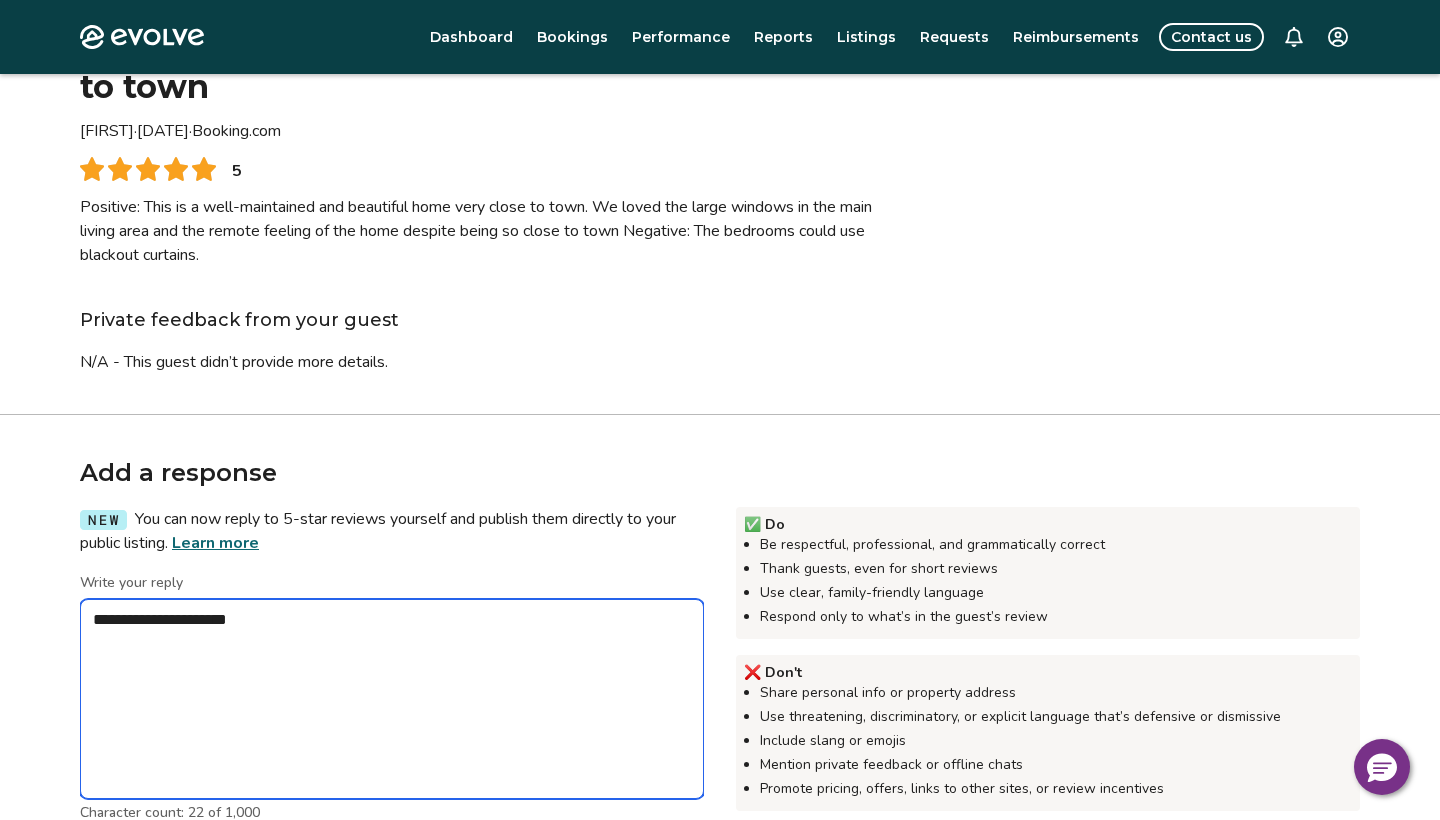 type on "*" 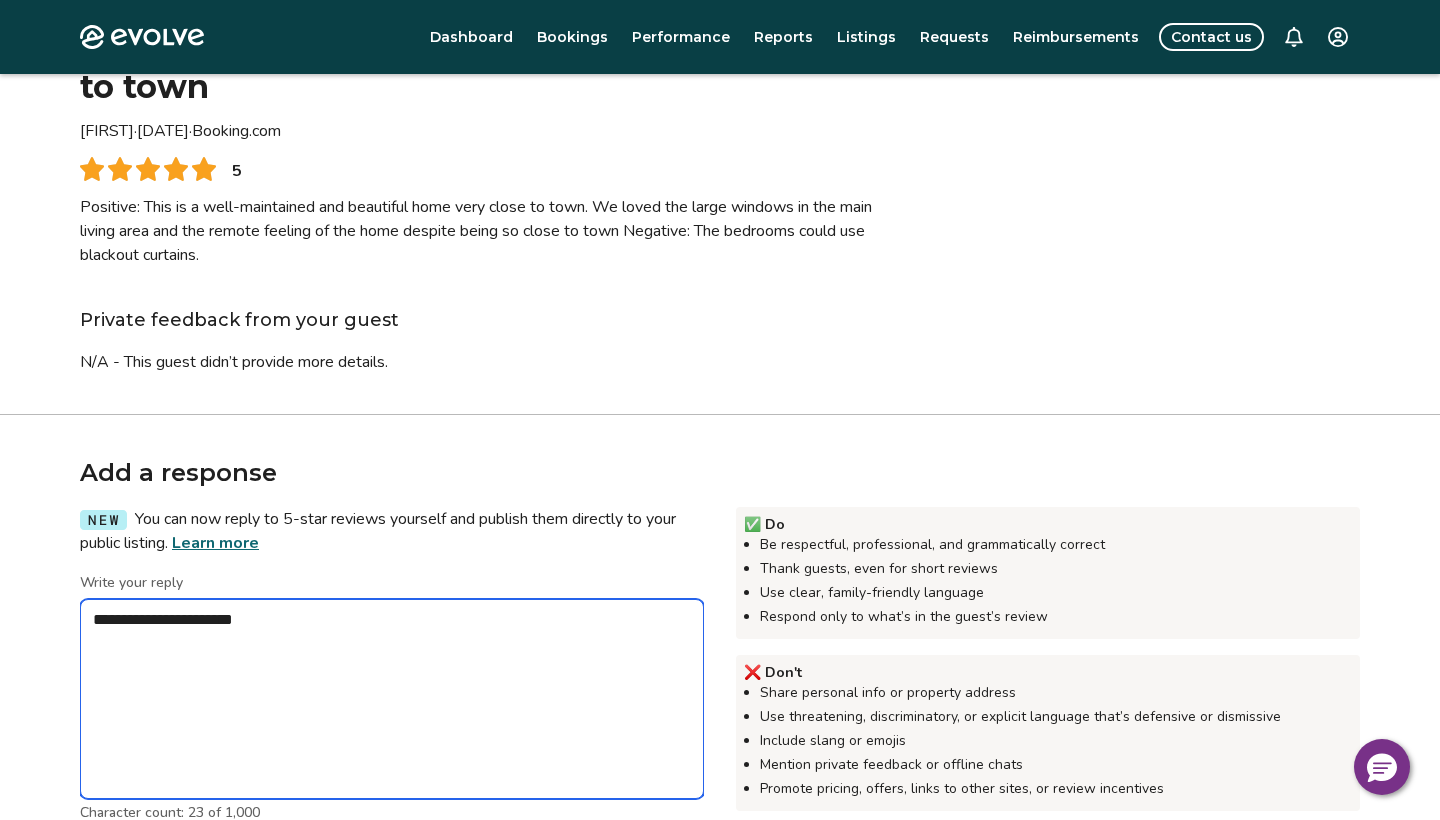 type on "*" 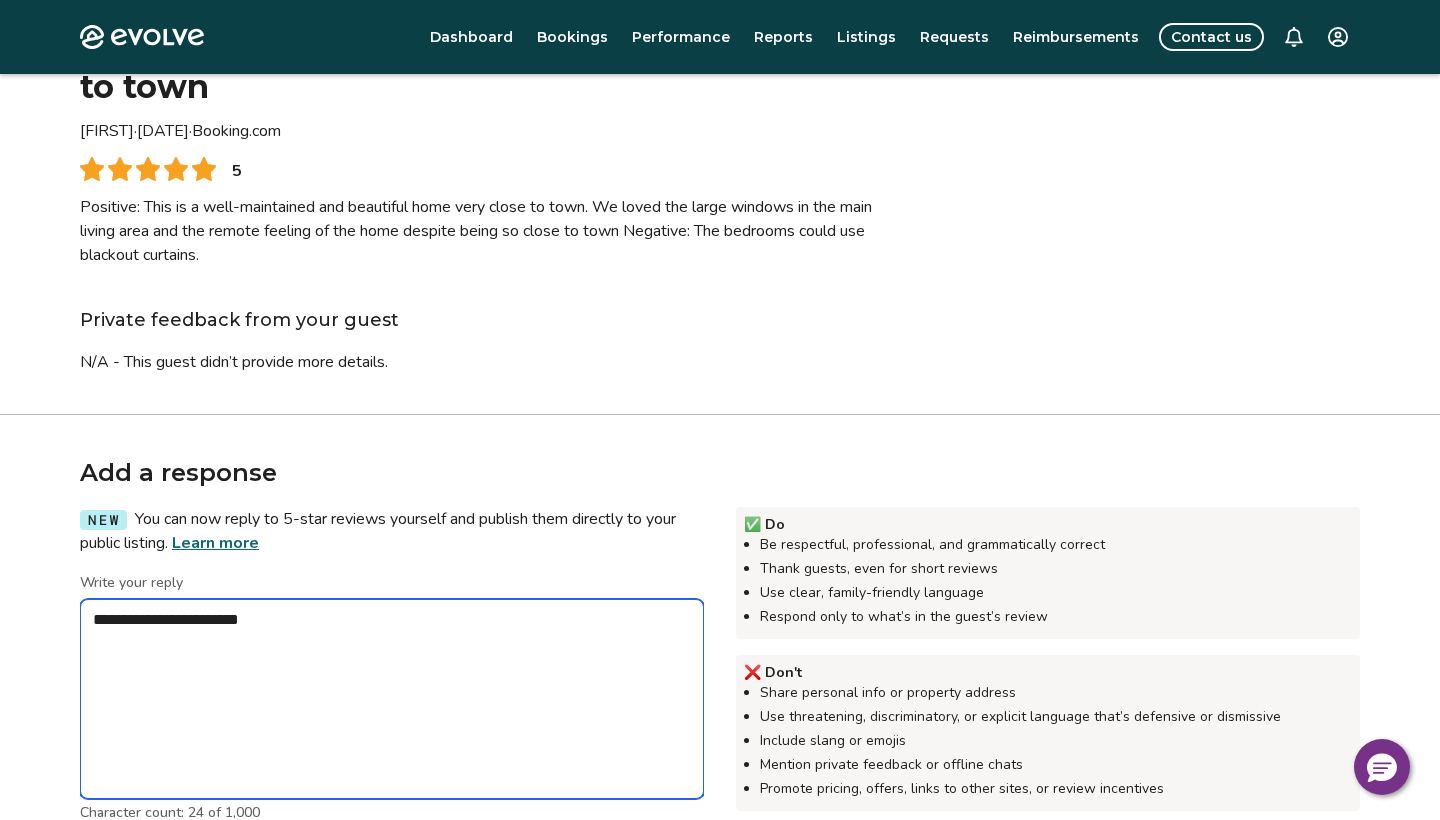 type on "*" 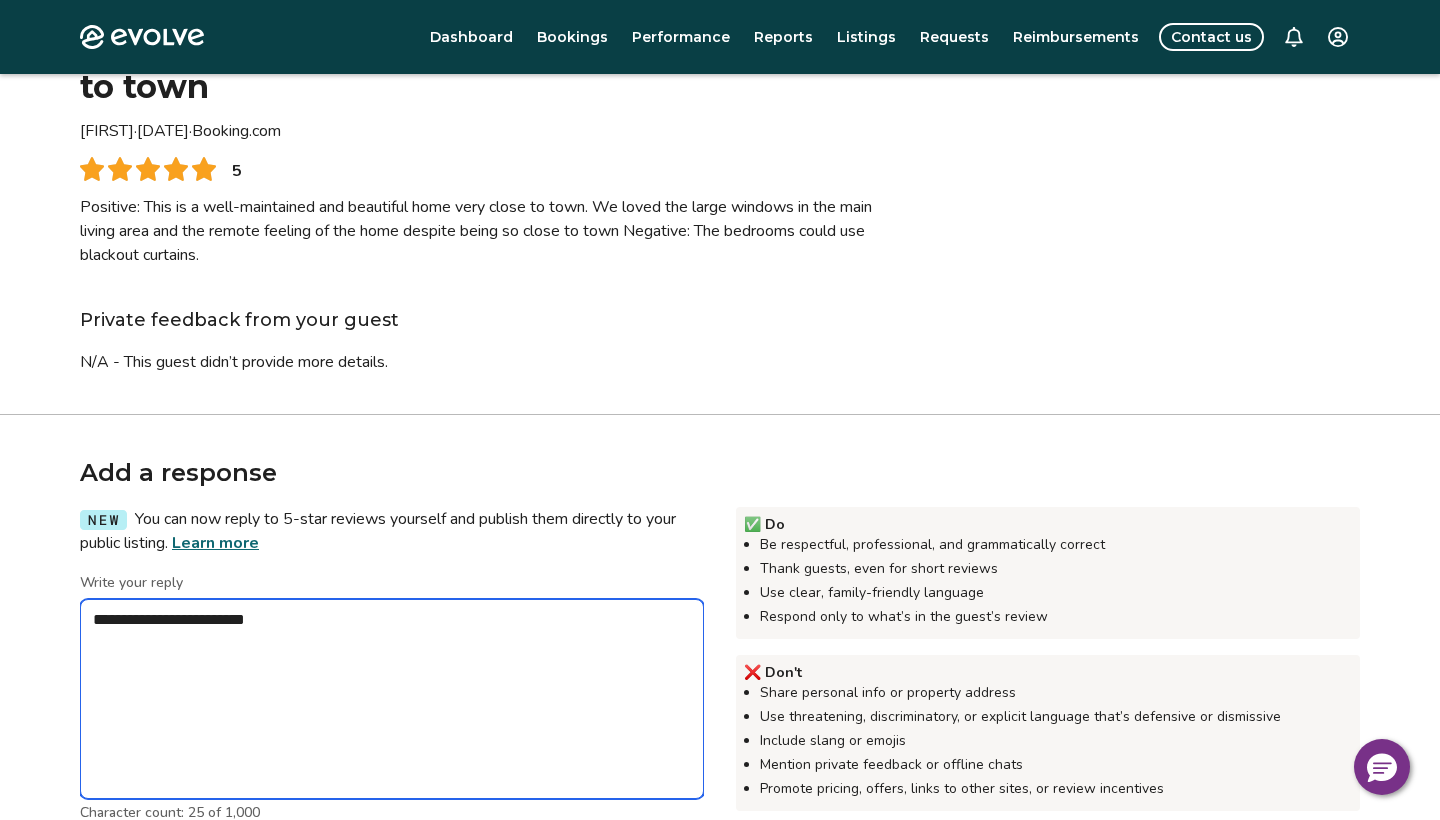 type on "*" 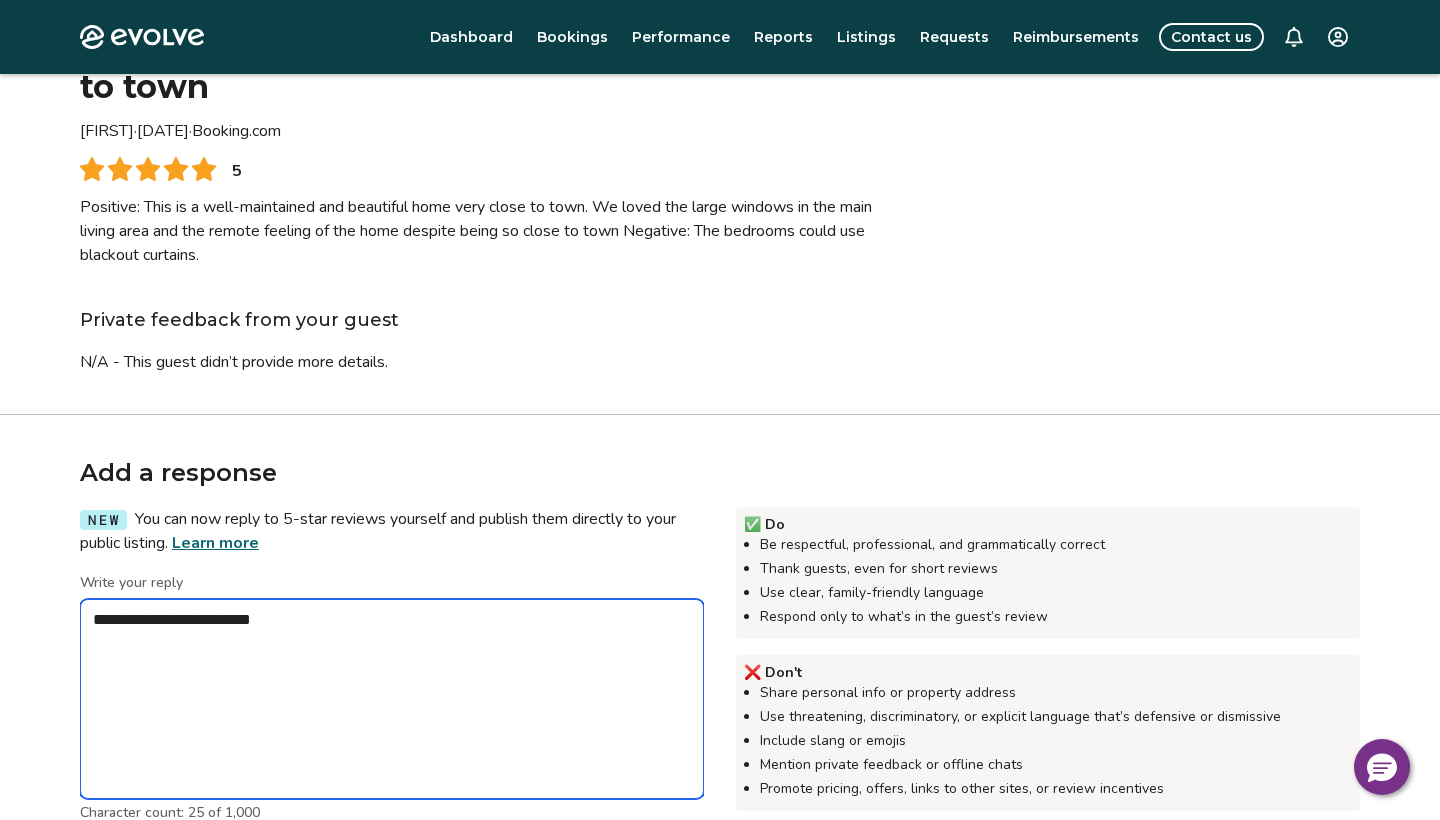type on "*" 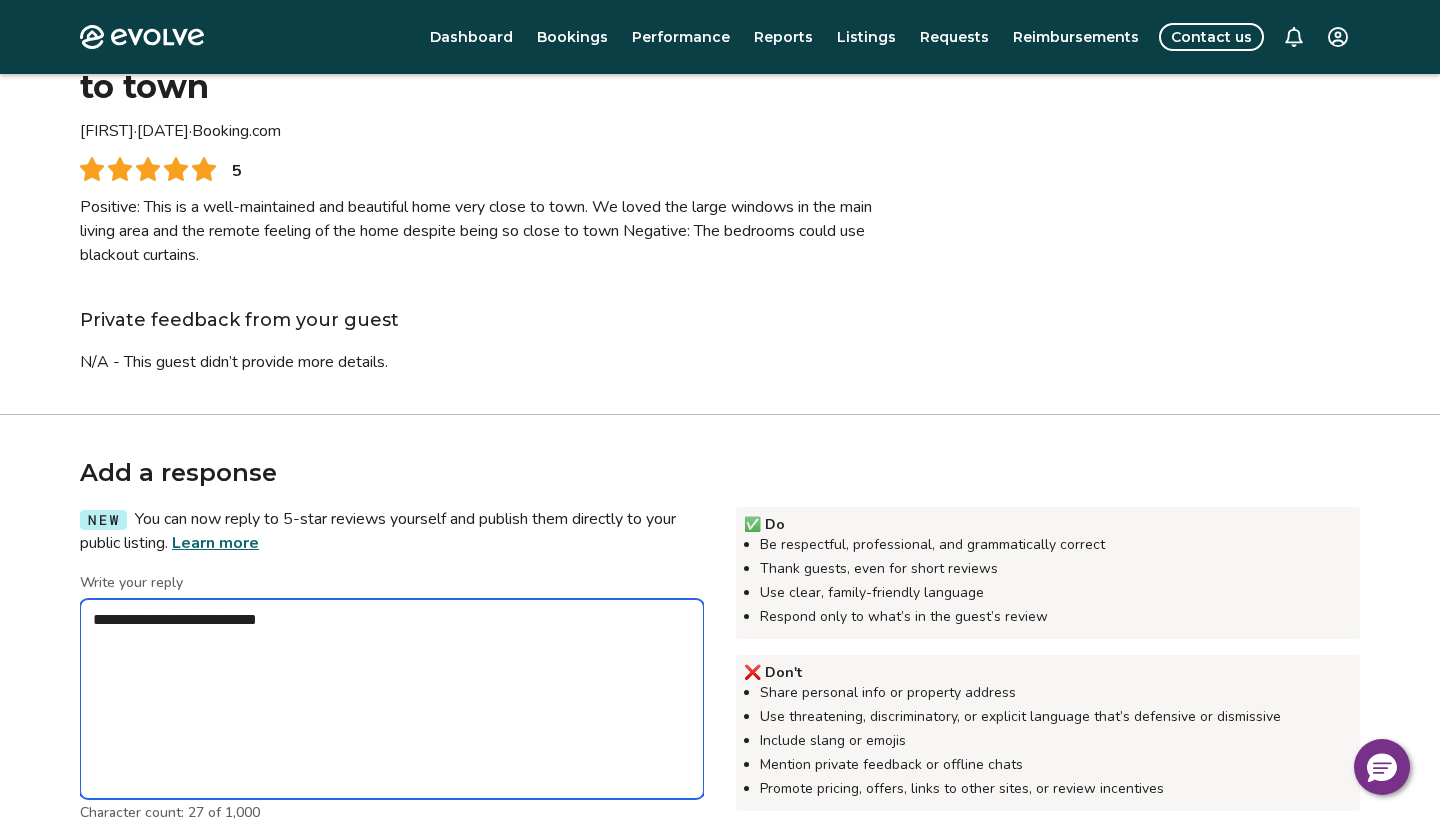 type on "*" 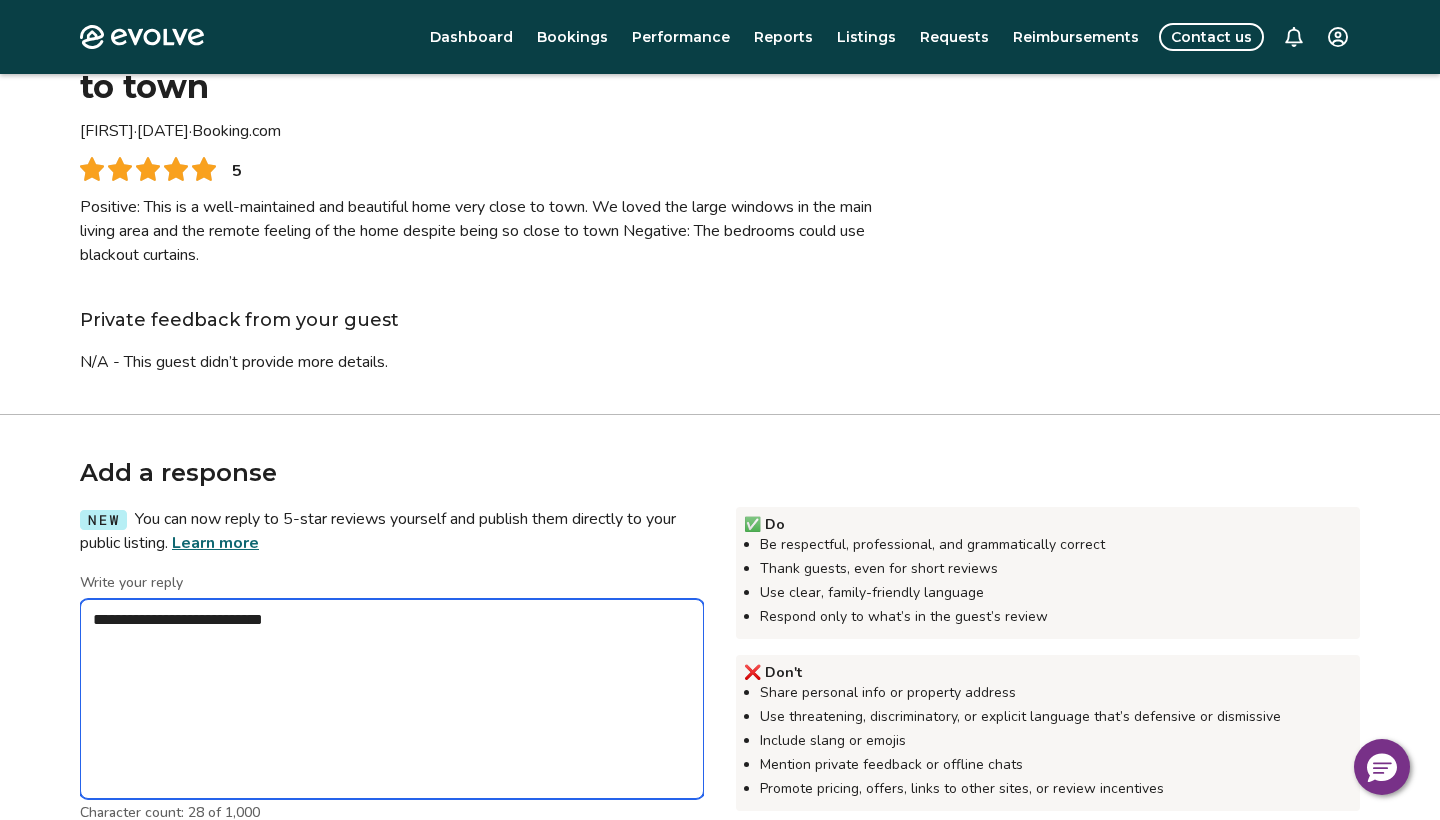 type on "*" 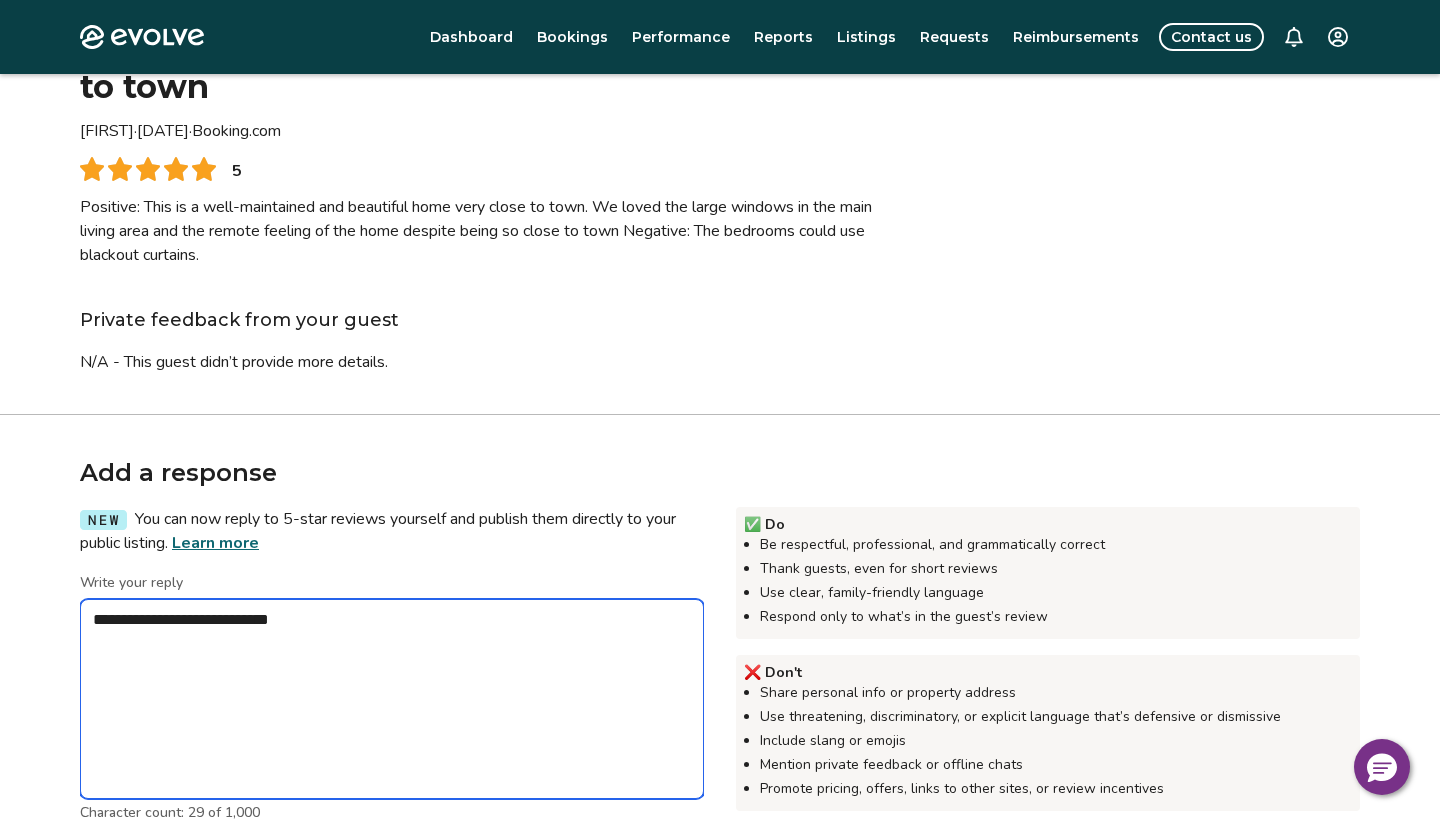 type on "*" 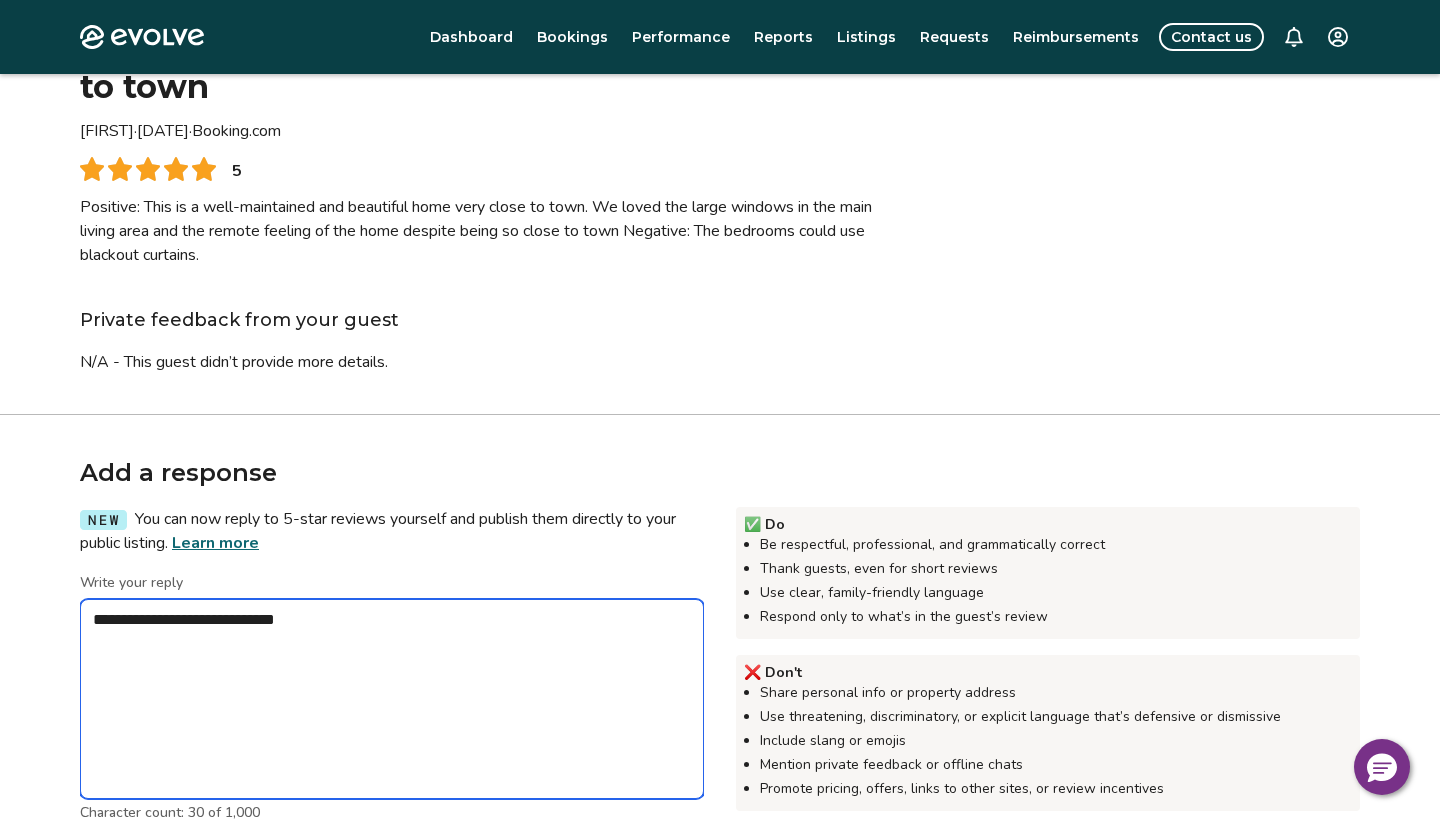 type on "*" 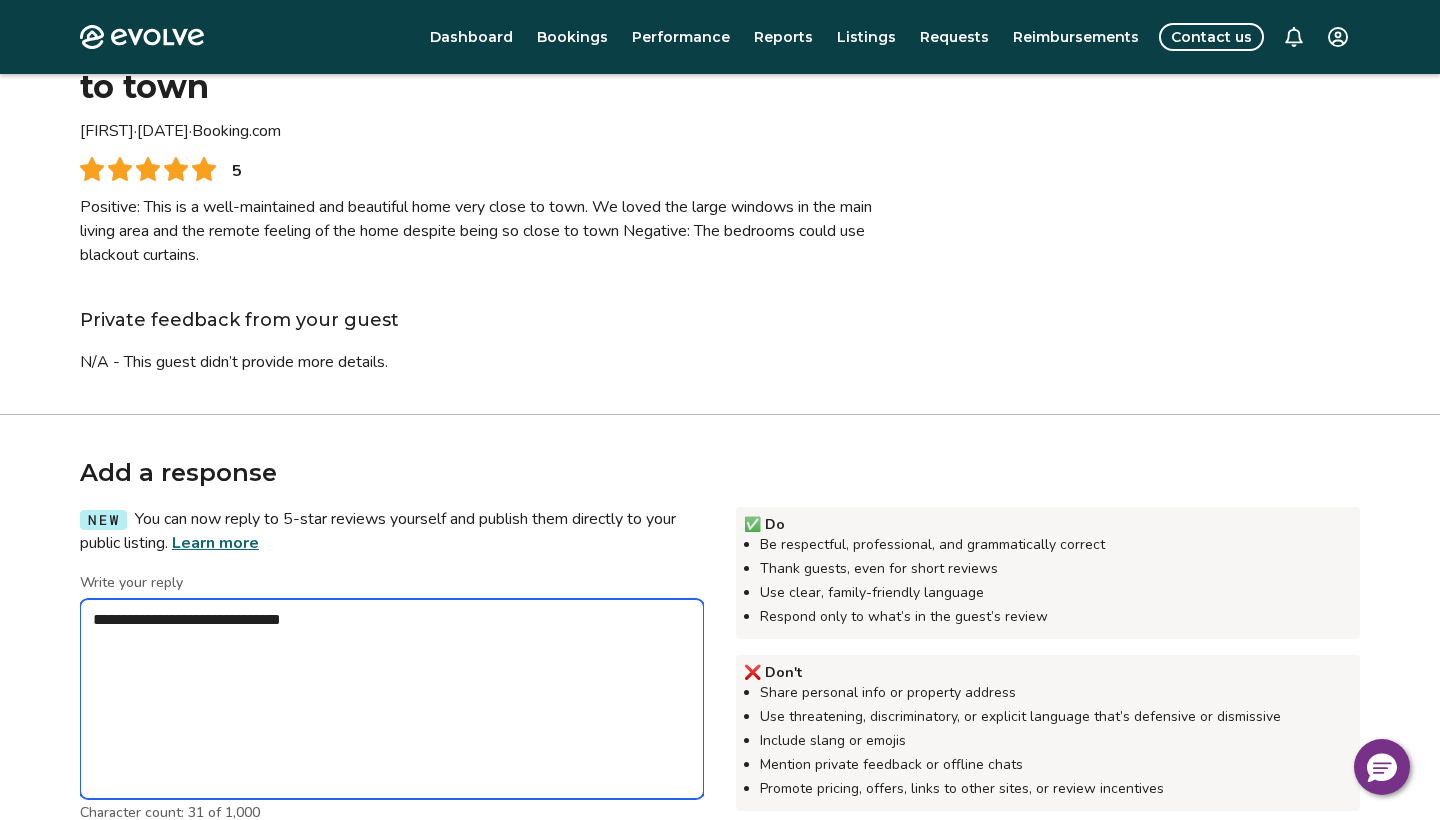 type on "*" 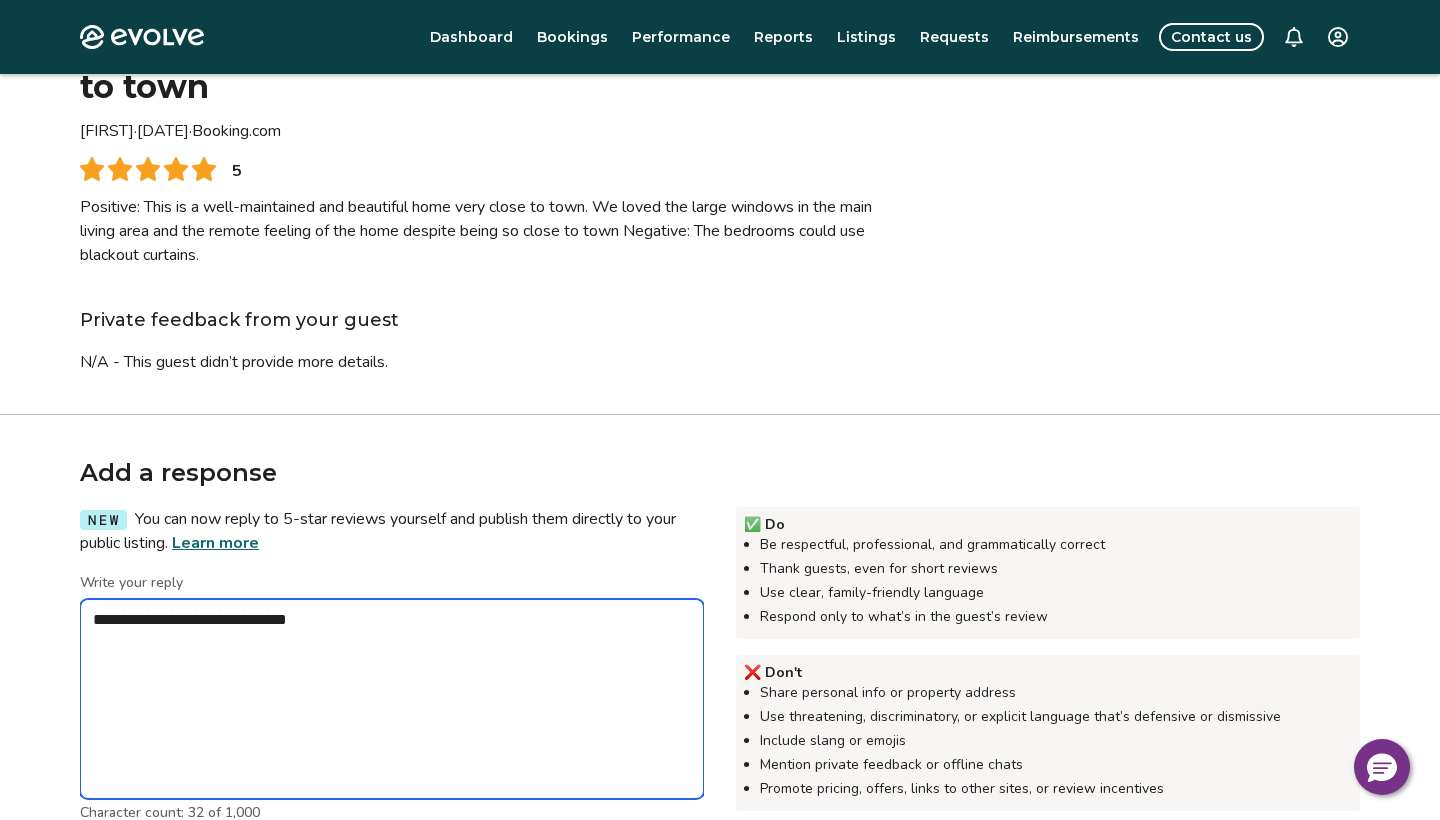 type on "*" 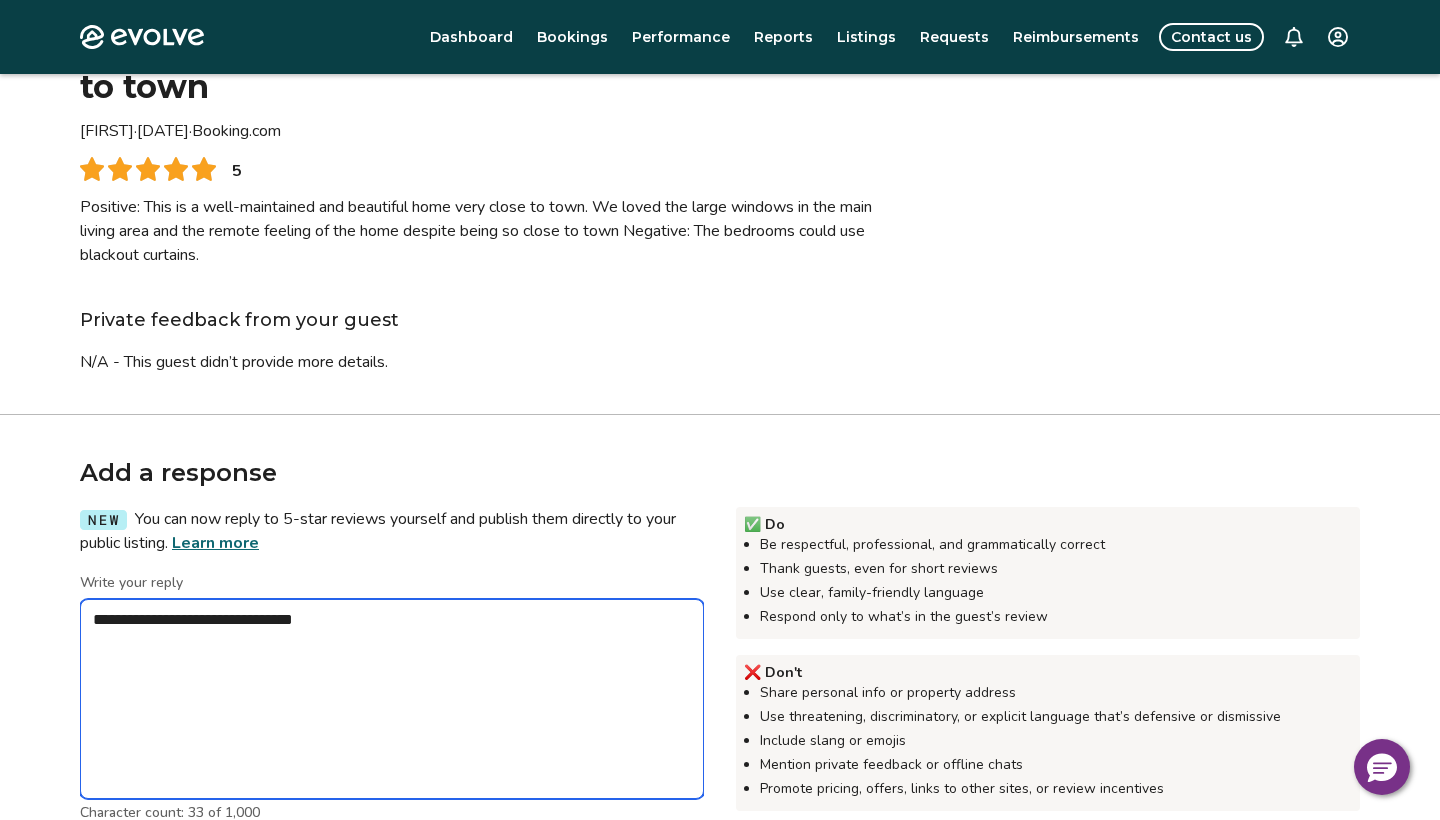 type on "*" 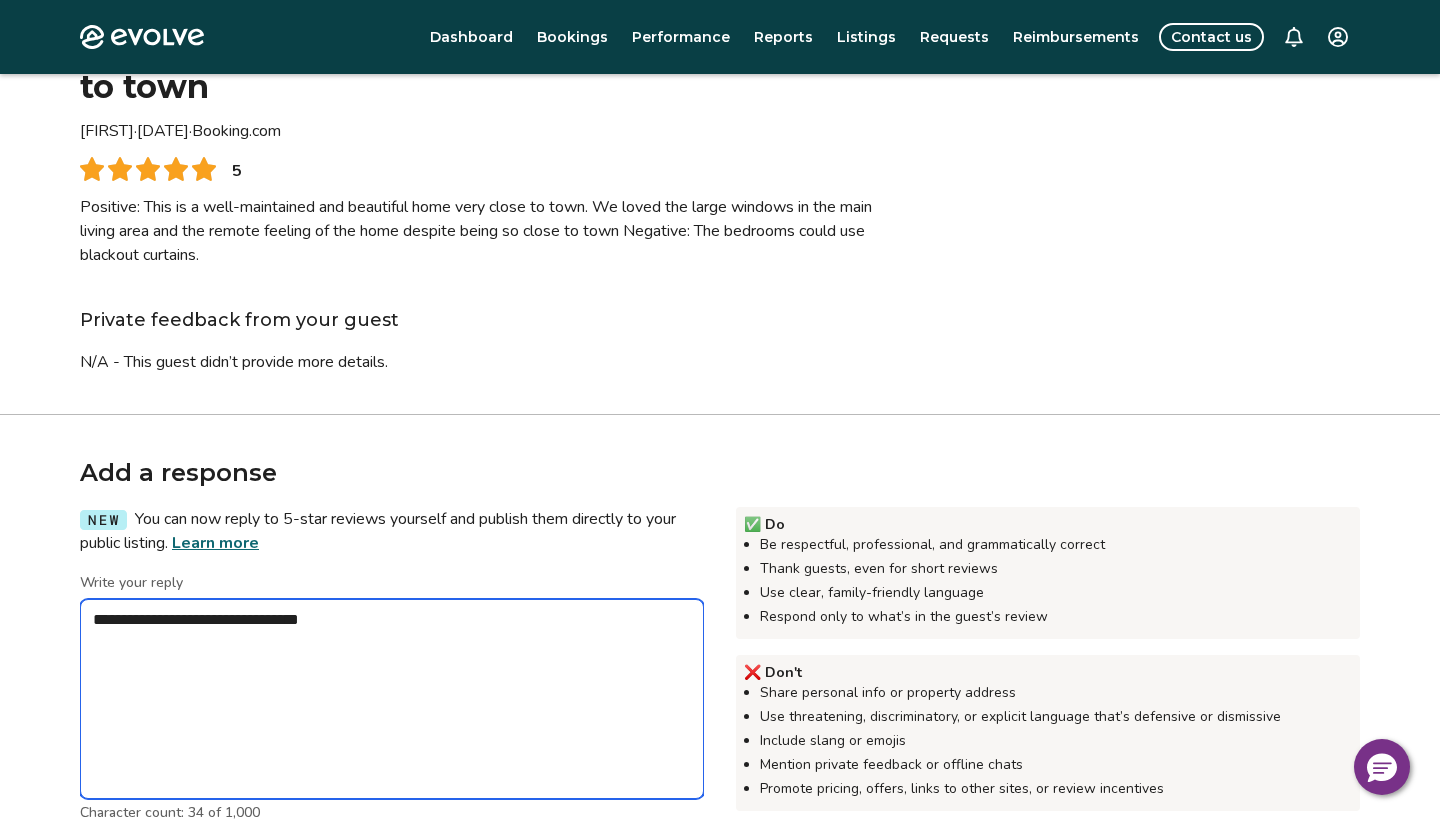 type on "*" 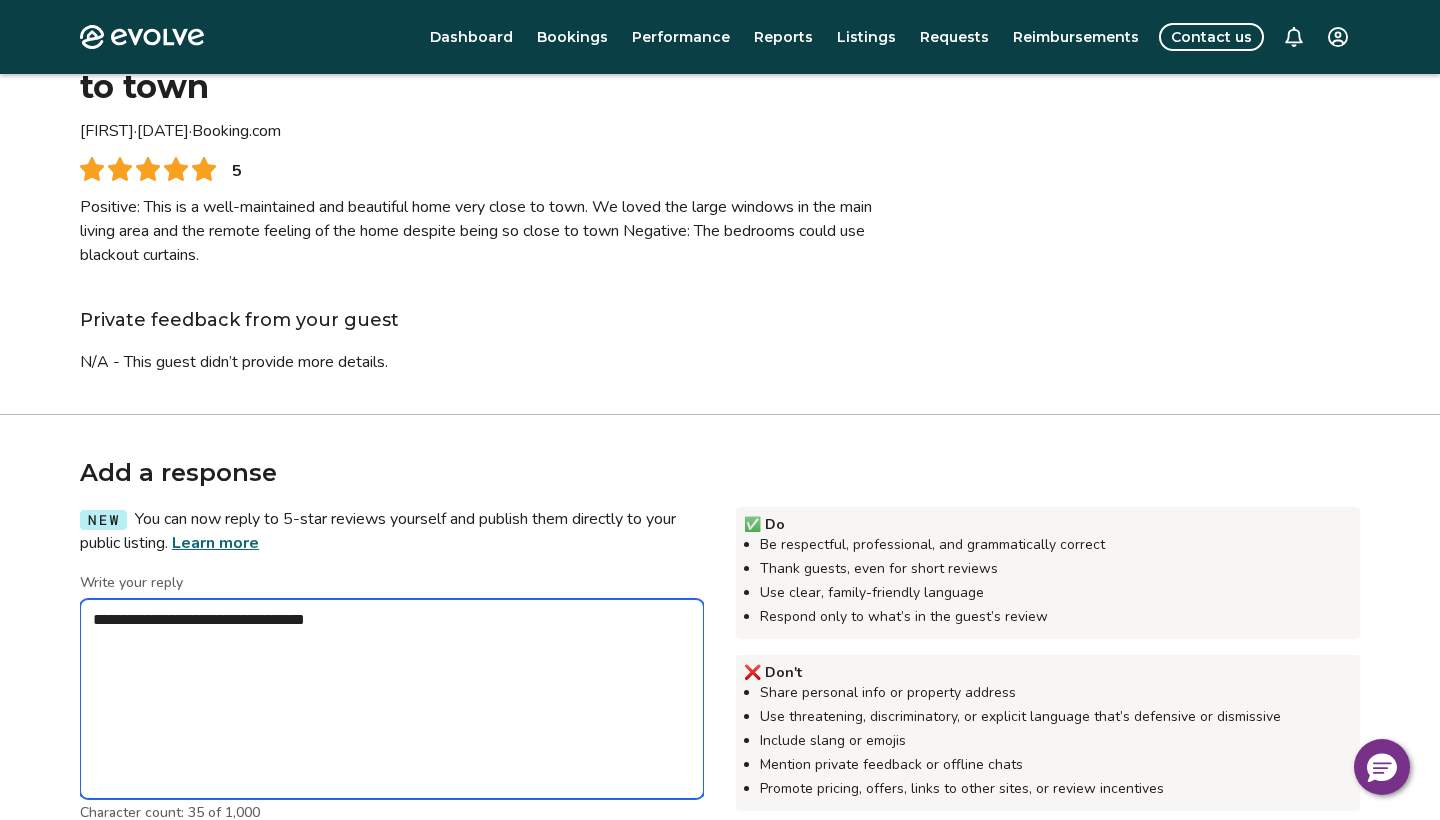 type on "*" 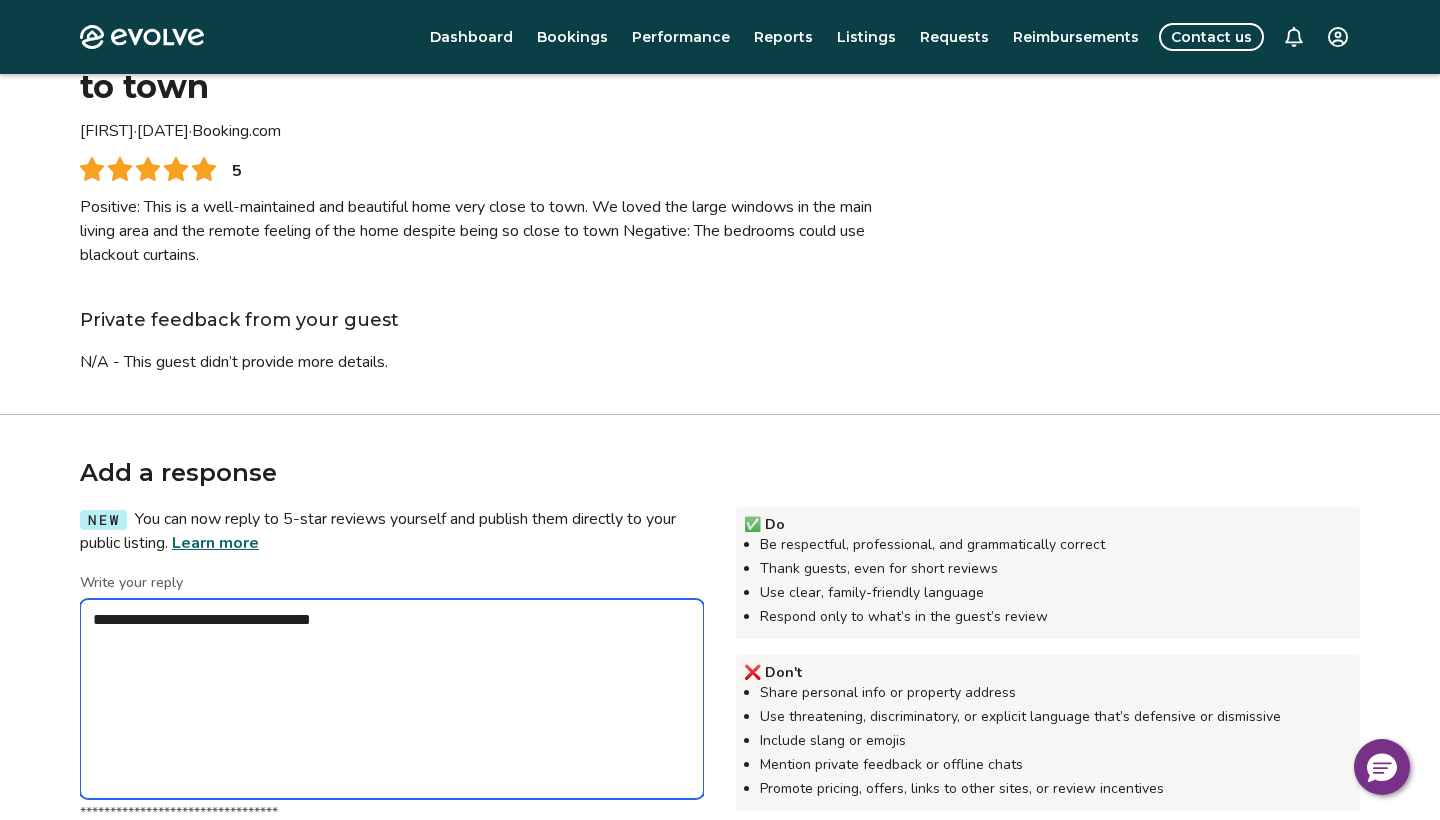 type on "*" 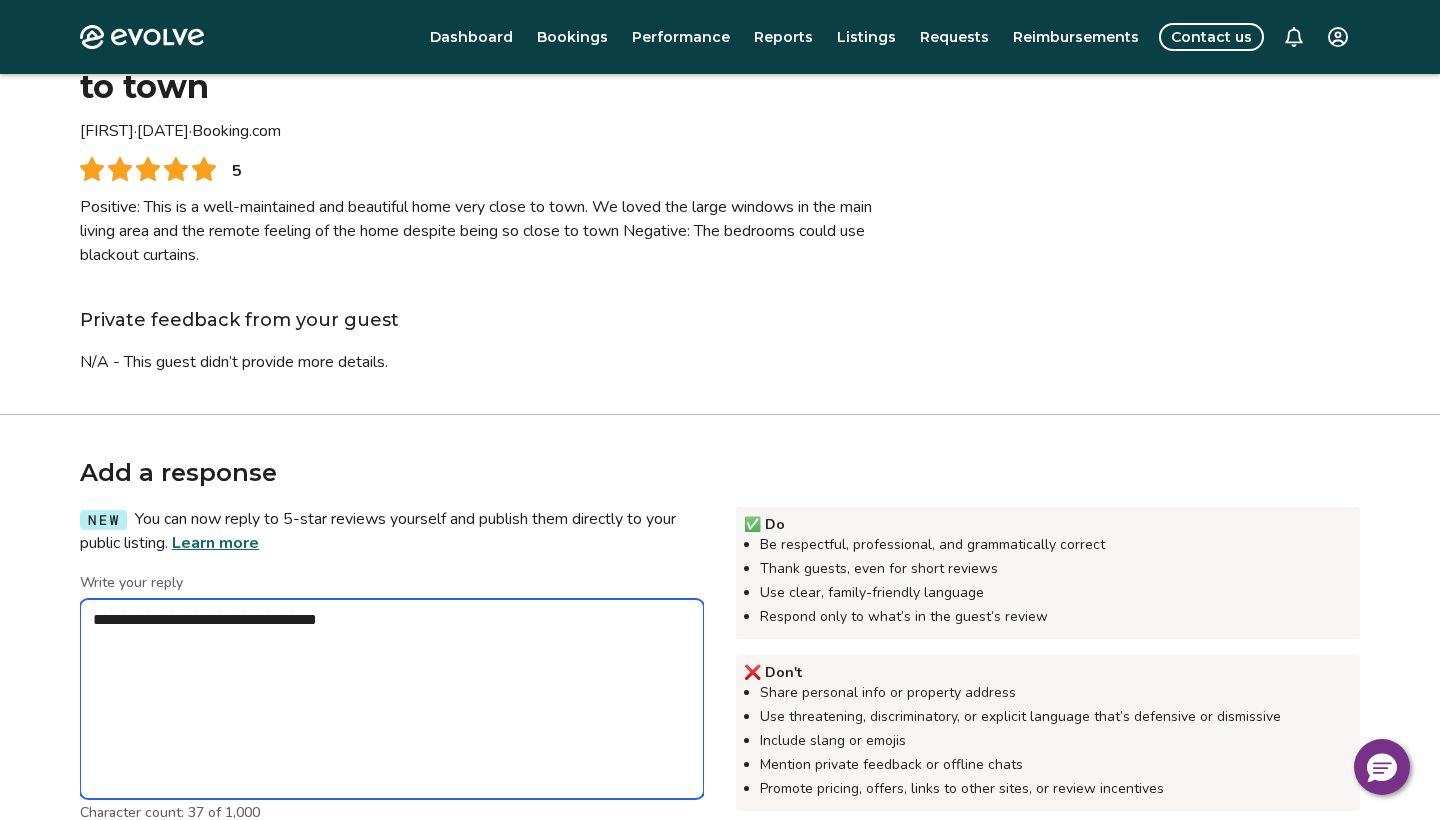 type on "*" 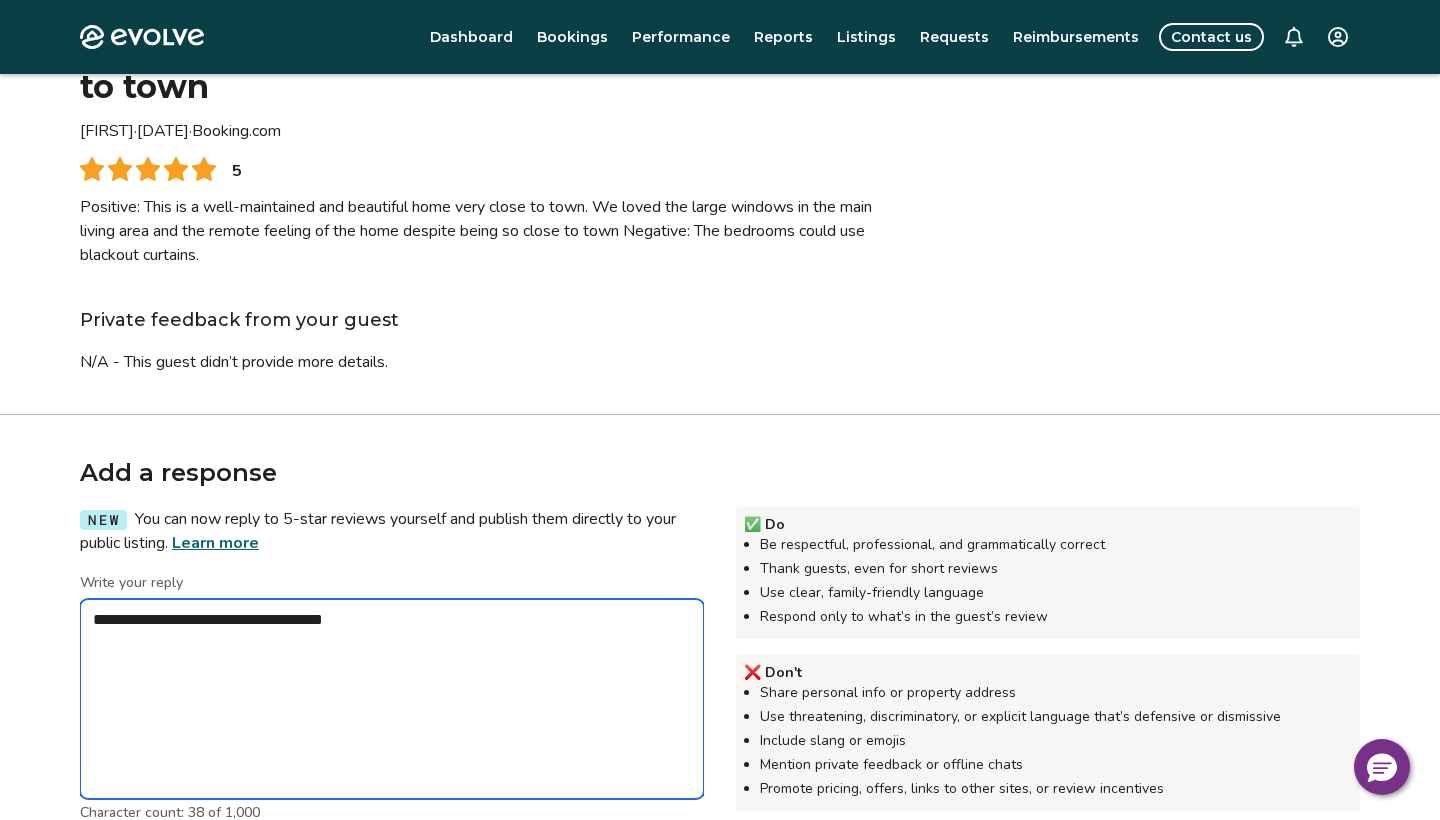 type on "*" 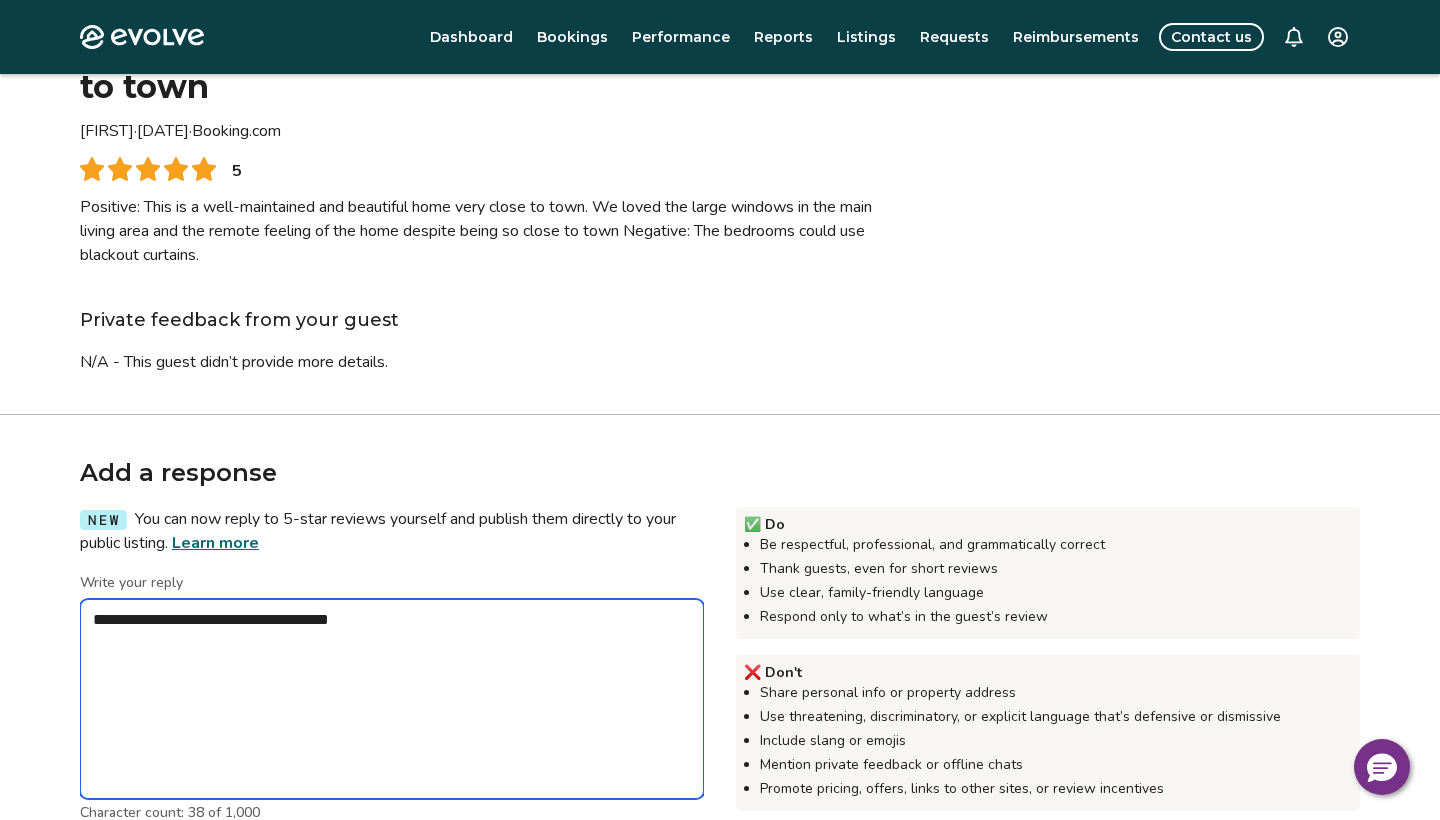 type on "*" 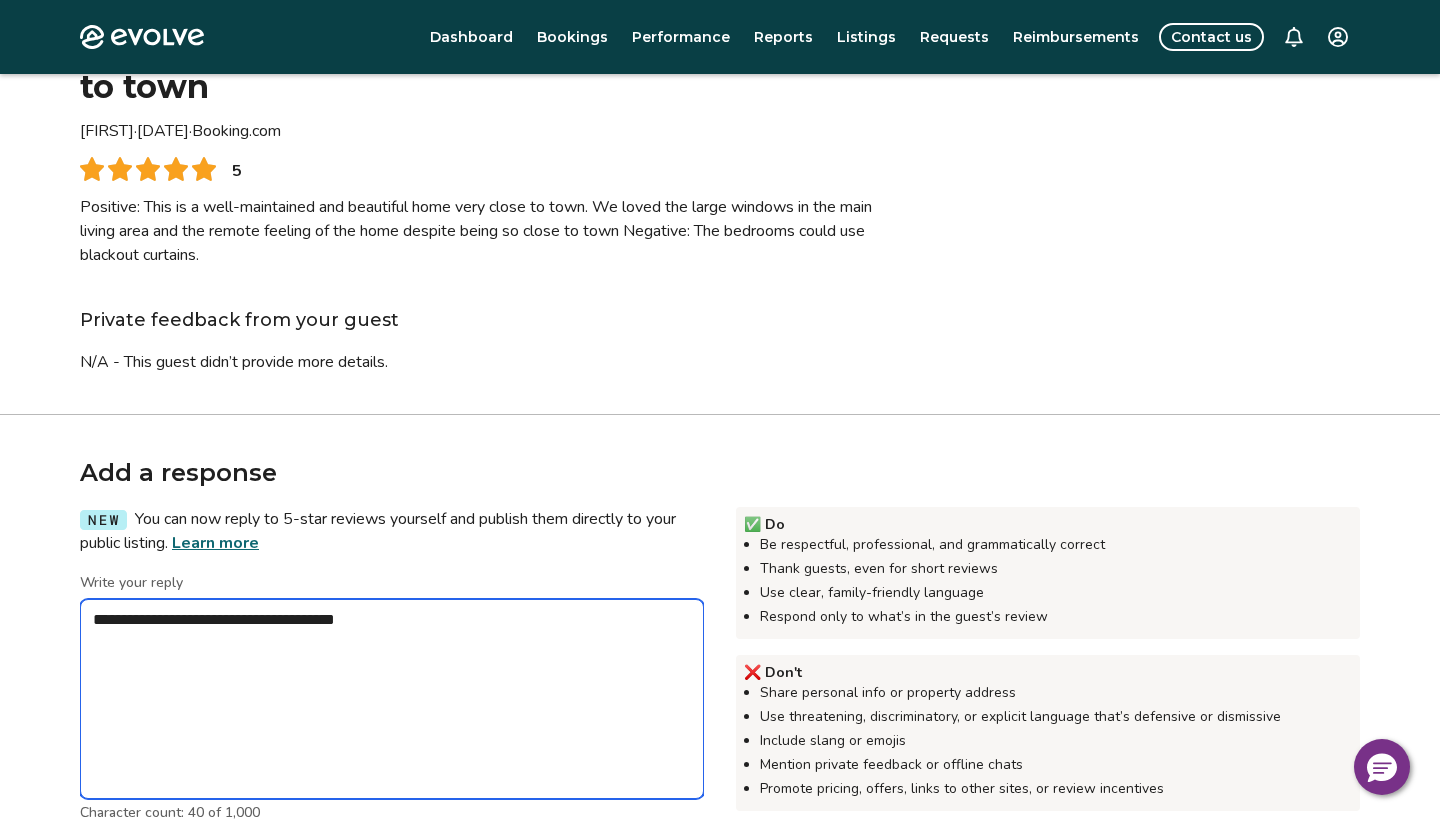 type on "*" 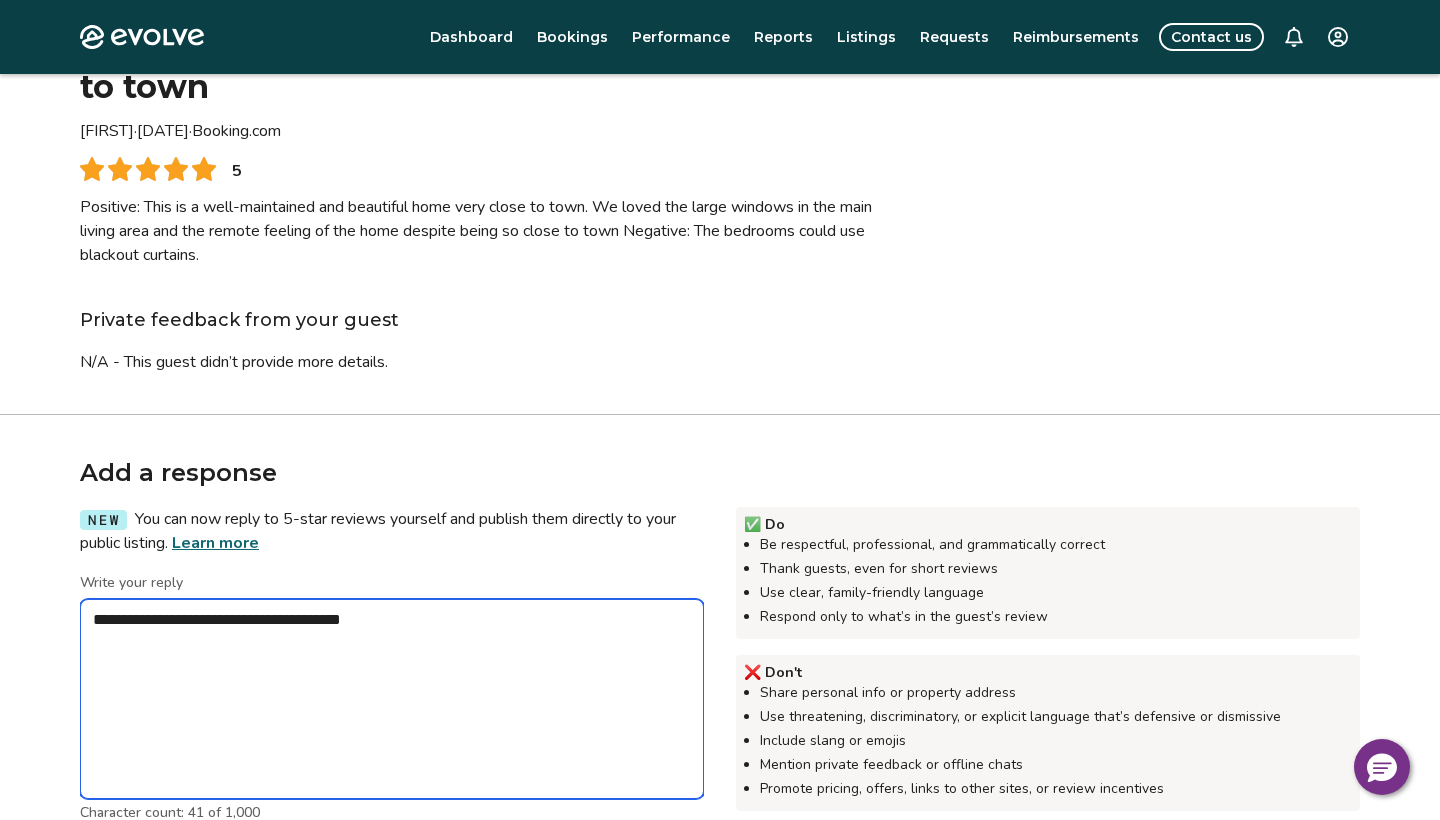 type on "*" 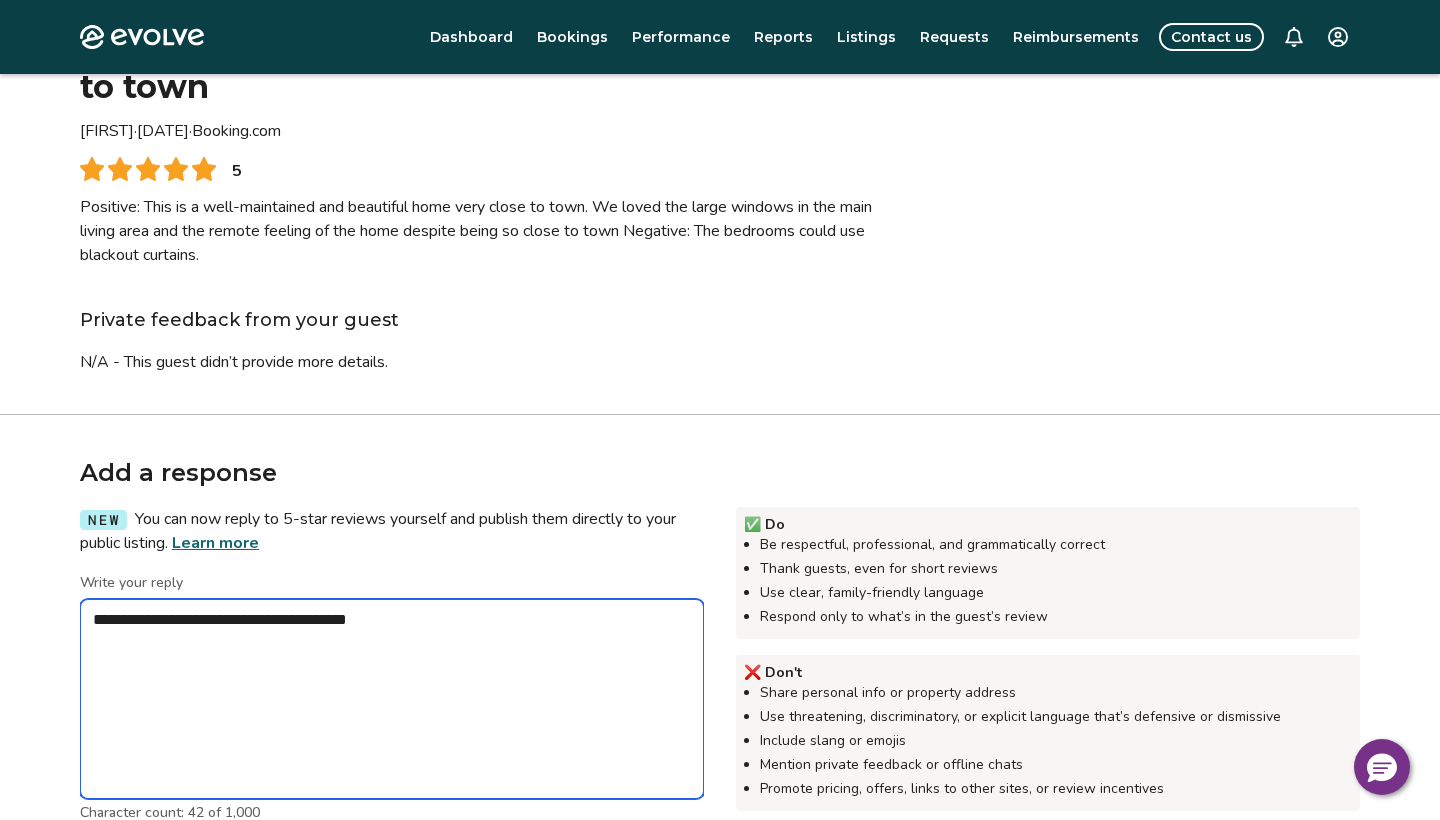type on "*" 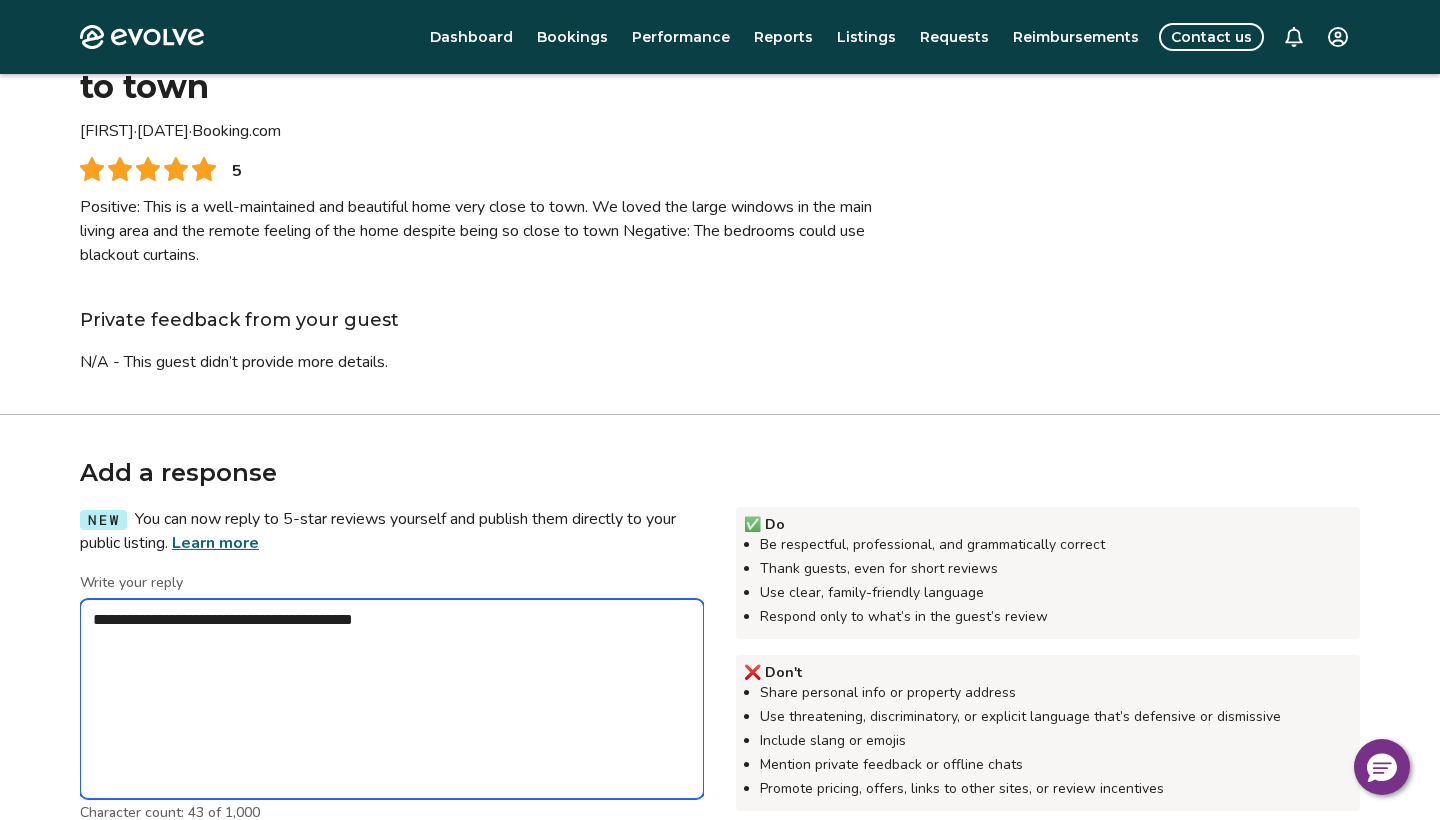 type on "*" 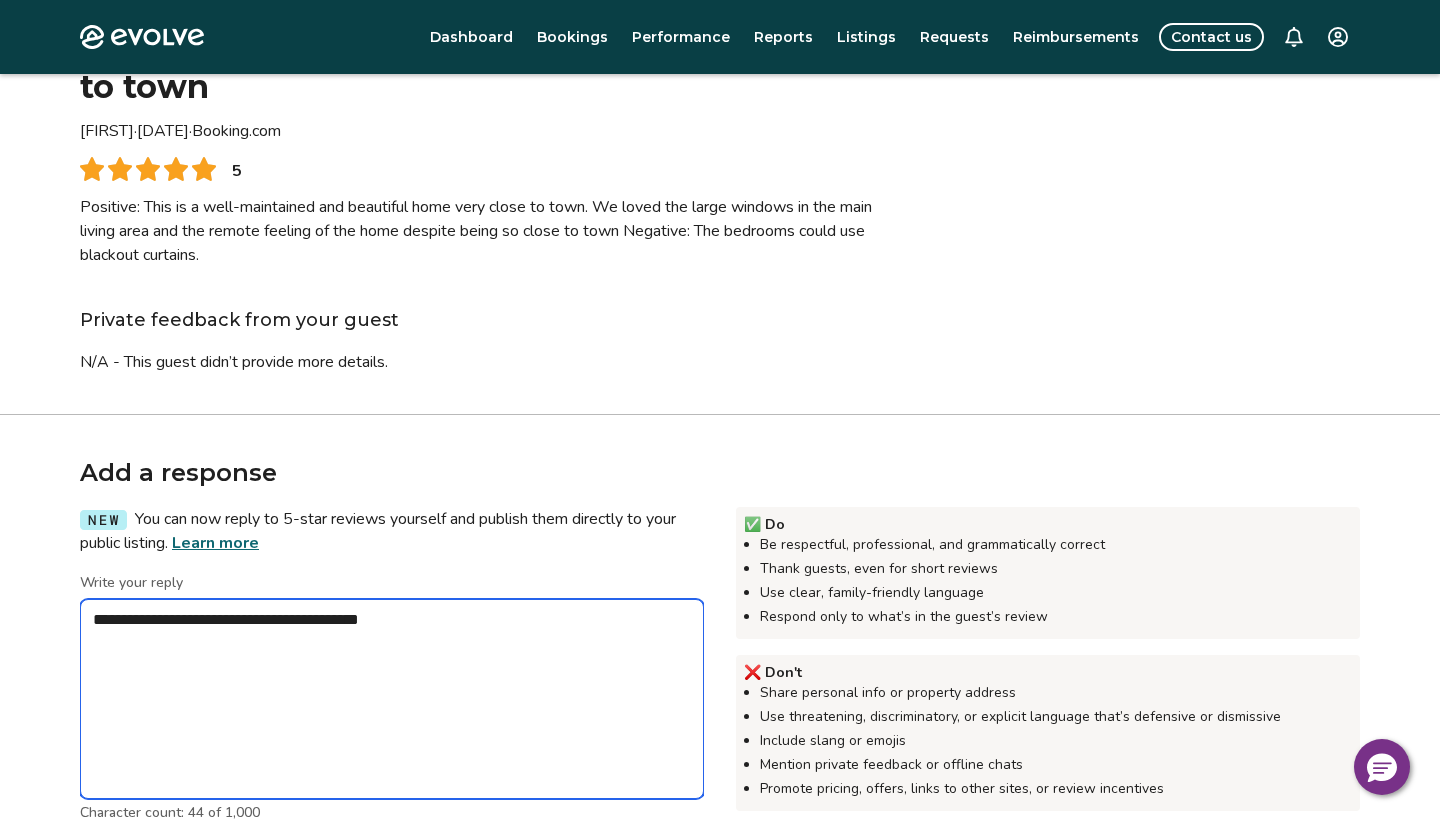 type on "*" 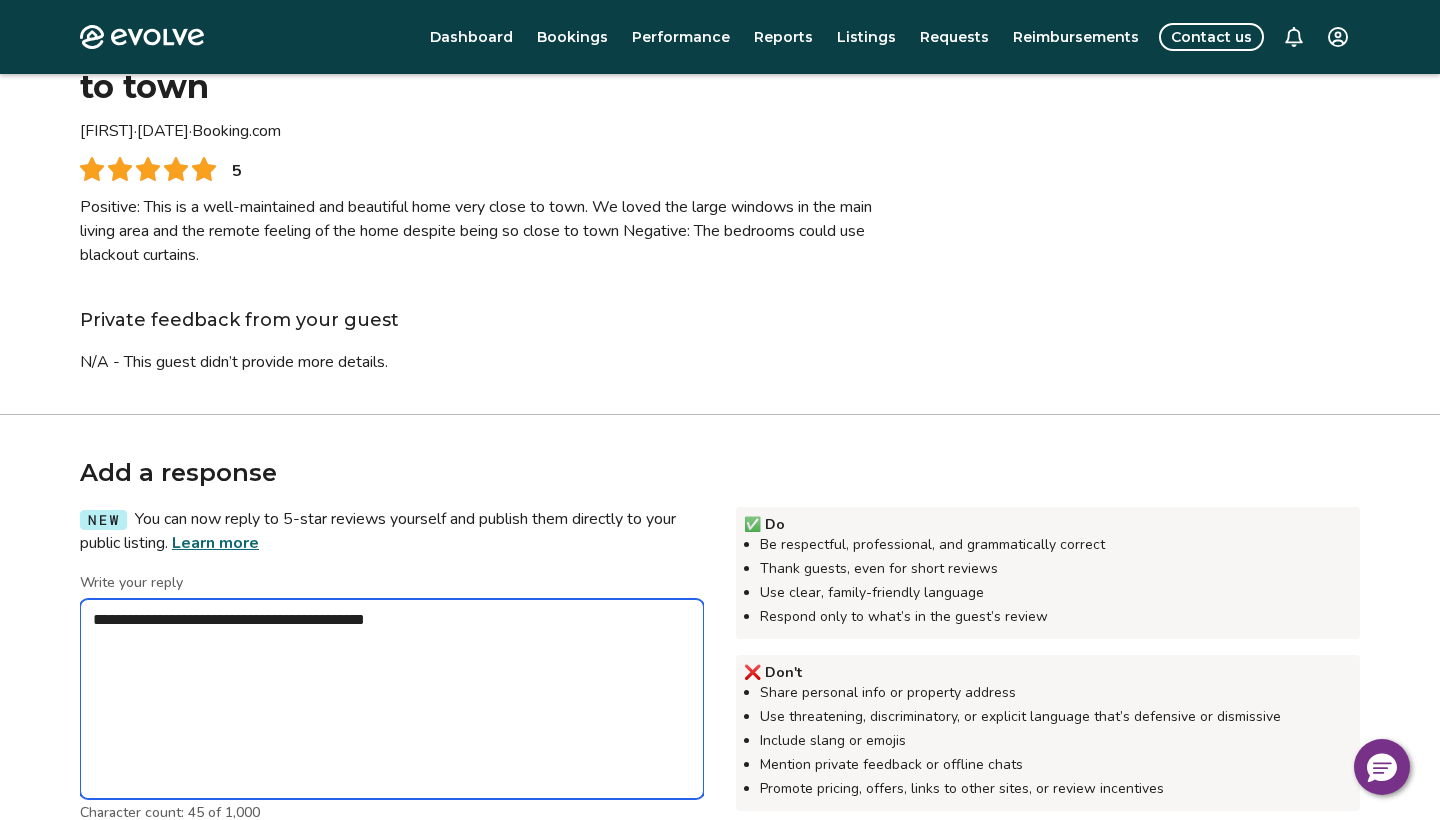 type on "*" 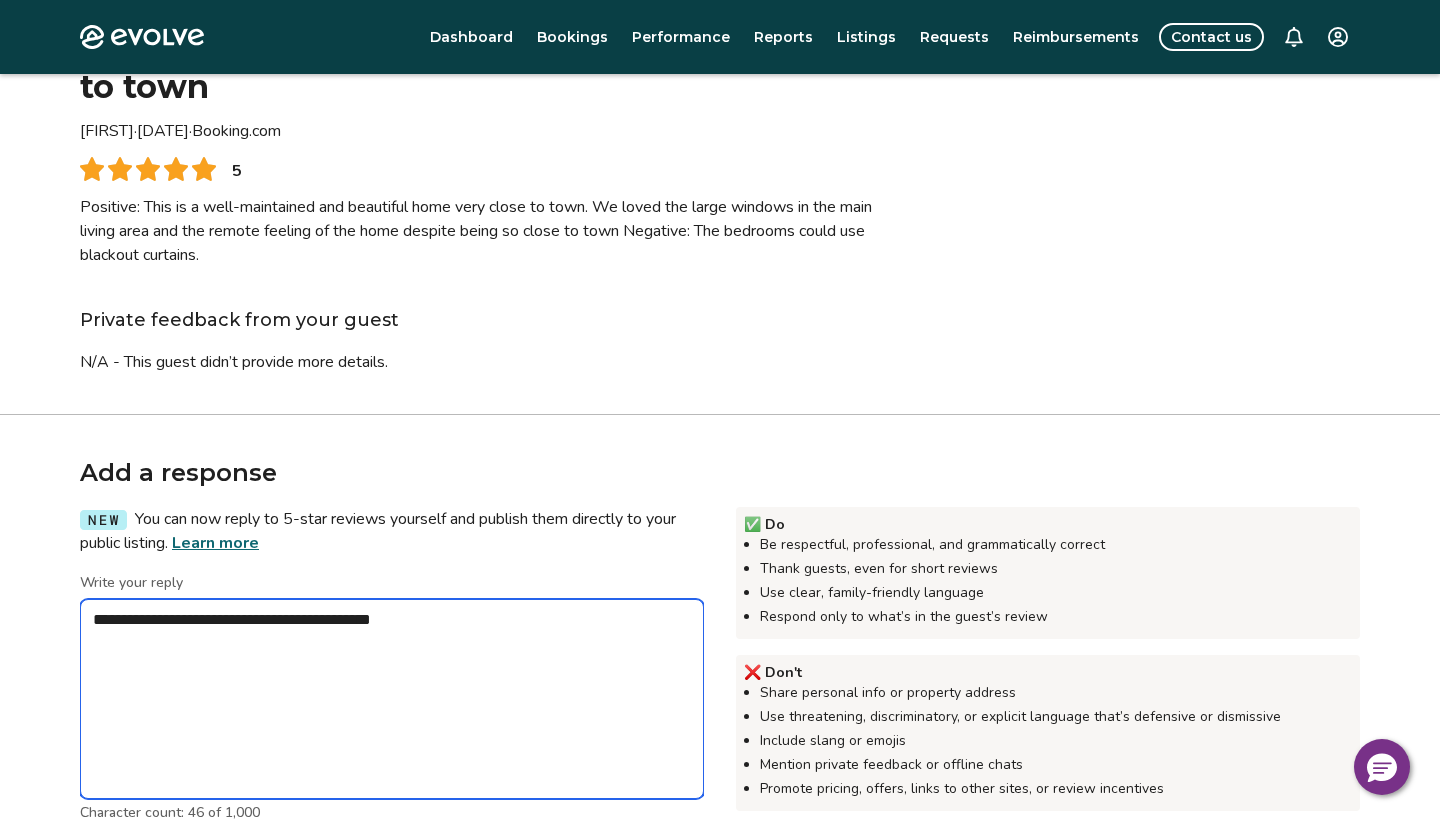 type on "*" 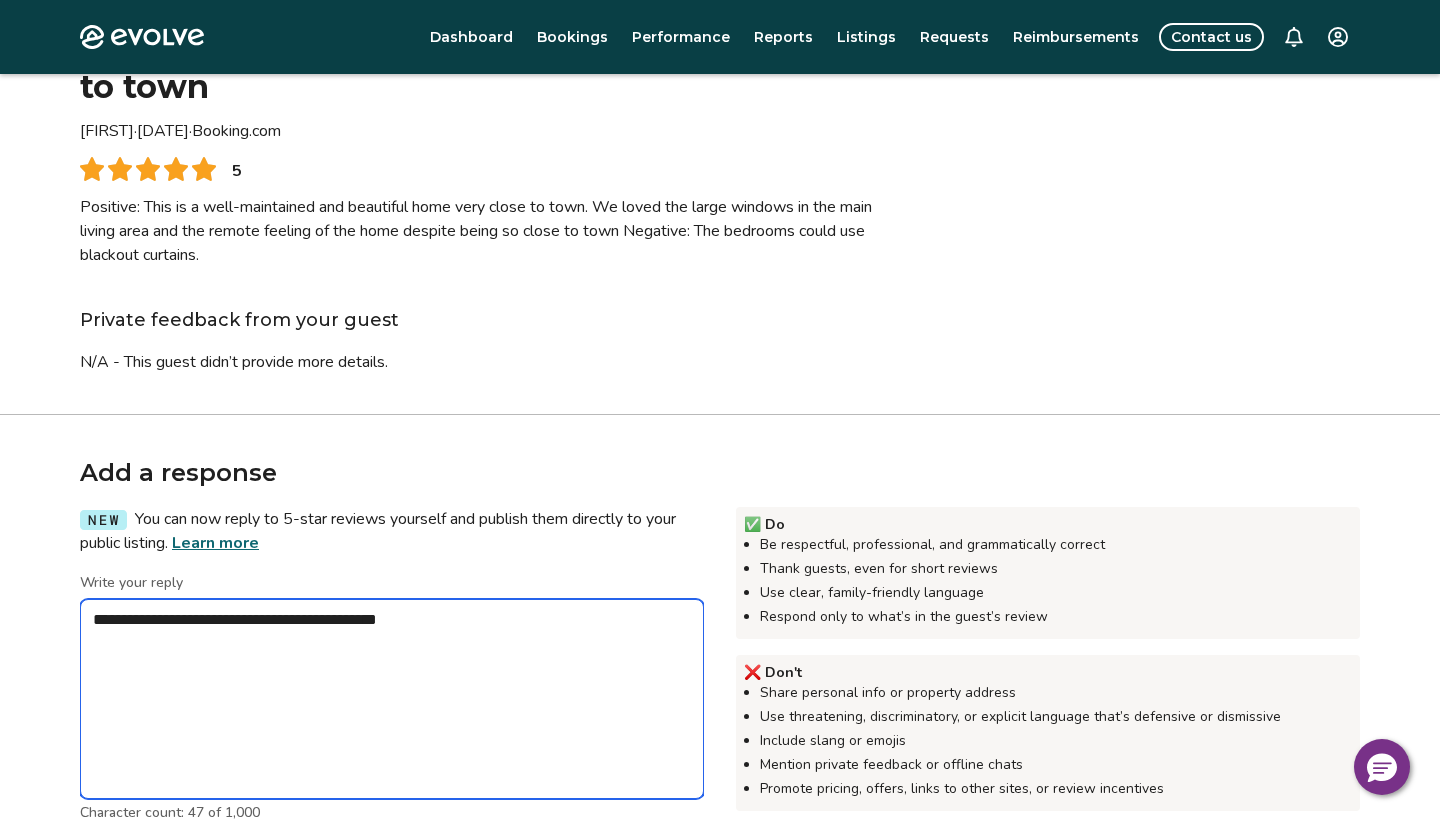 type on "*" 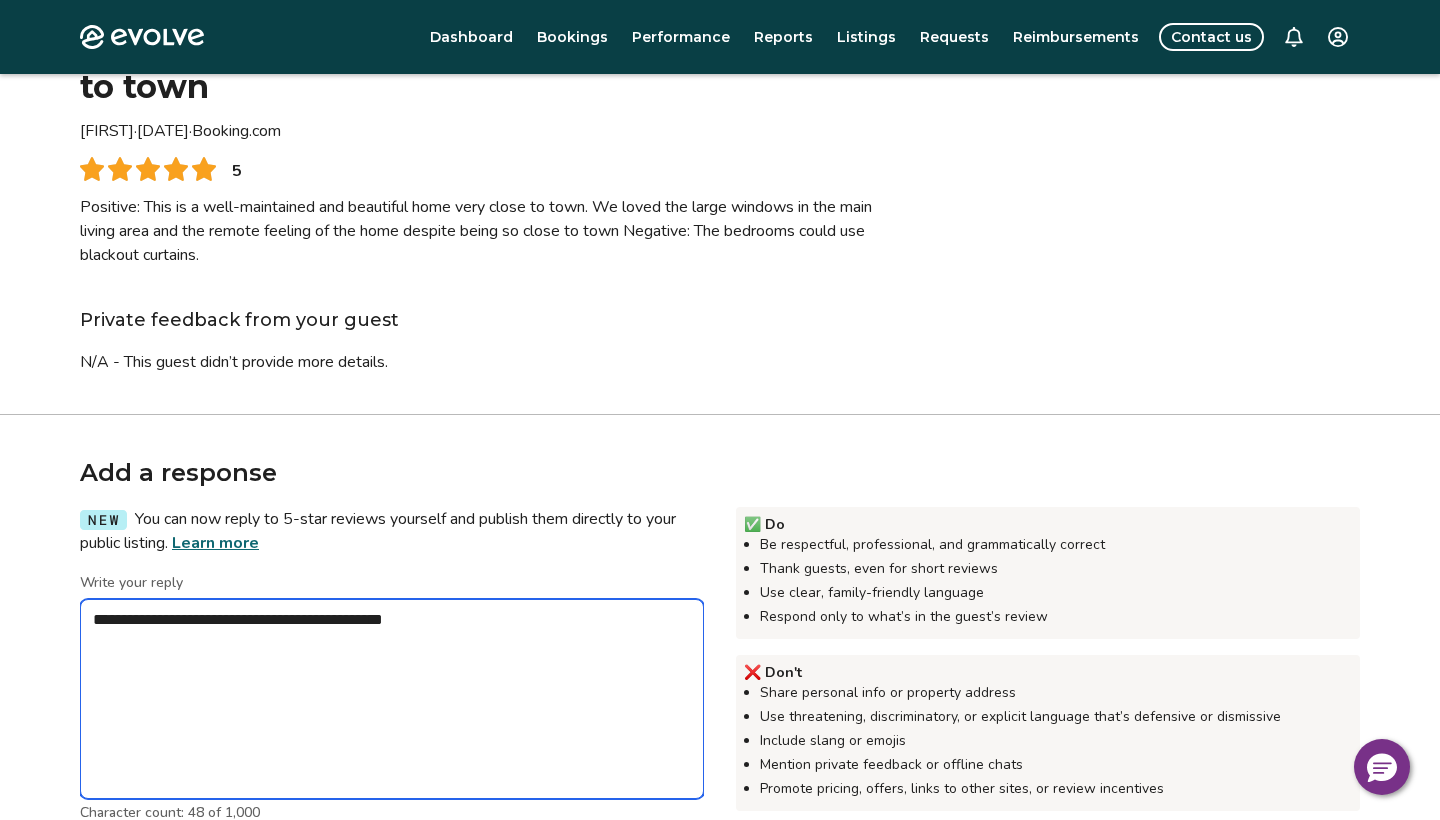 type on "*" 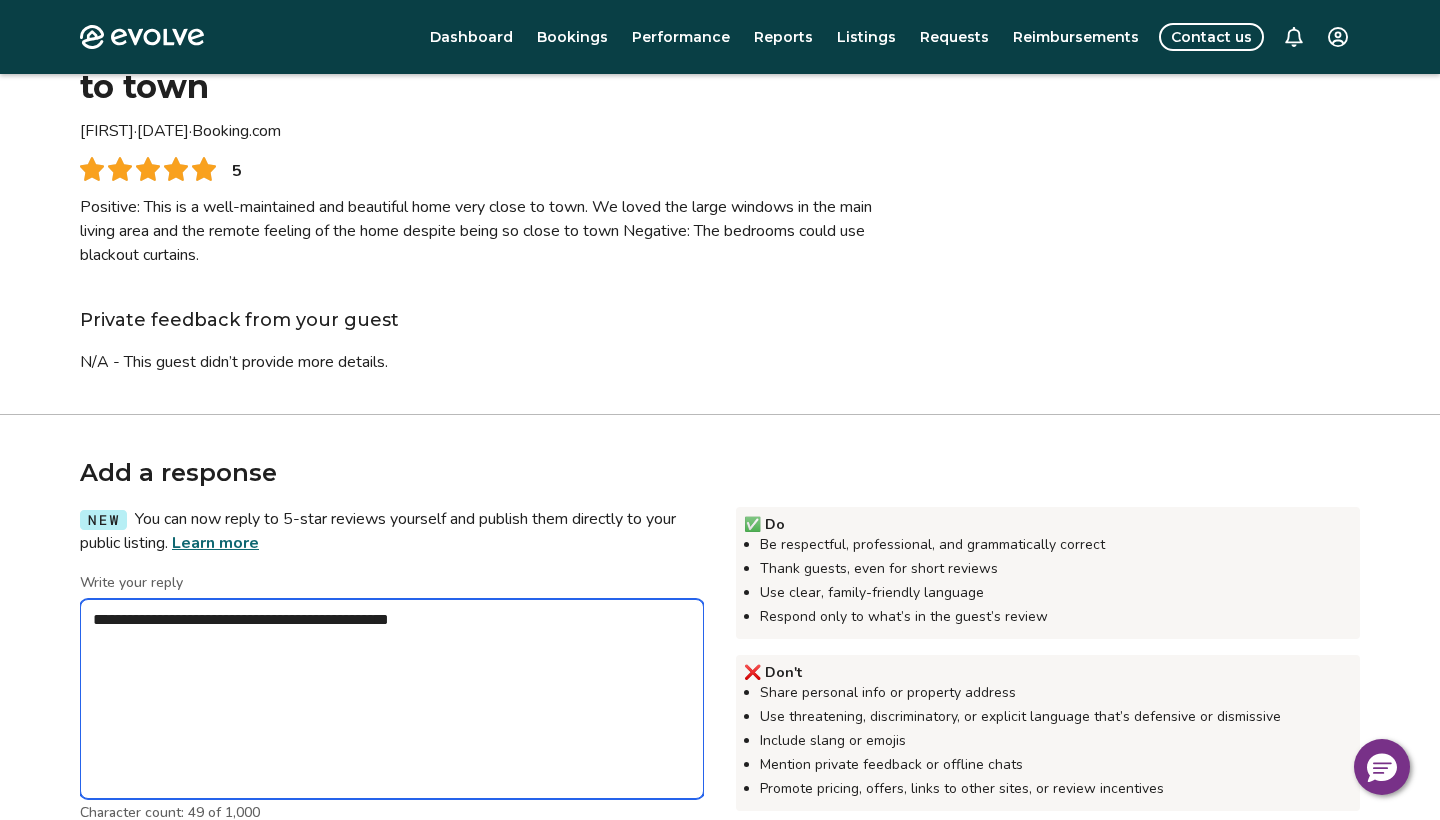 type on "*" 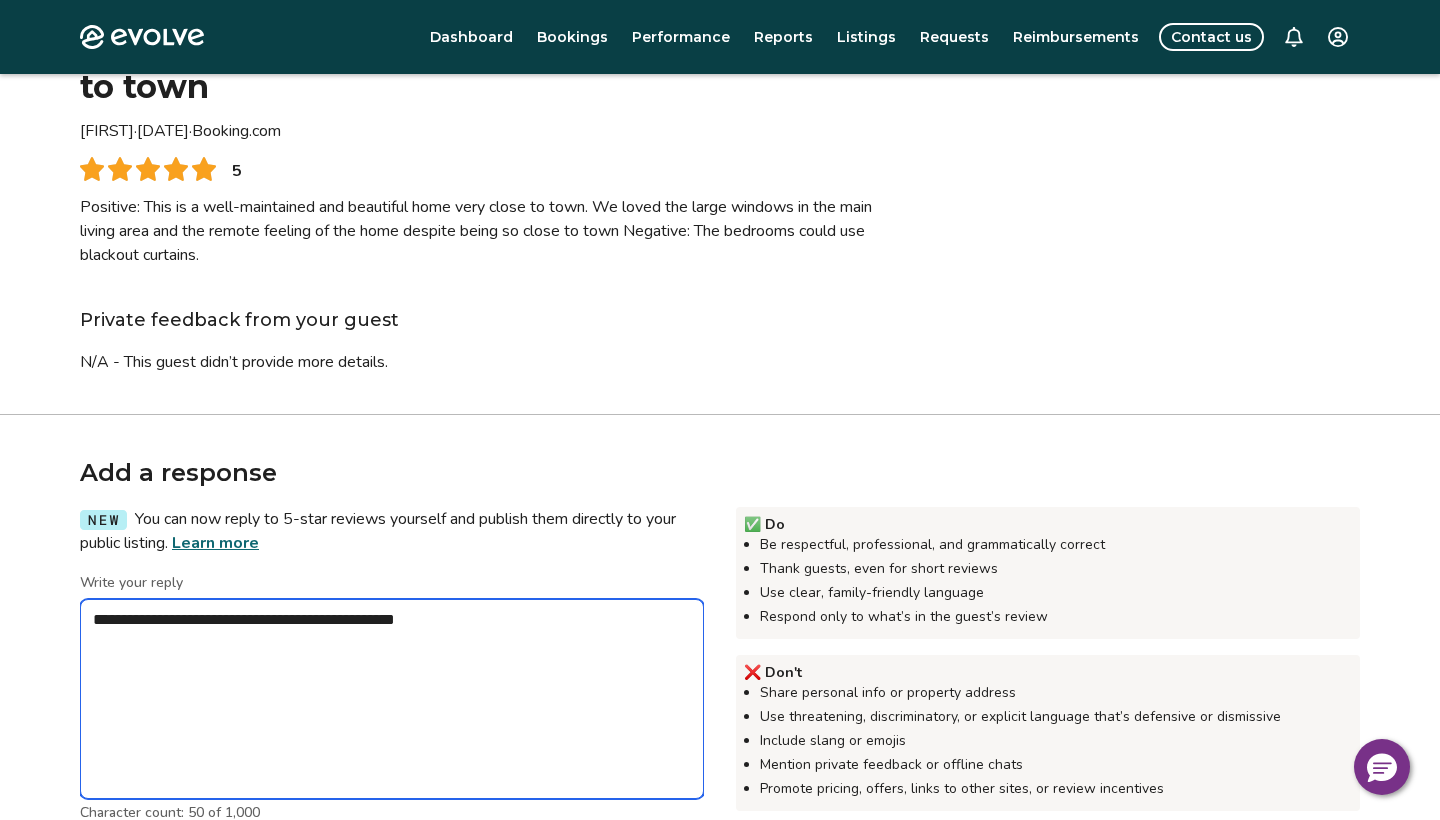 type on "*" 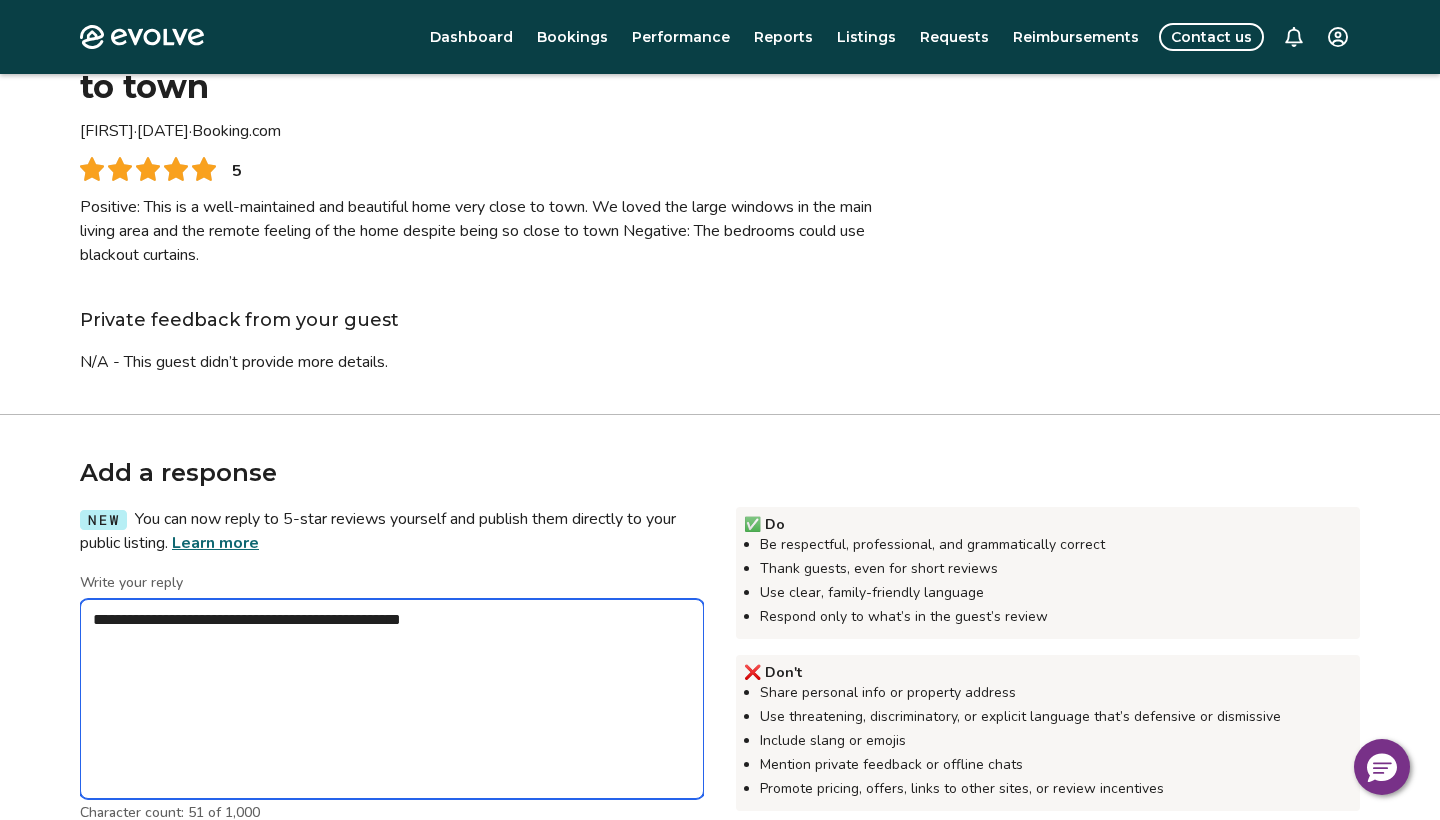 type on "*" 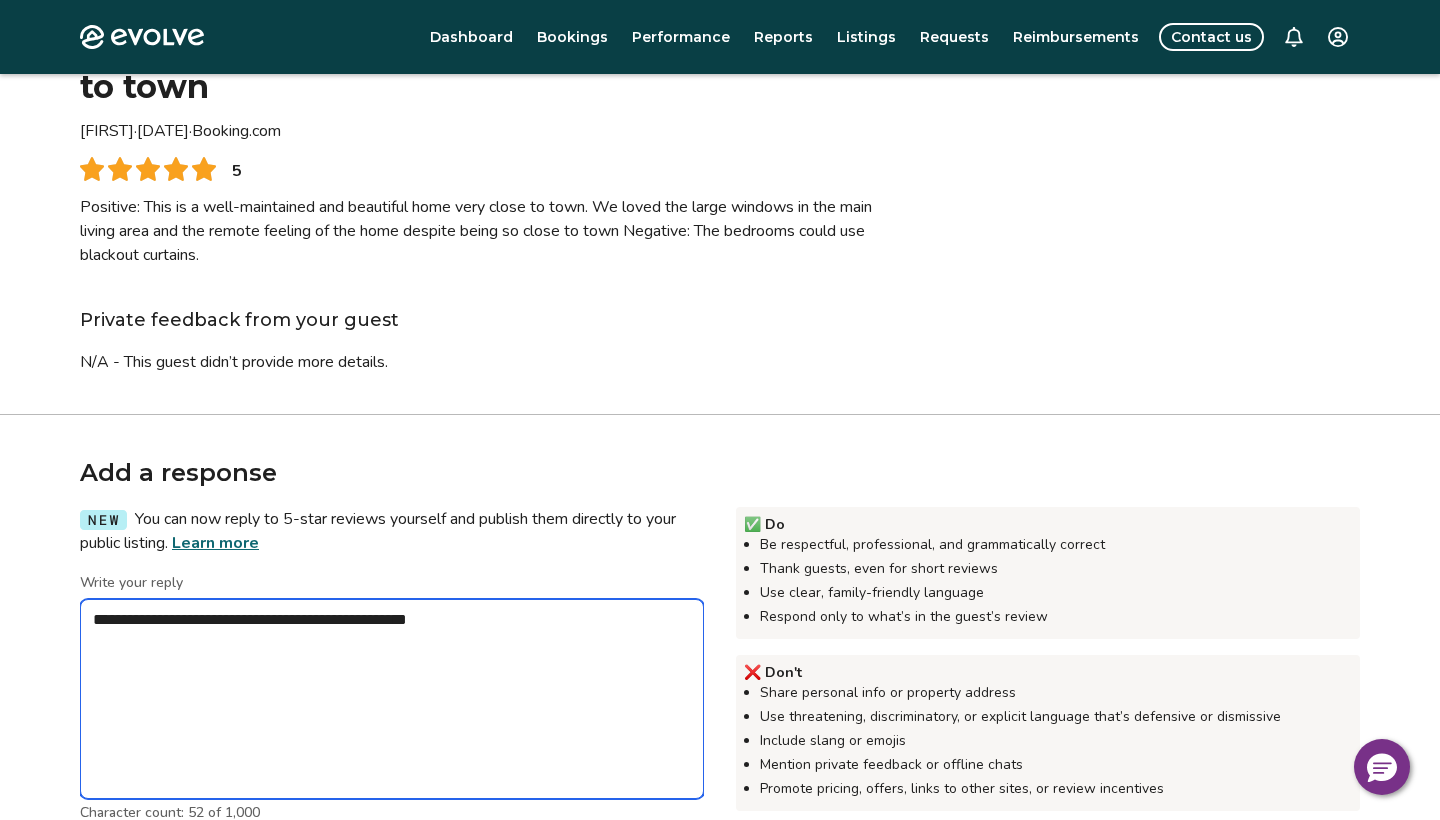 type on "*" 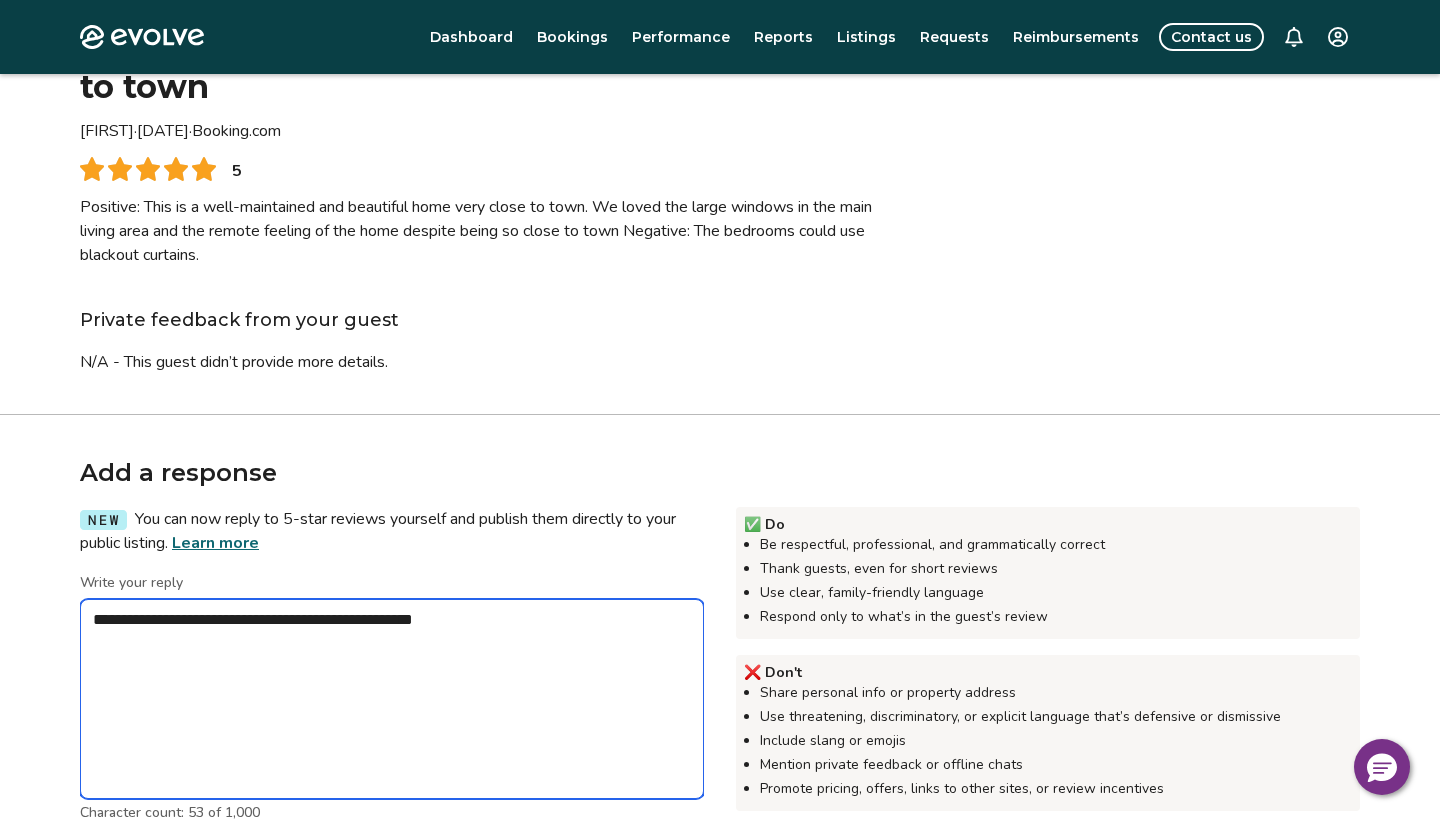 type on "*" 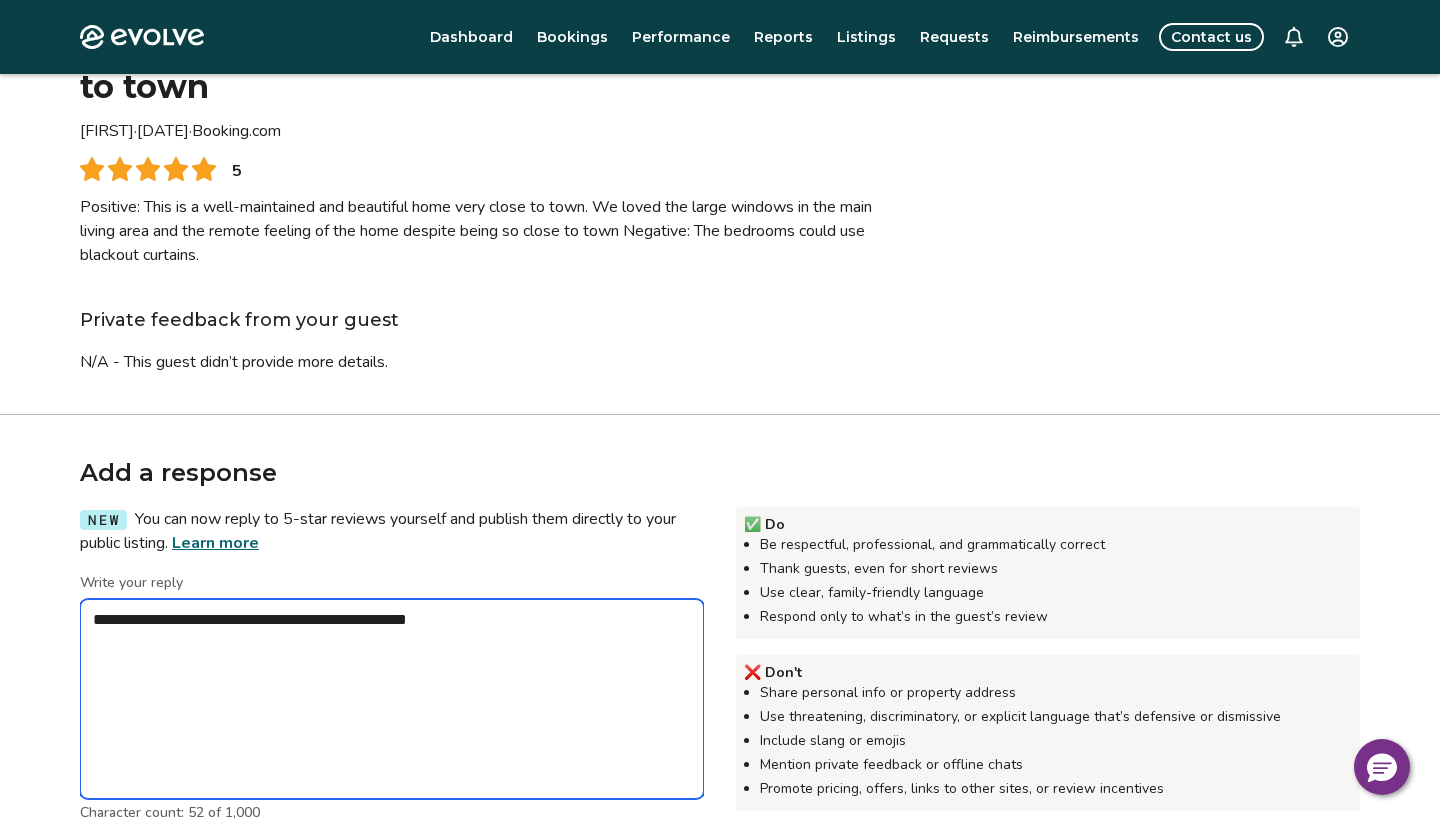 type on "*" 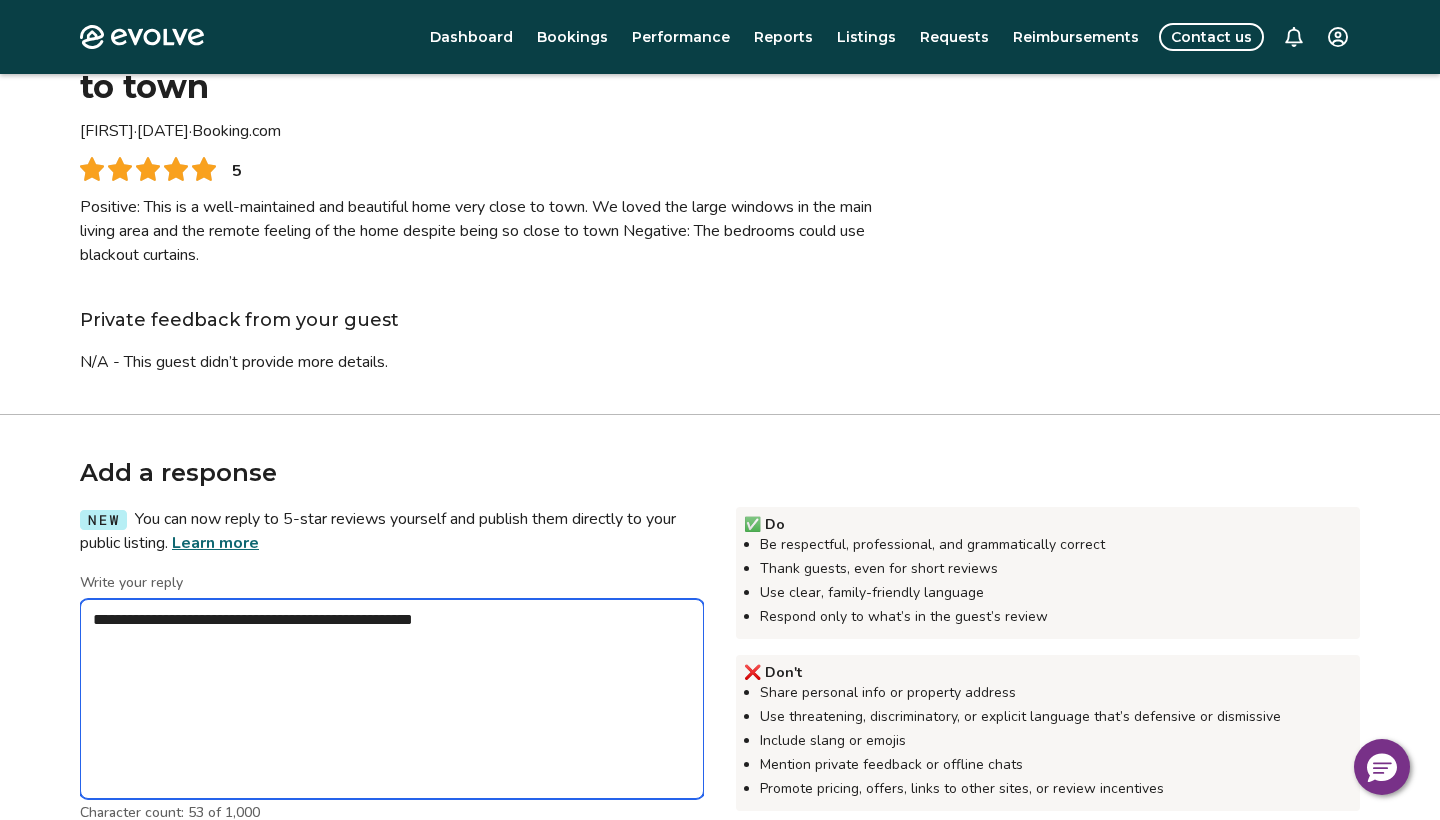 type on "*" 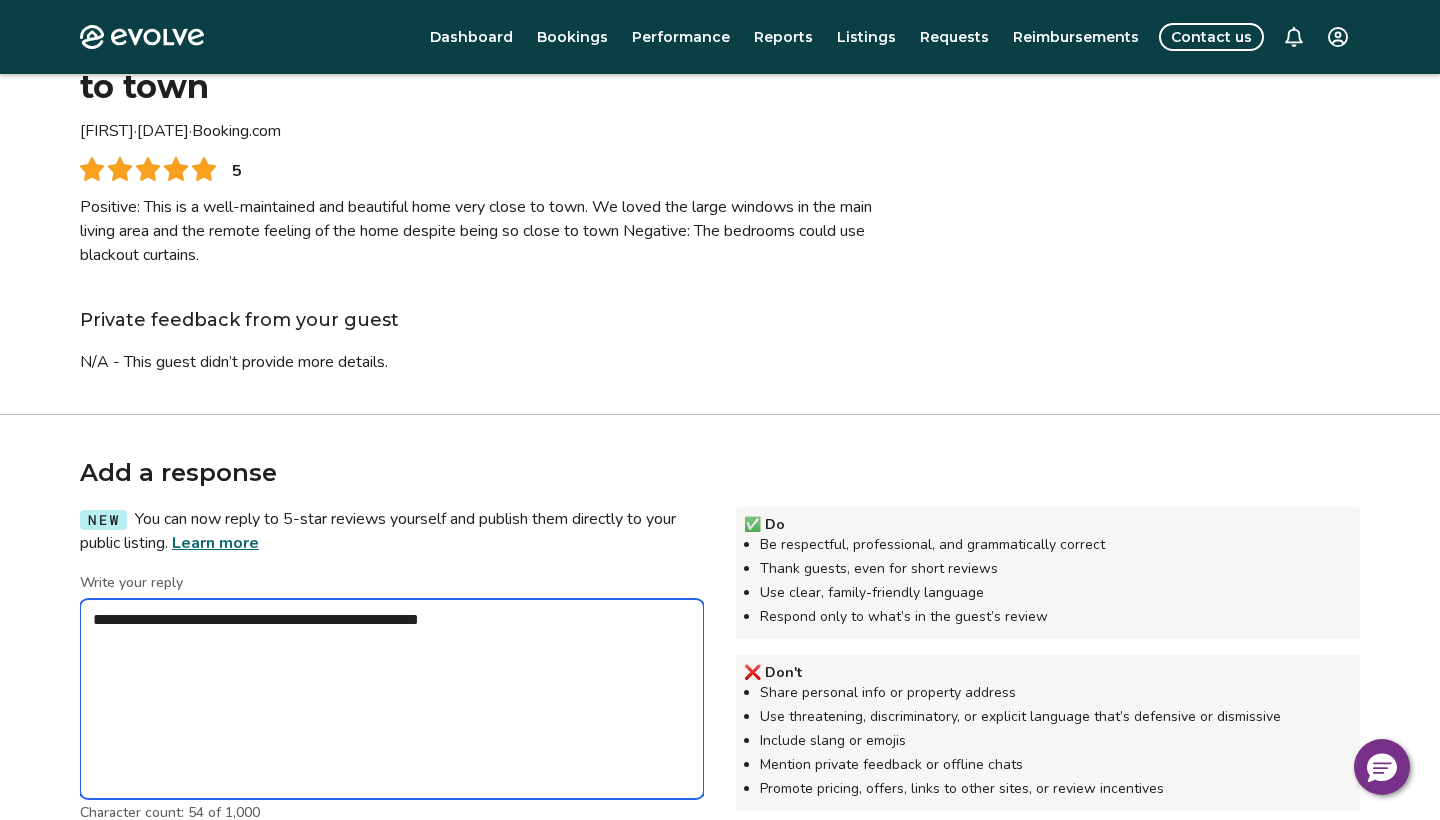 type on "*" 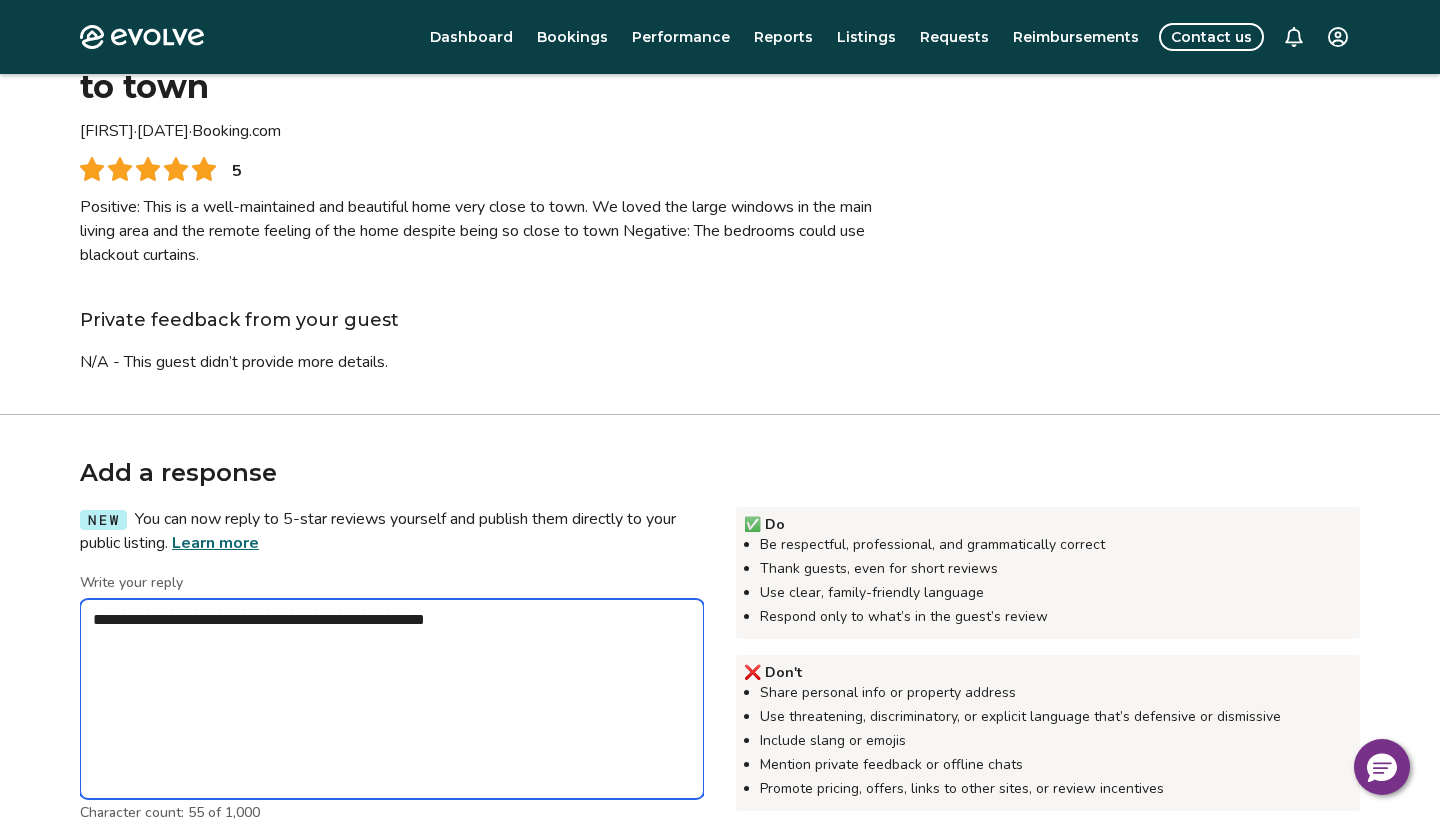 type on "*" 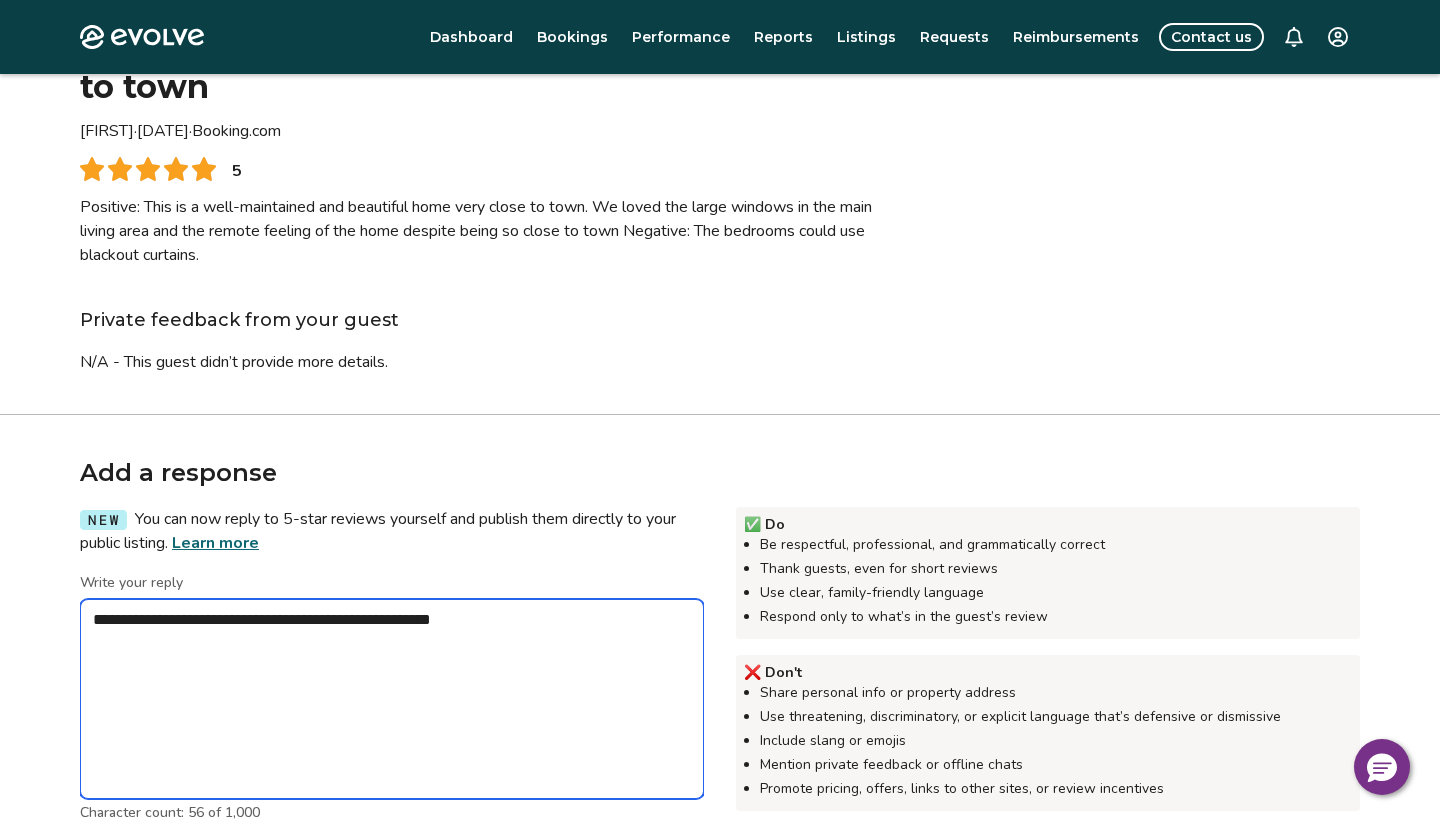 type on "*" 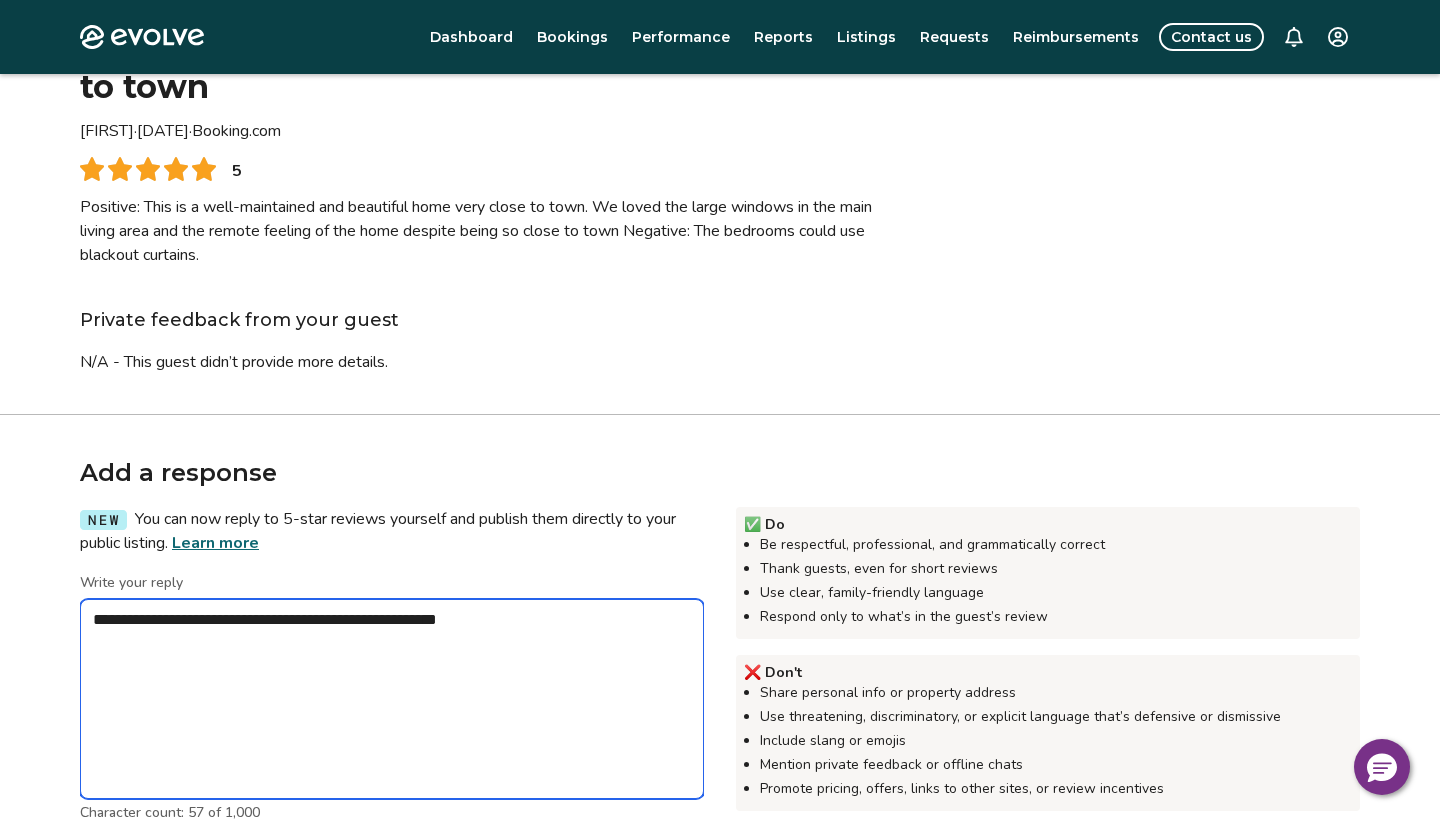 type on "*" 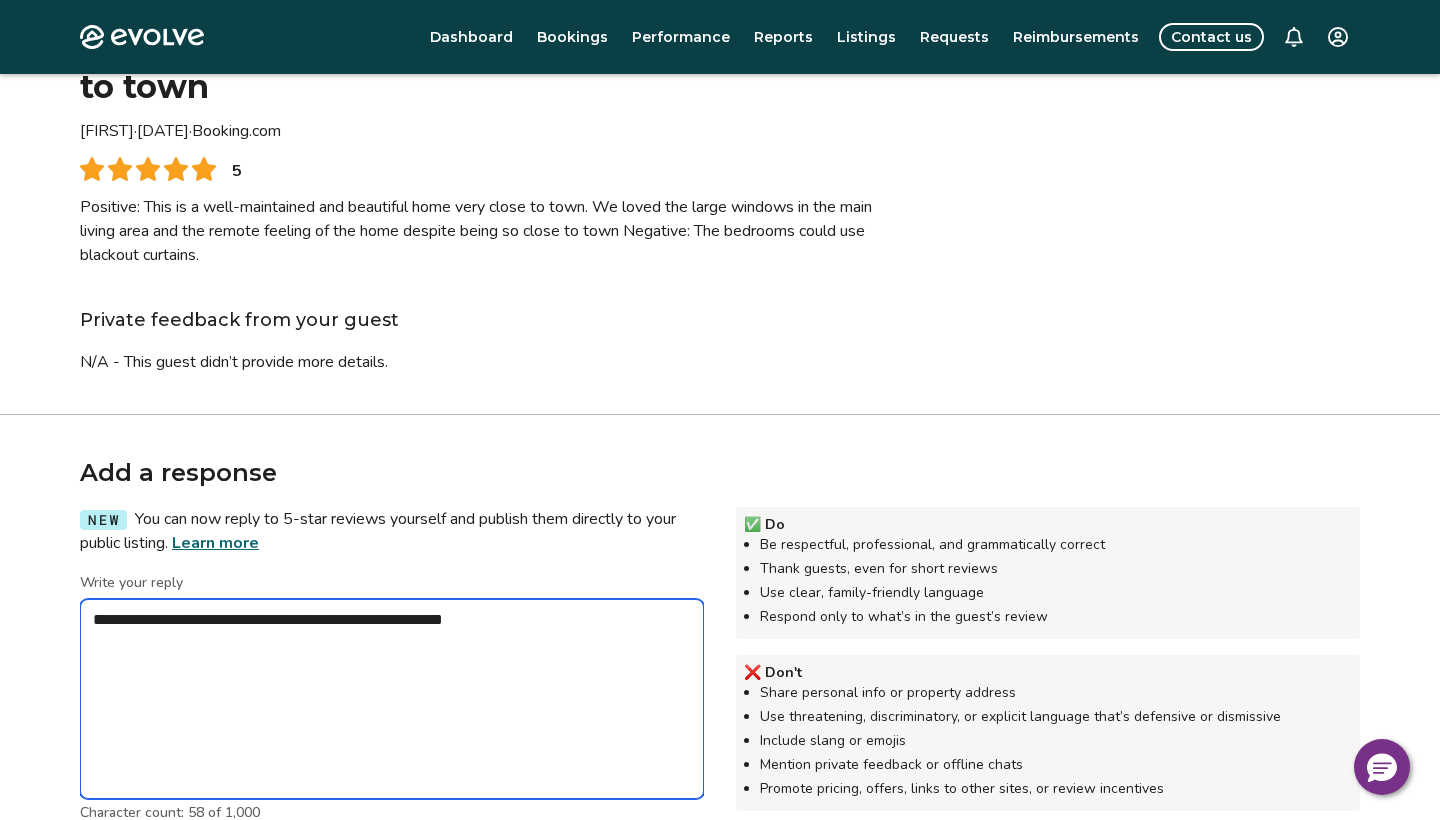 type on "*" 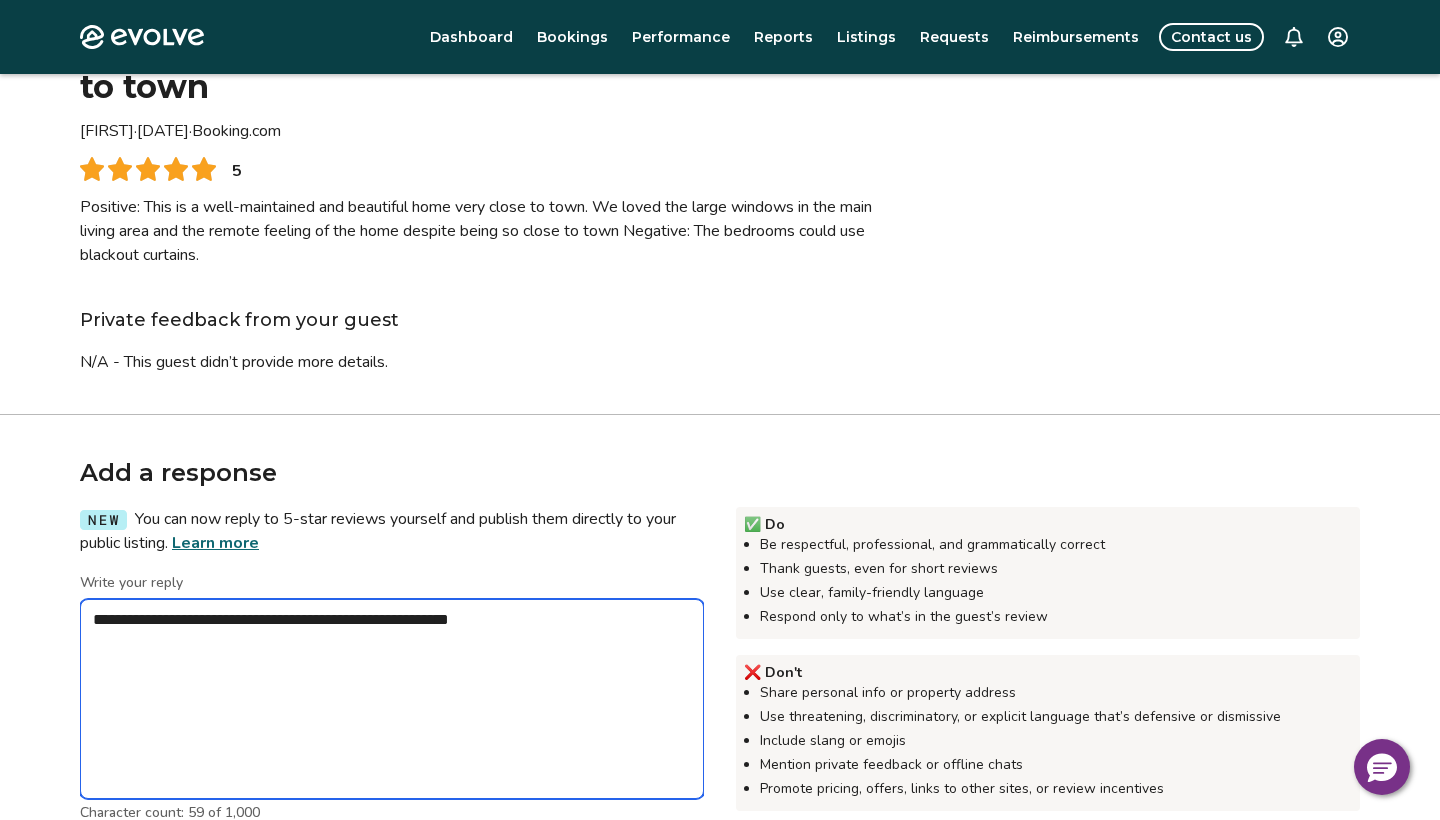 type on "*" 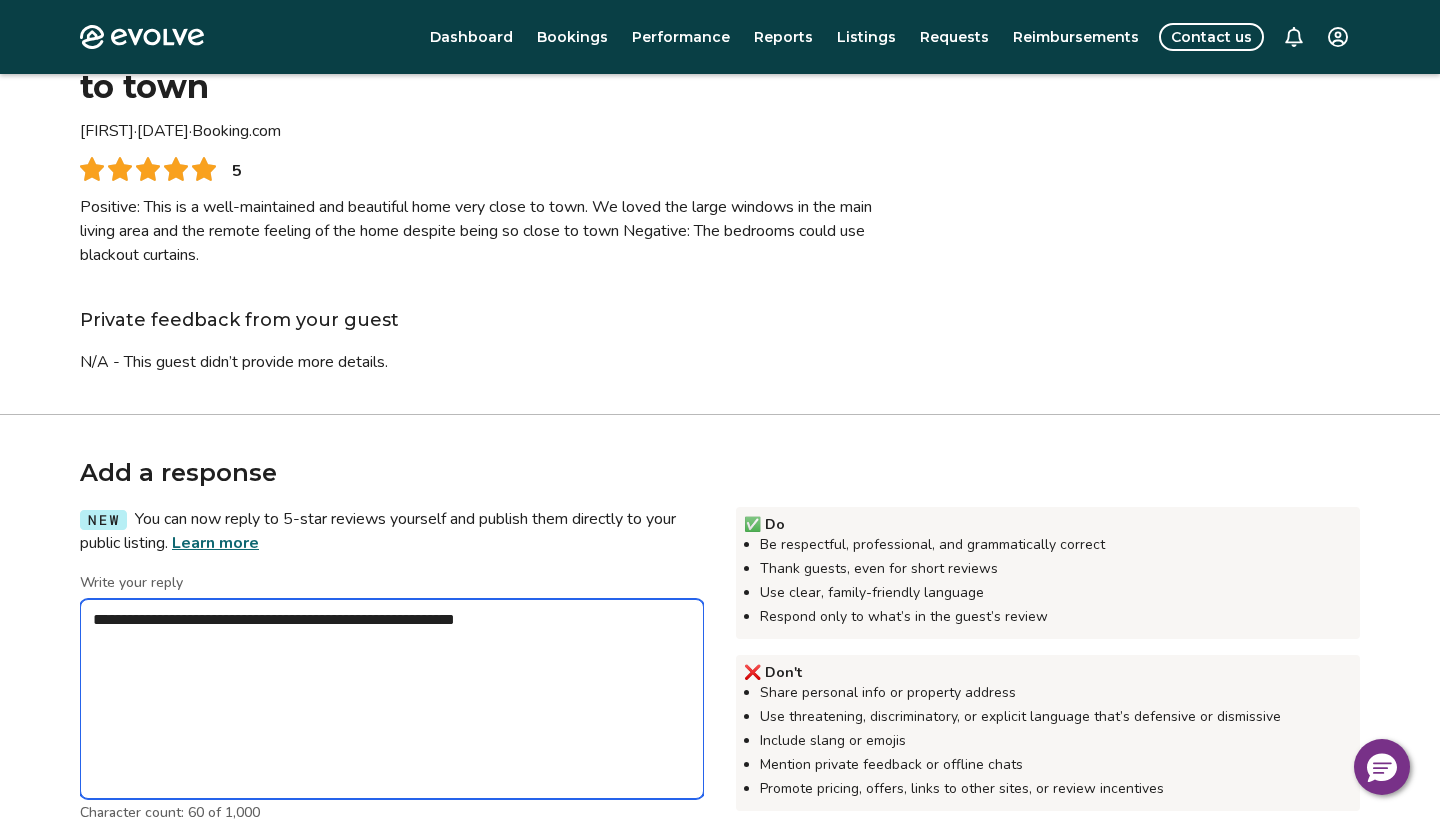 type on "*" 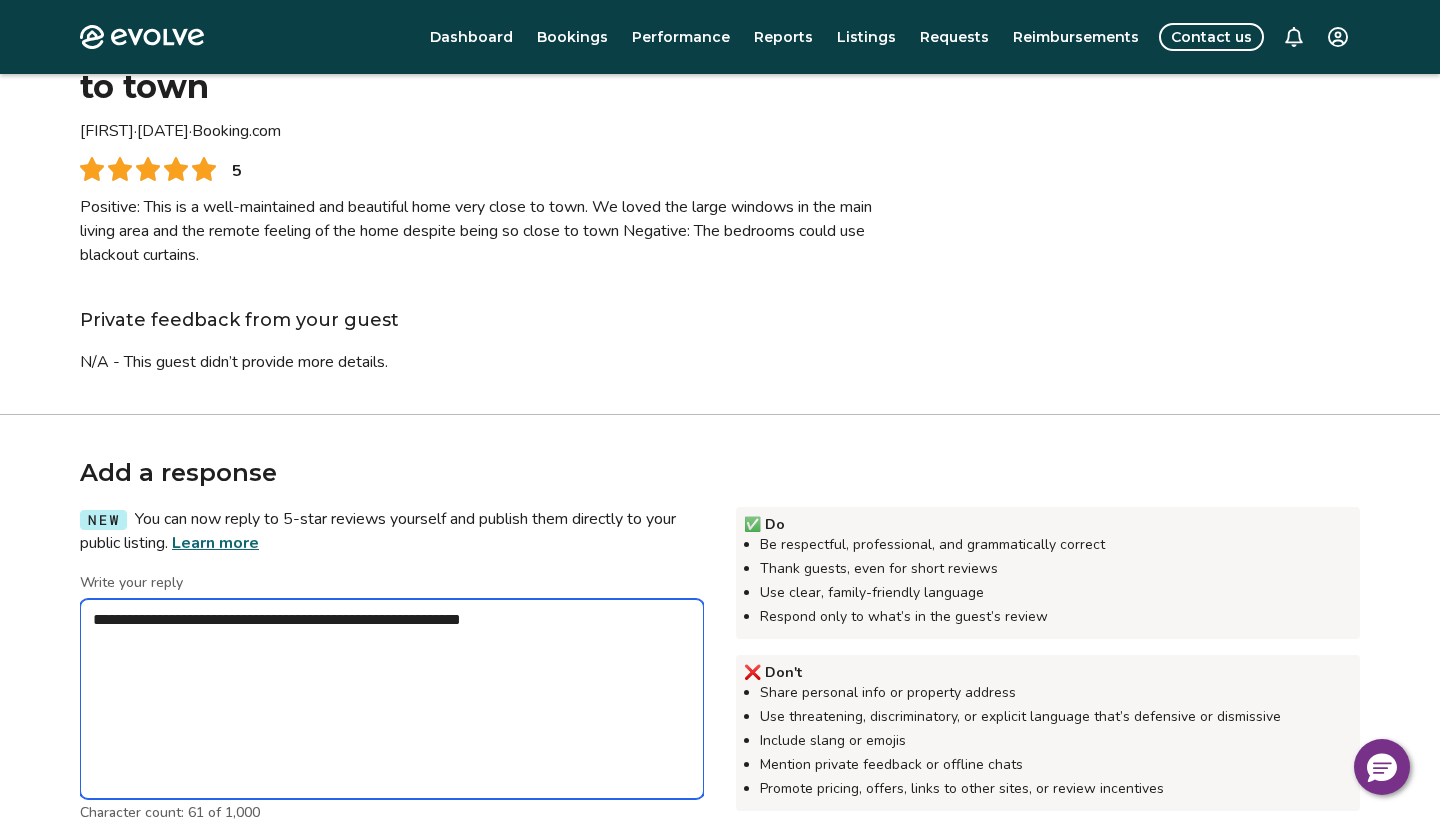 type on "*" 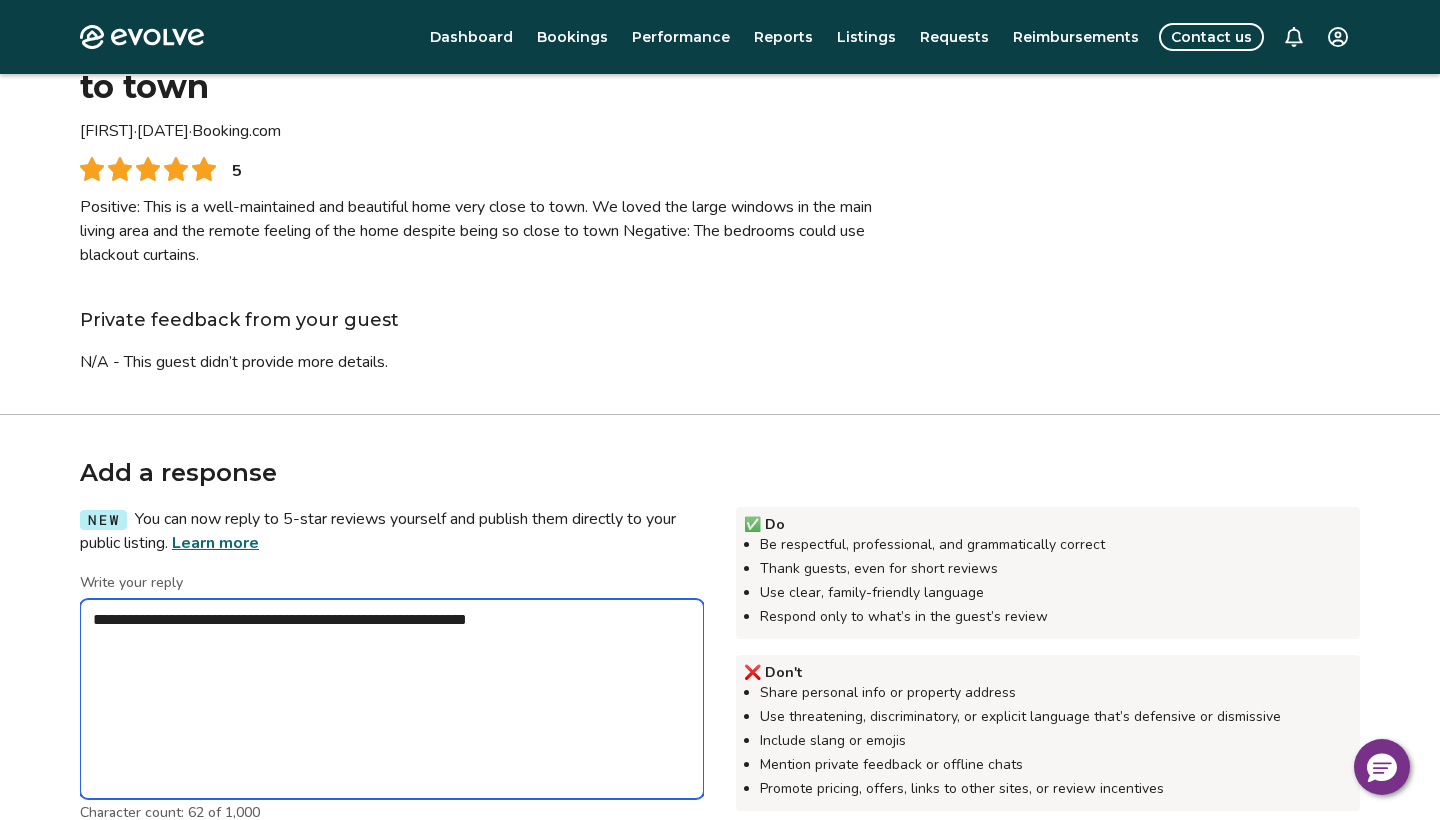 type on "*" 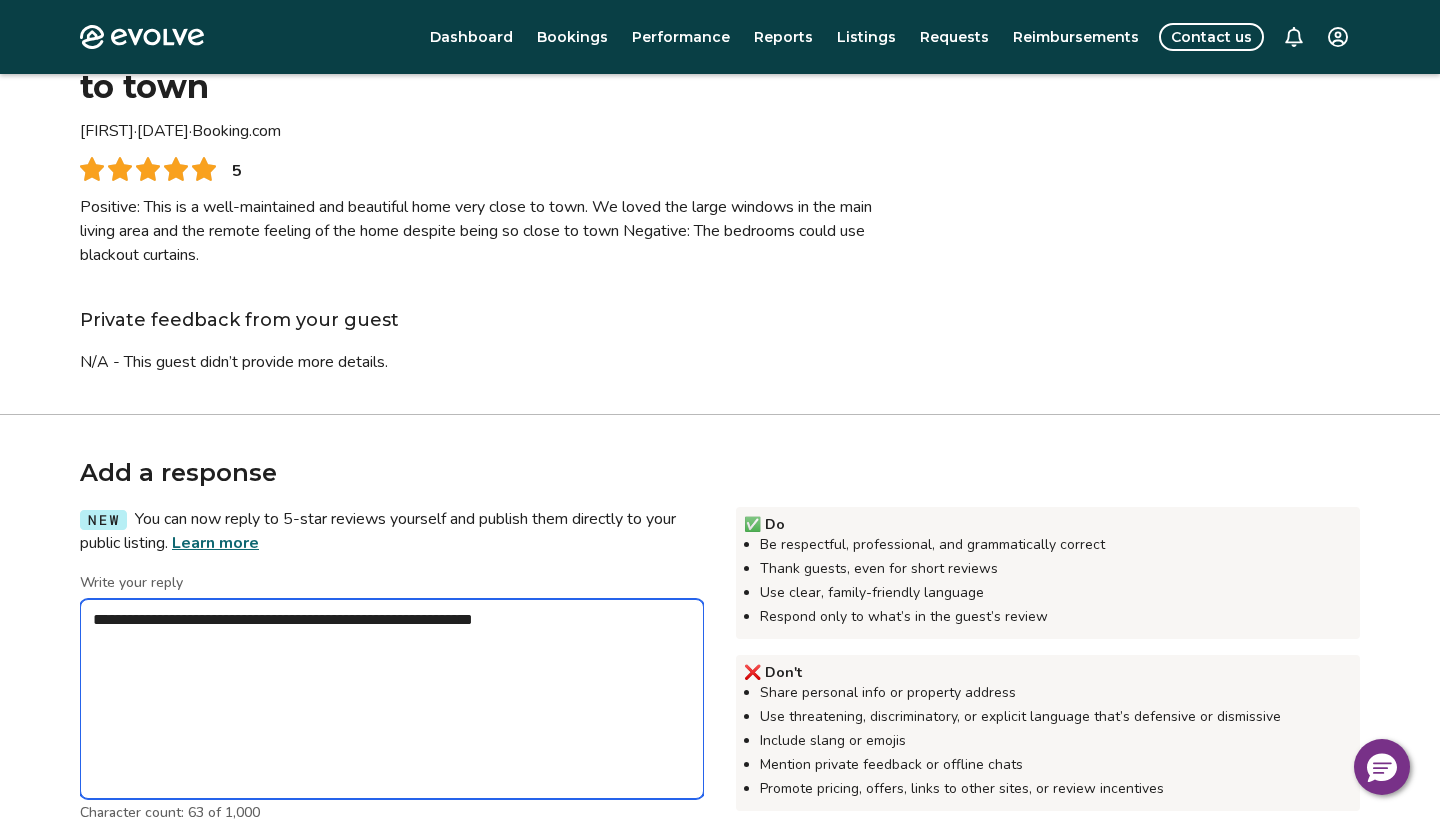 type on "*" 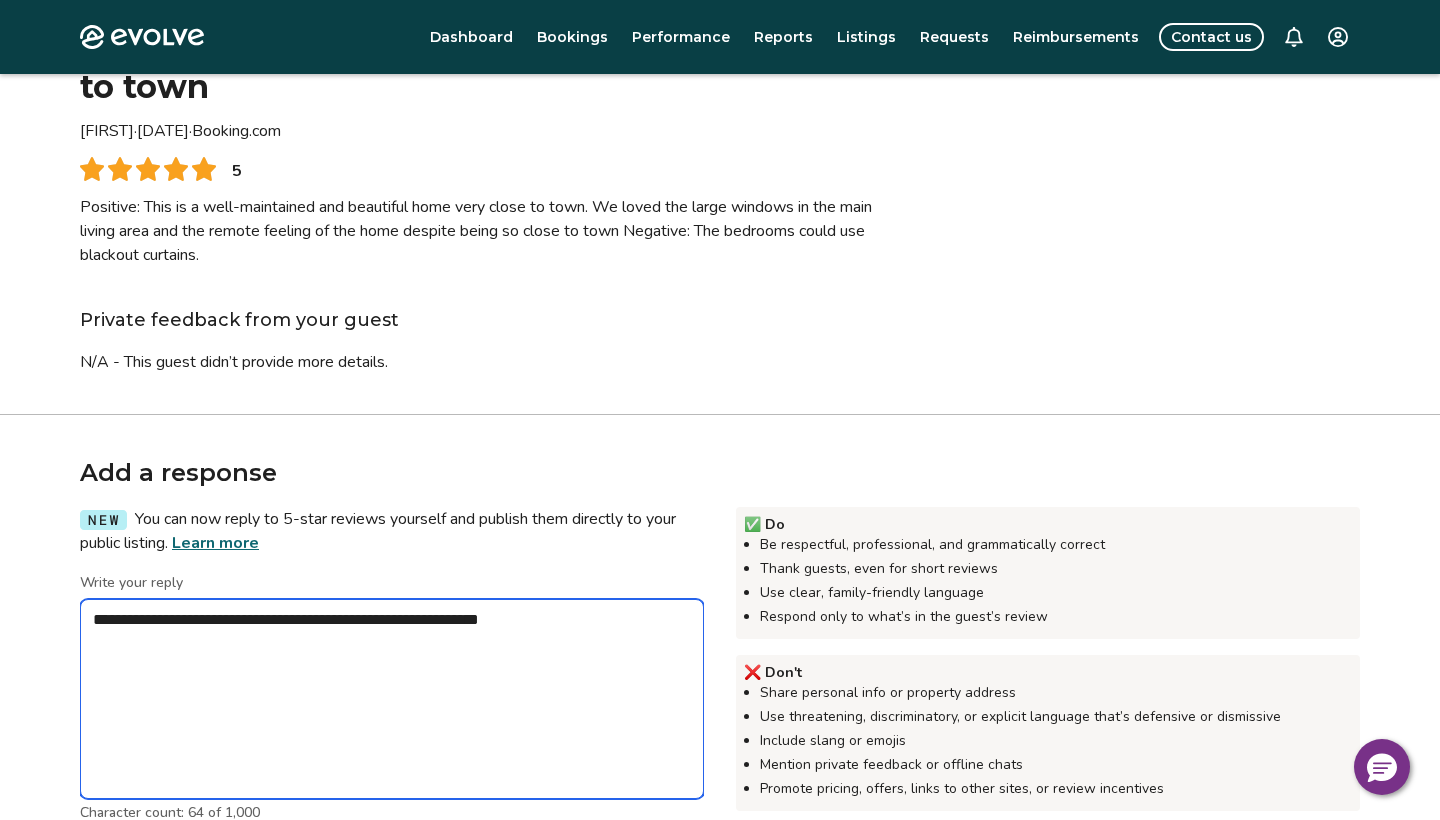 type on "*" 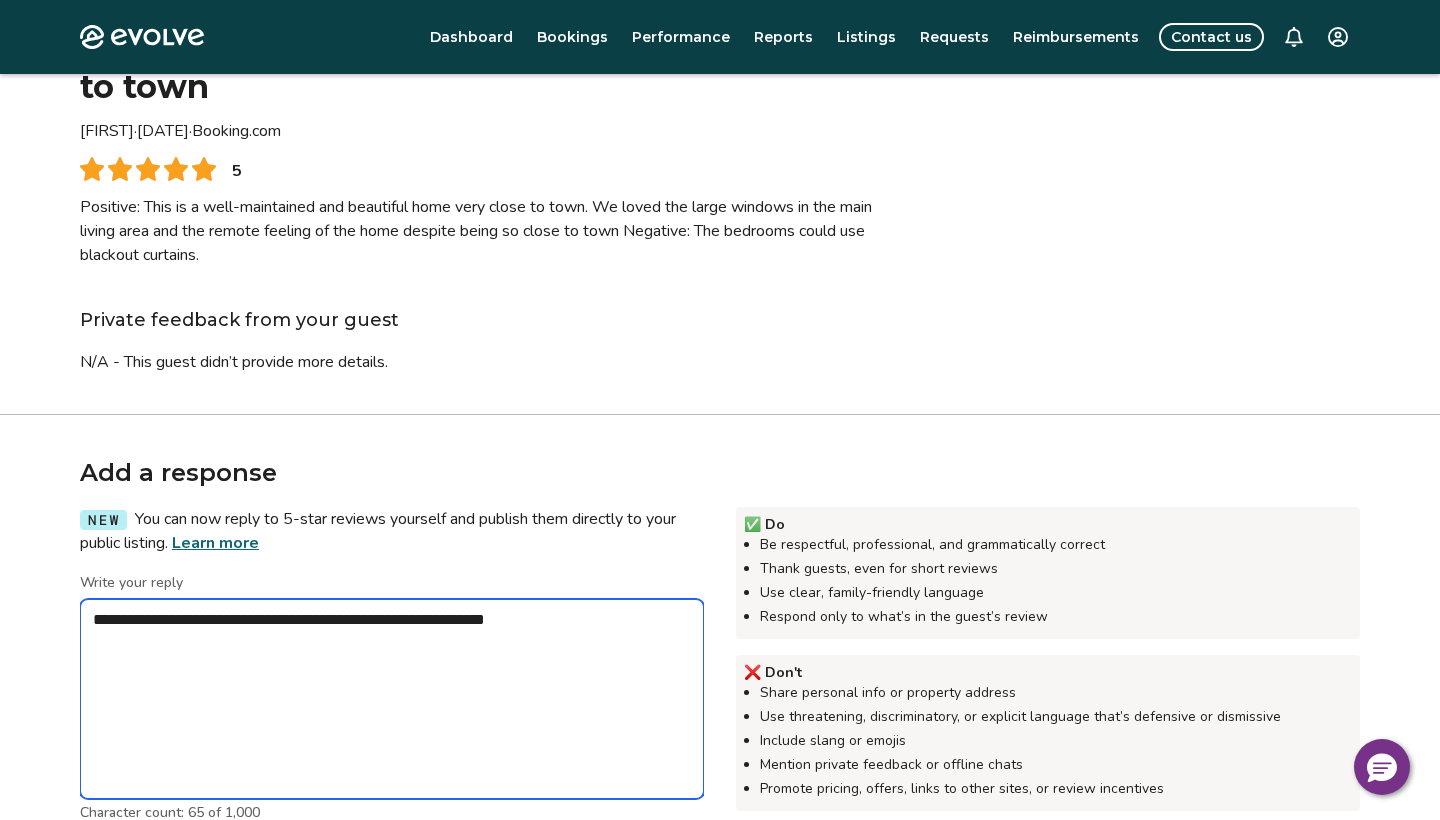 type on "*" 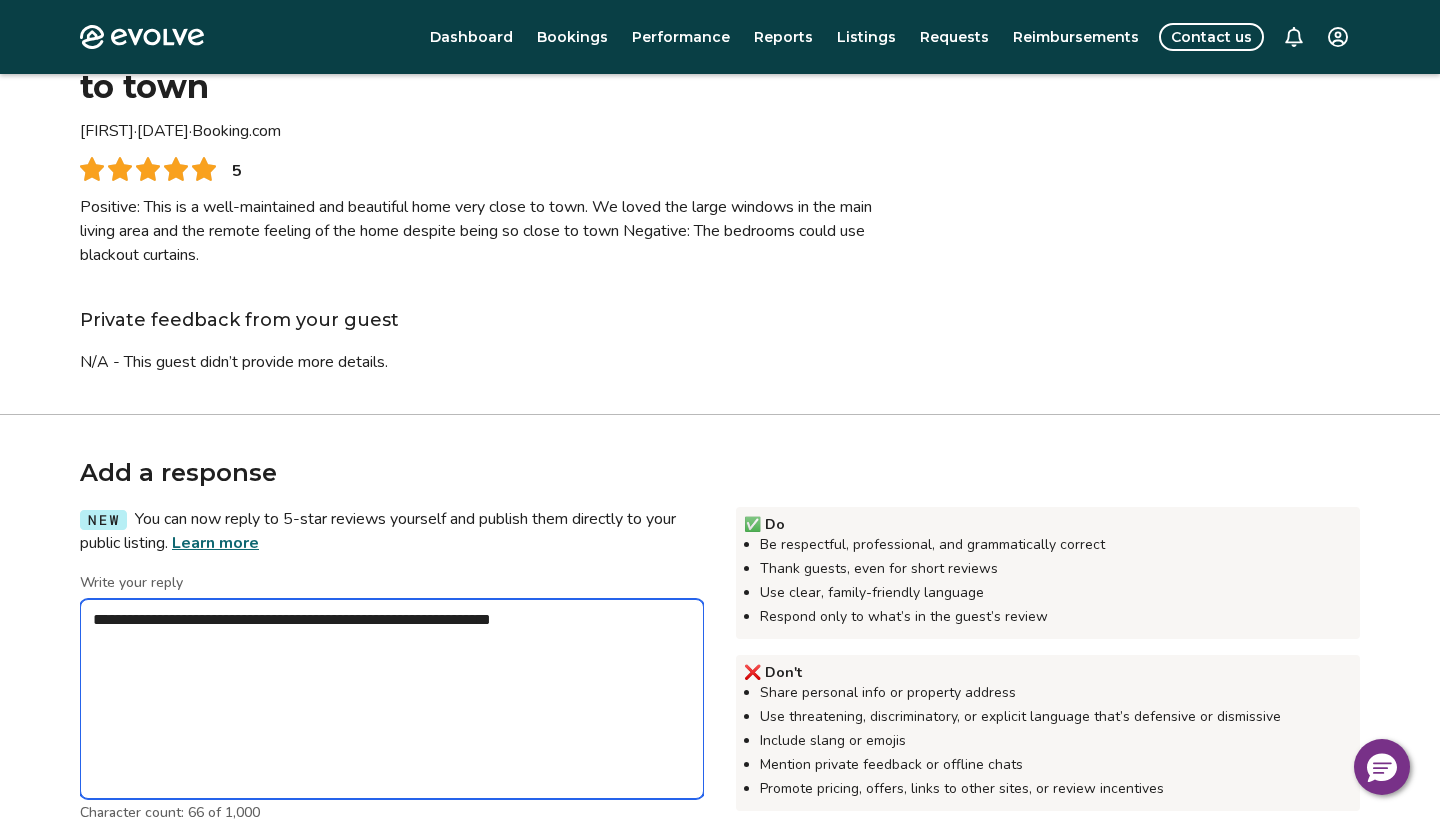 type on "*" 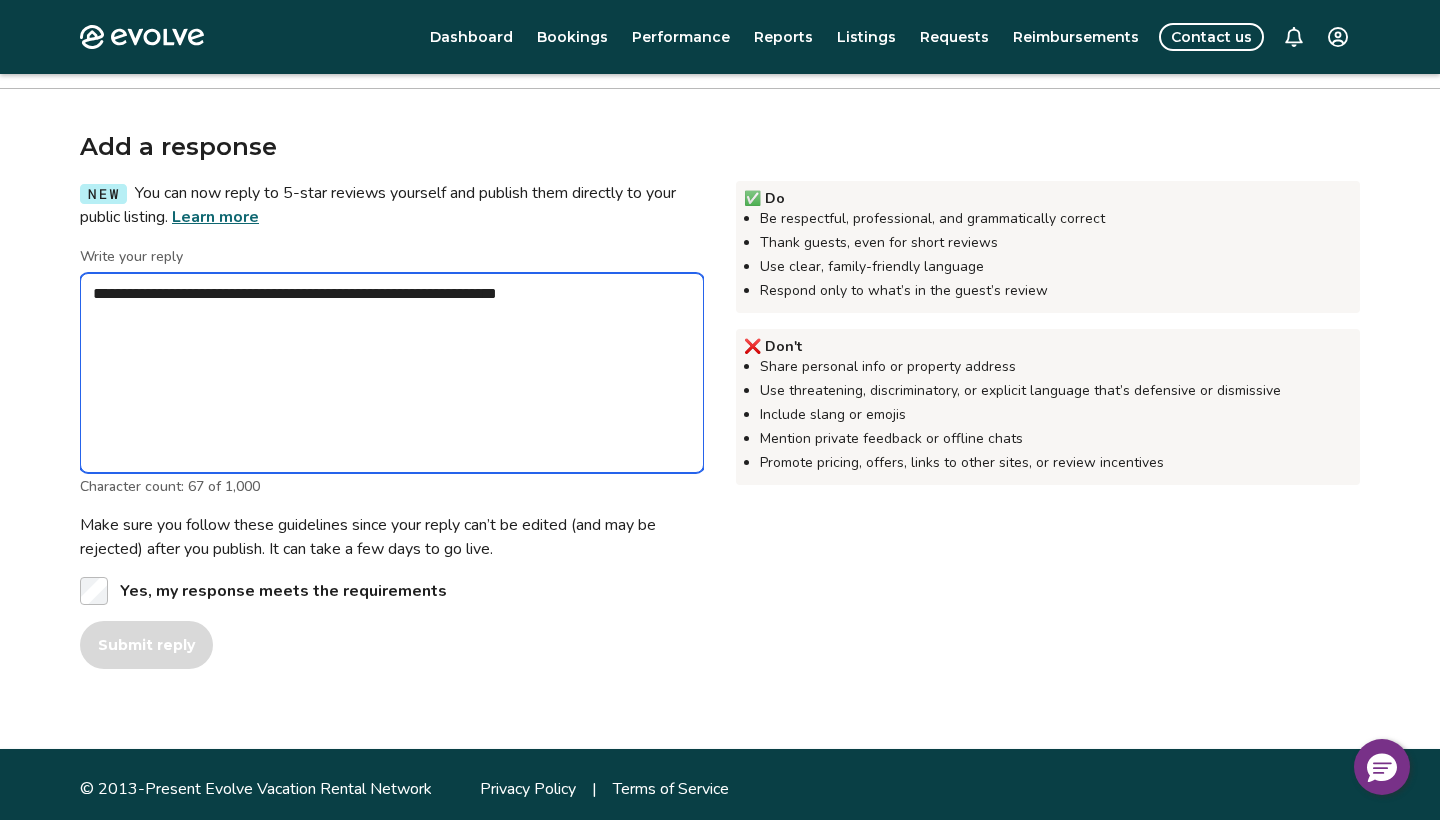 scroll, scrollTop: 482, scrollLeft: 0, axis: vertical 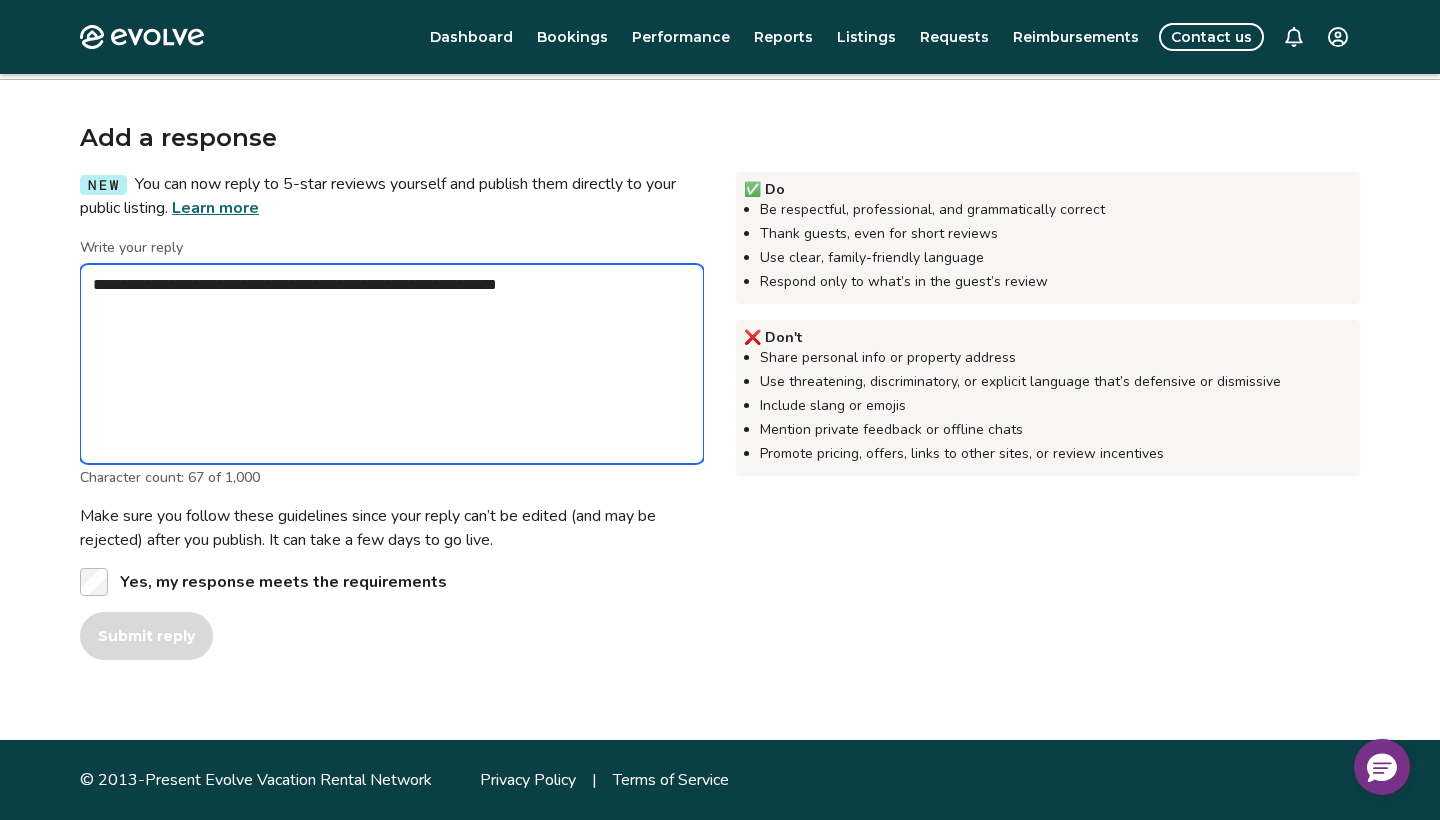 type on "**********" 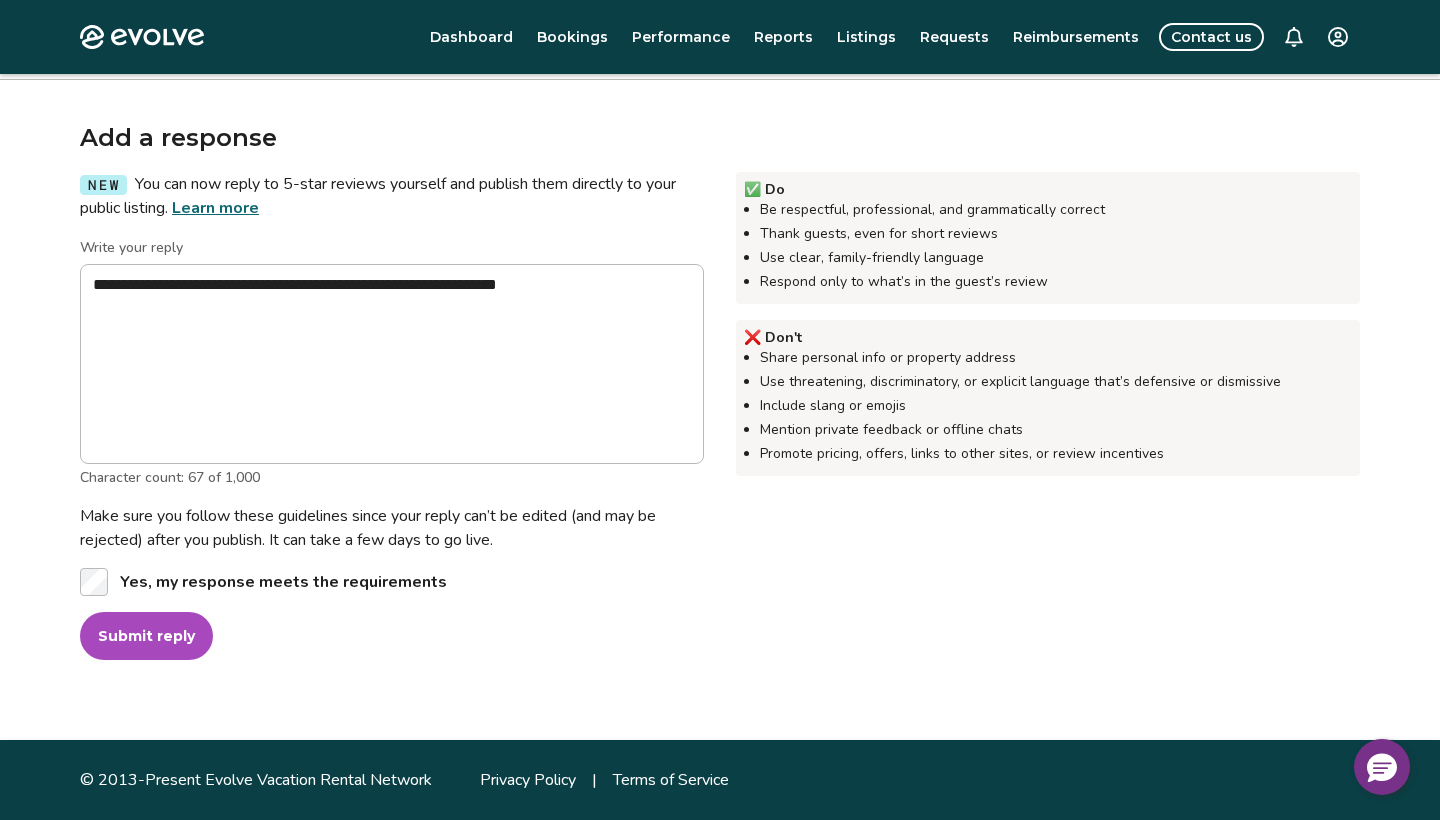 click on "Submit reply" at bounding box center (146, 636) 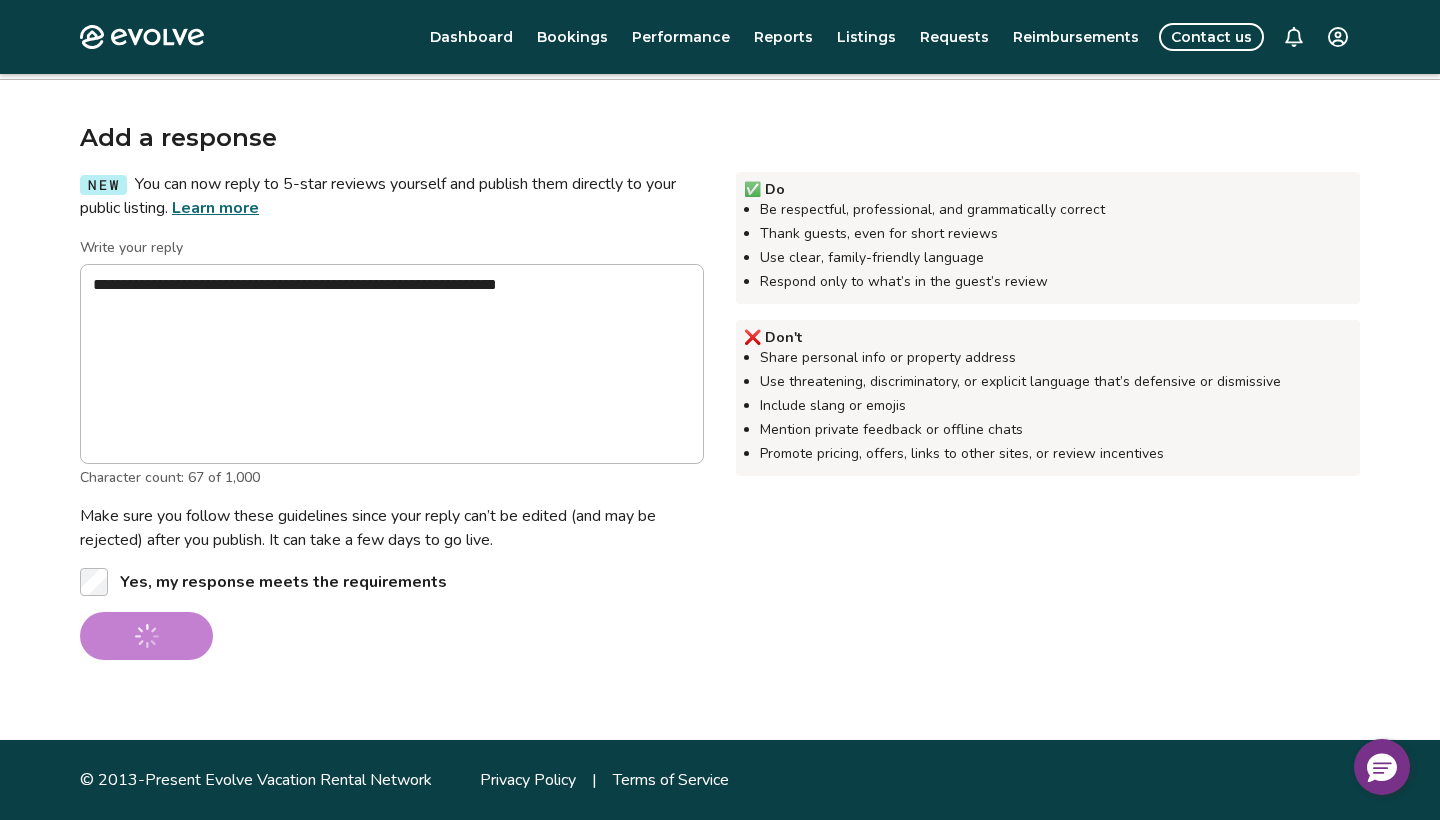 type on "*" 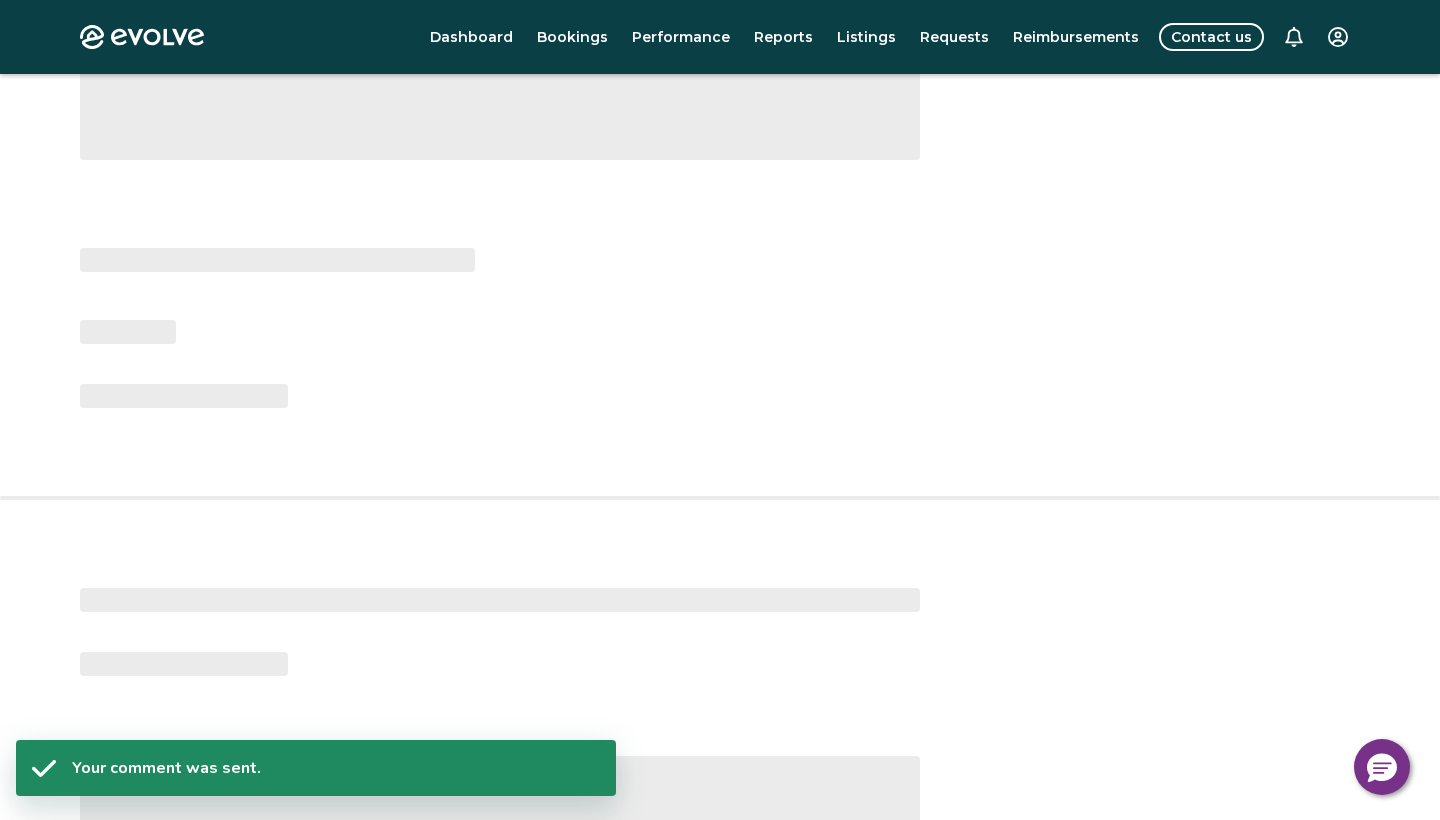 scroll, scrollTop: 214, scrollLeft: 0, axis: vertical 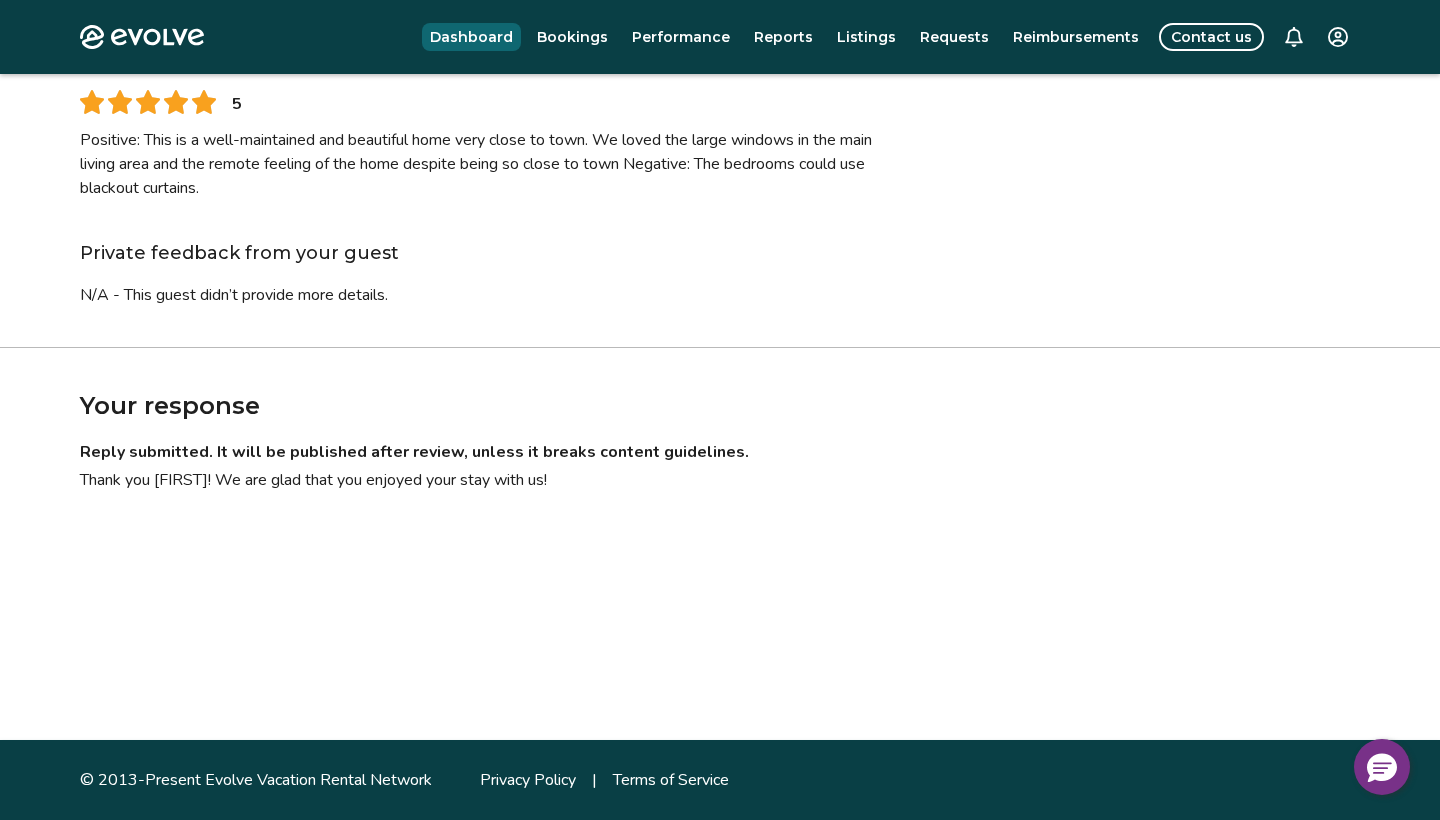 click on "Dashboard" at bounding box center (471, 37) 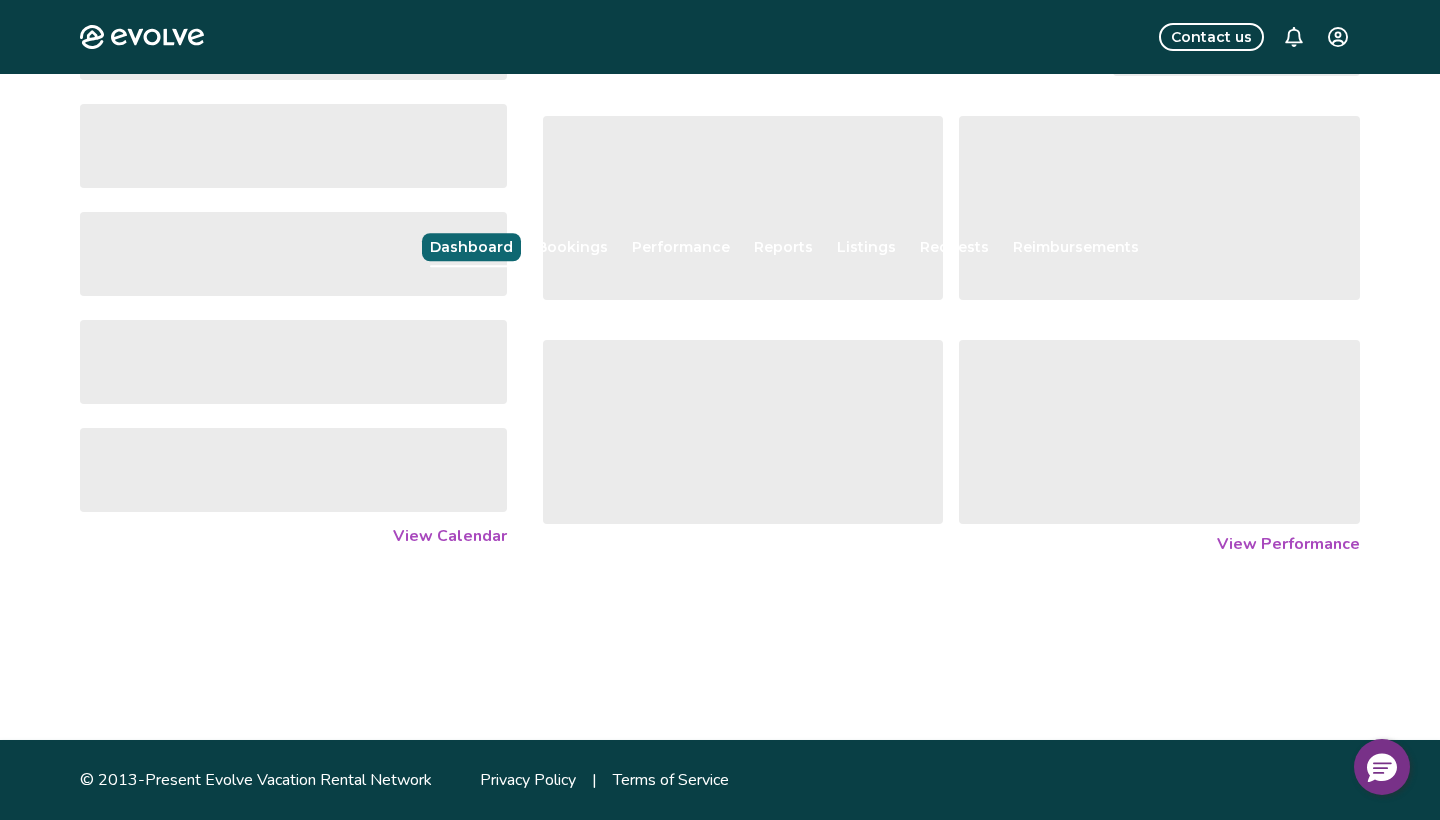 scroll, scrollTop: 0, scrollLeft: 0, axis: both 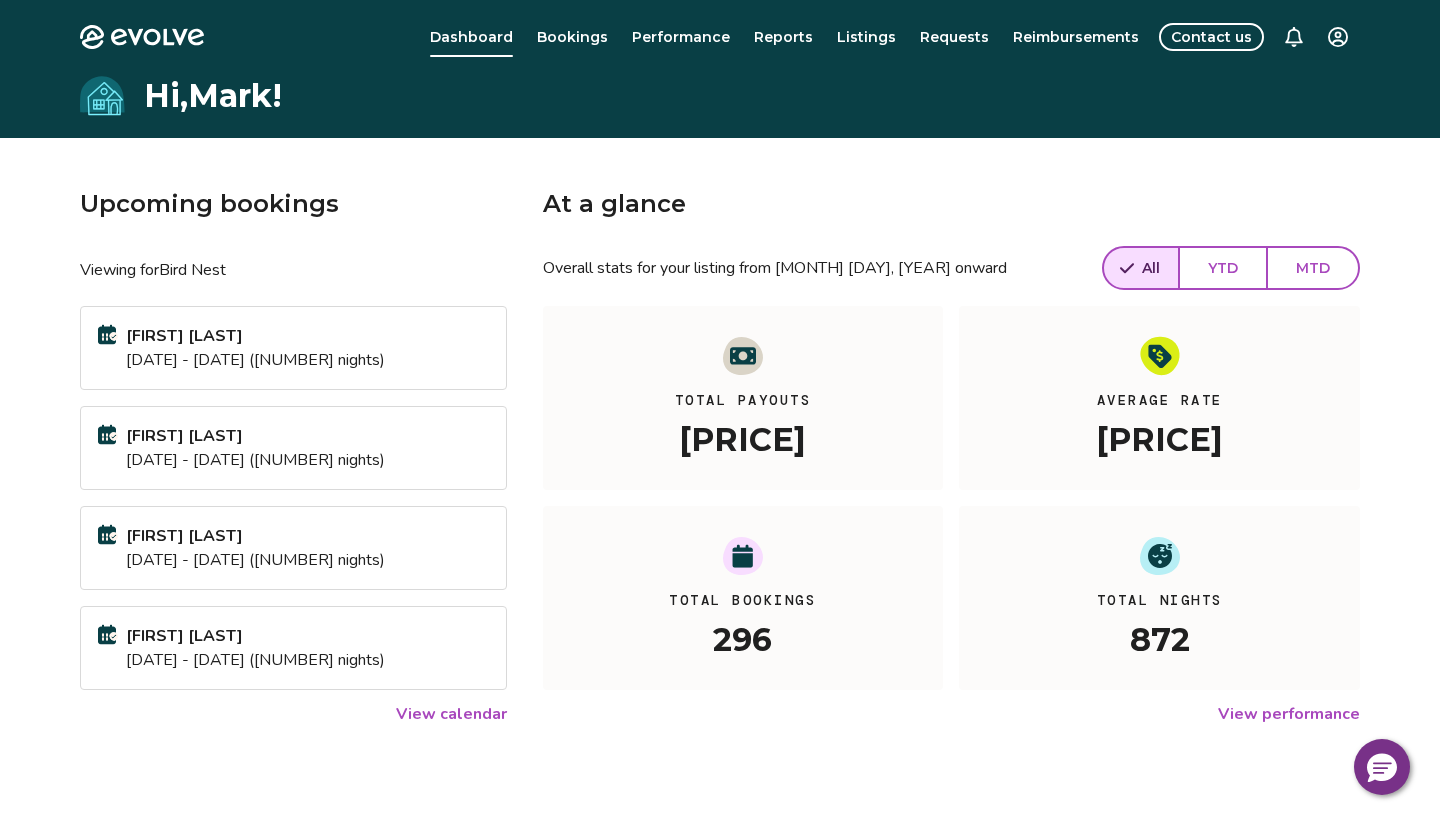 click on "Owner app Mark   [LAST] Account Refer an owner Help Center Log out Upcoming bookings Viewing for  Bird Nest [FIRST] [LAST] [DATE] ([NUMBER] nights) [FIRST] [LAST] [DATE] ([NUMBER] nights) [FIRST] [LAST] [DATE] ([NUMBER] nights) [FIRST] [LAST] [DATE] ([NUMBER] nights) View calendar At a glance Overall stats for your listing from May 1, 2020 onward All YTD MTD Total Payouts [PRICE] Average Rate [PRICE] Total Bookings 296 Total Nights 872 View performance Looking for the booking site links to your listing?  You can find these under  the  Listings  overview © 2013-Present Evolve Vacation Rental Network Privacy Policy | Terms of Service
*" at bounding box center [720, 517] 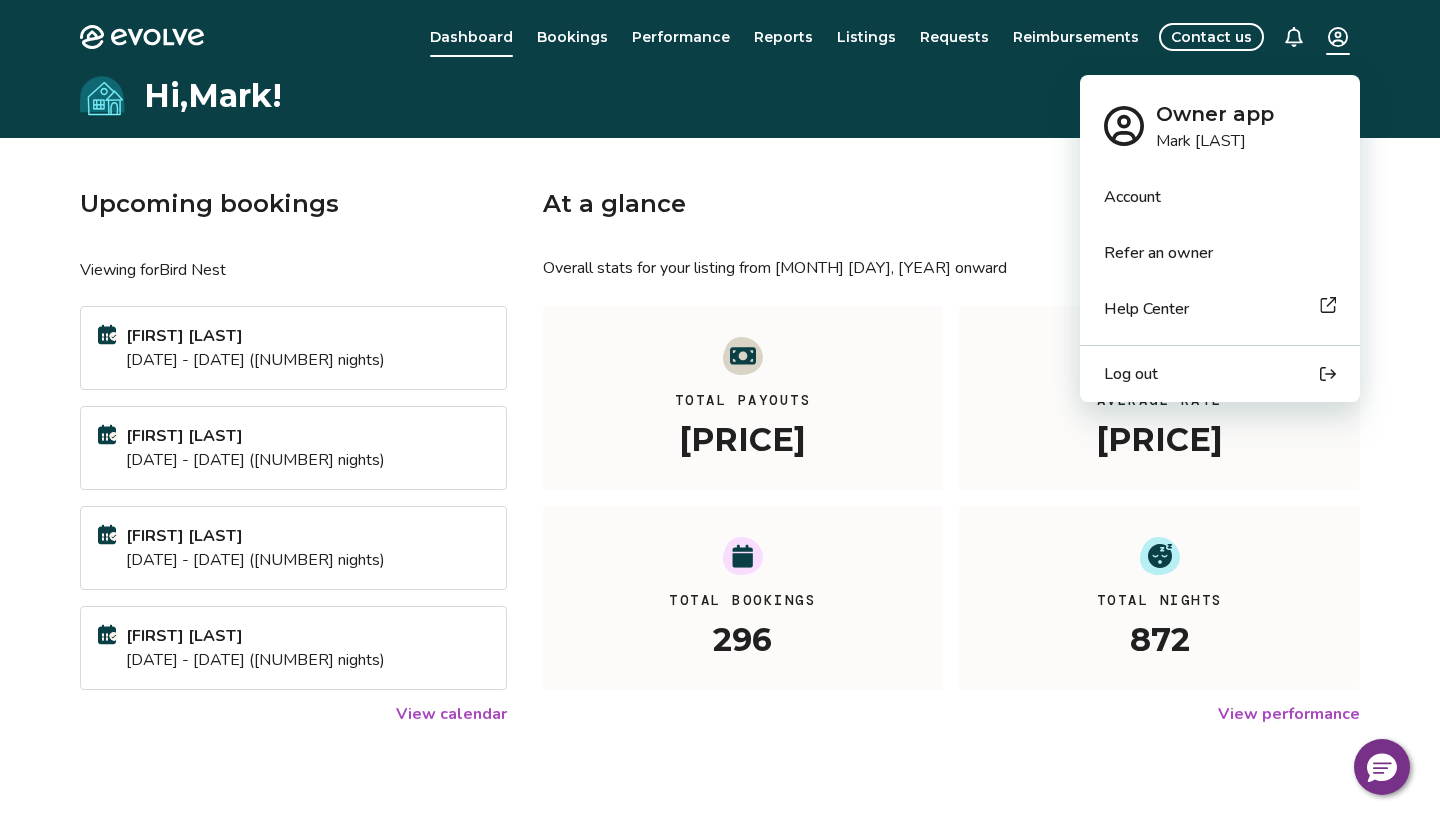 click on "Log out" at bounding box center [1131, 374] 